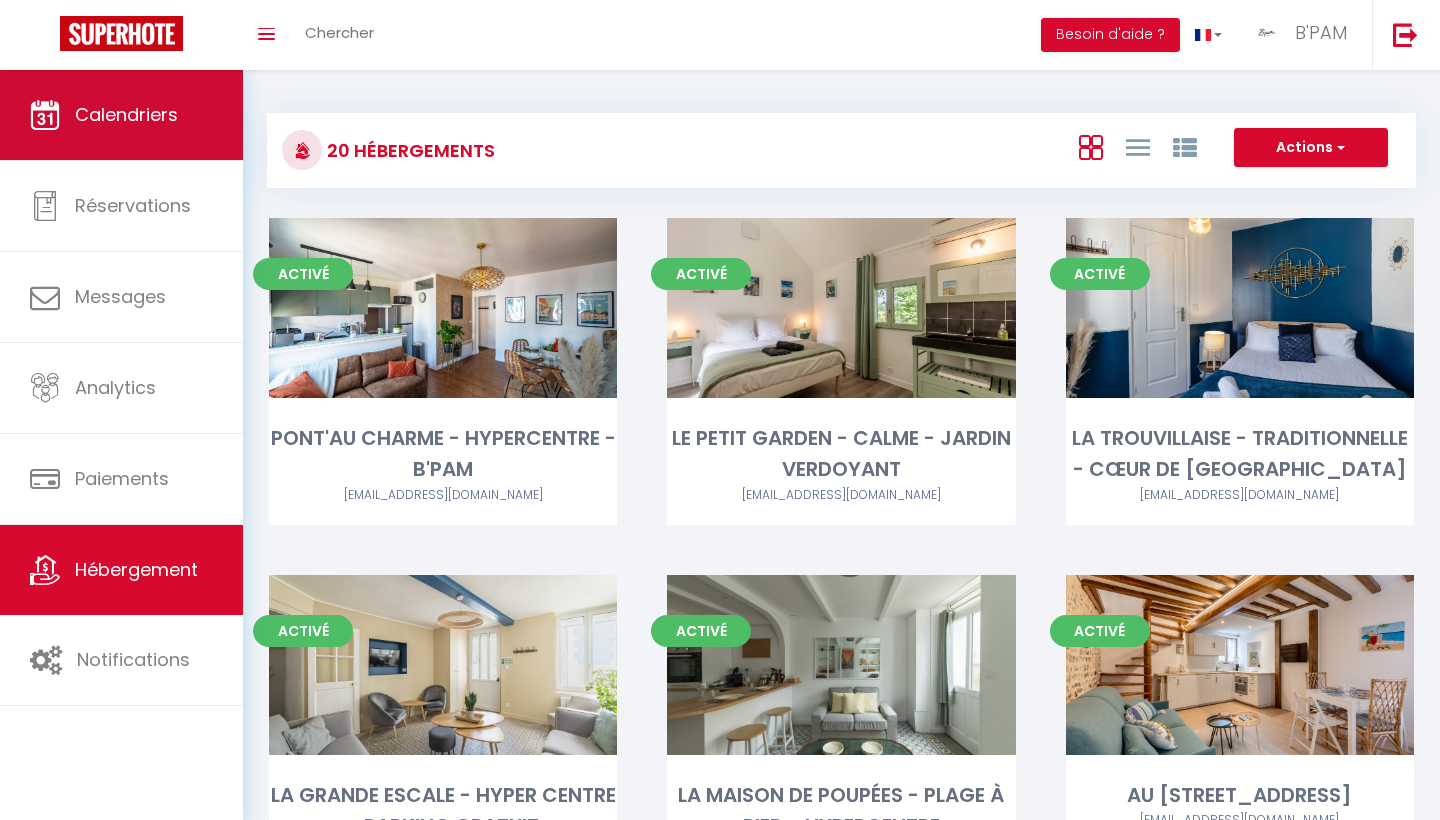 scroll, scrollTop: 0, scrollLeft: 0, axis: both 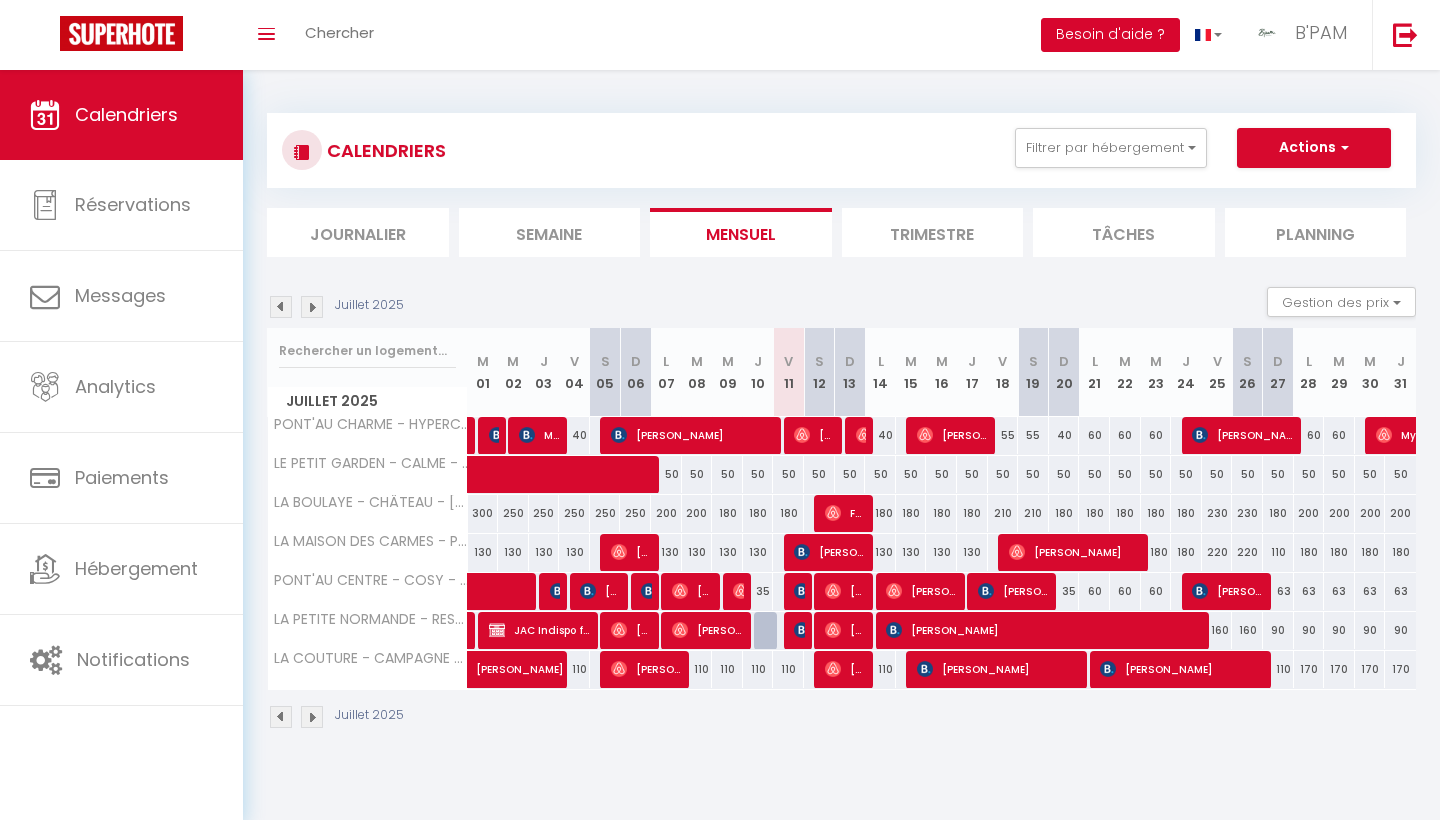 click on "Besoin d'aide ?" at bounding box center (1110, 35) 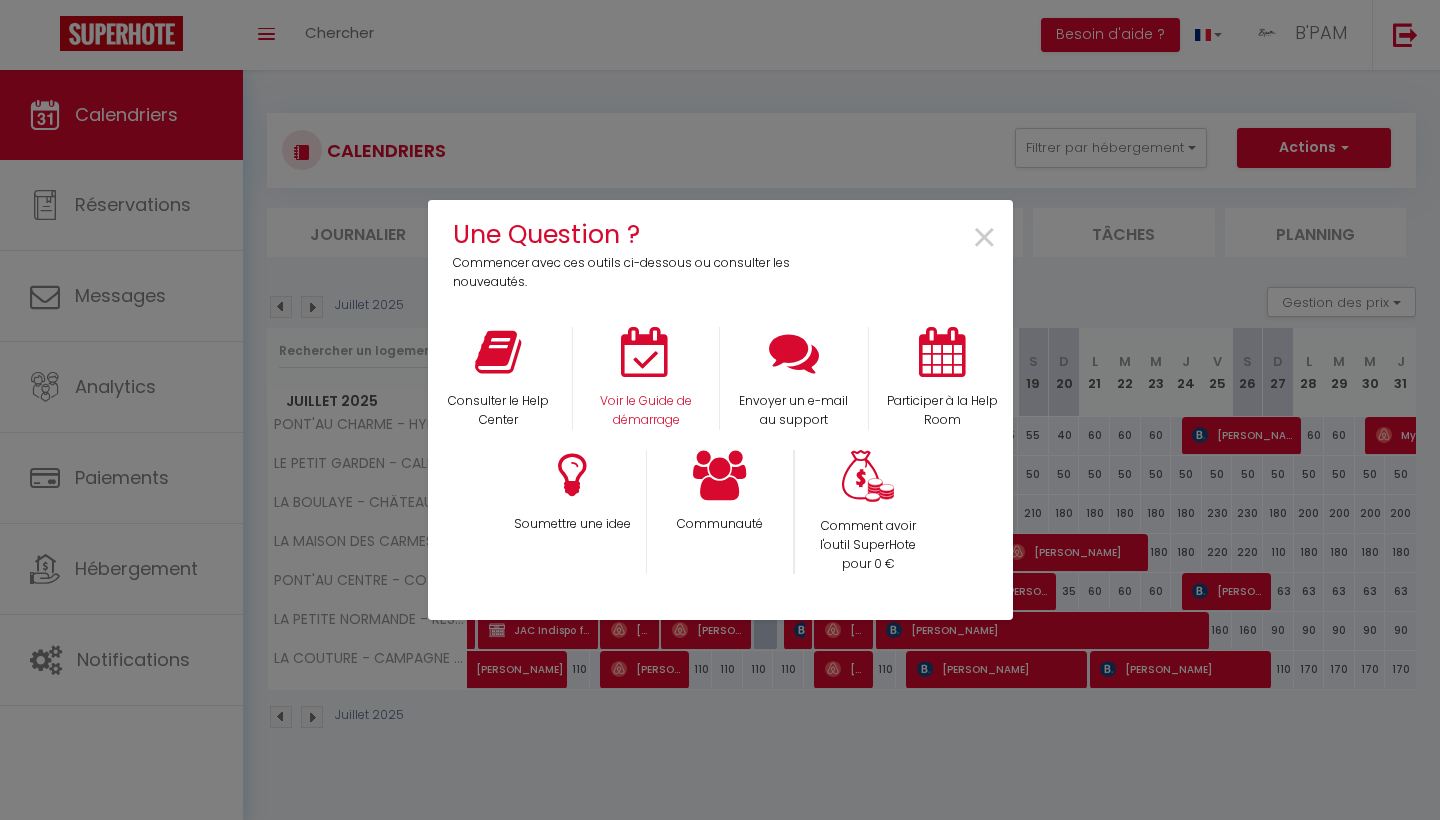 click at bounding box center (646, 352) 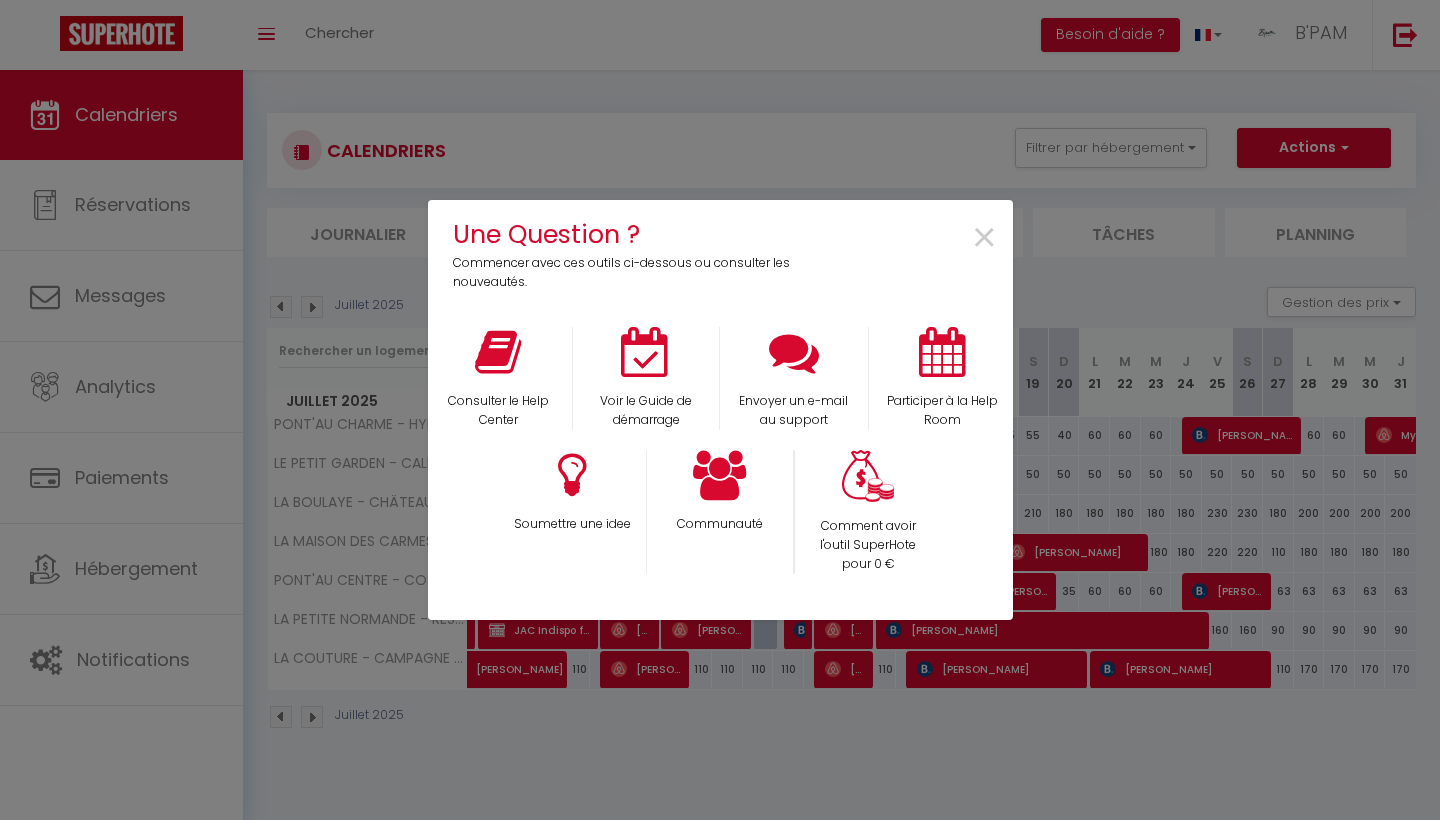 click on "×" at bounding box center [914, 253] 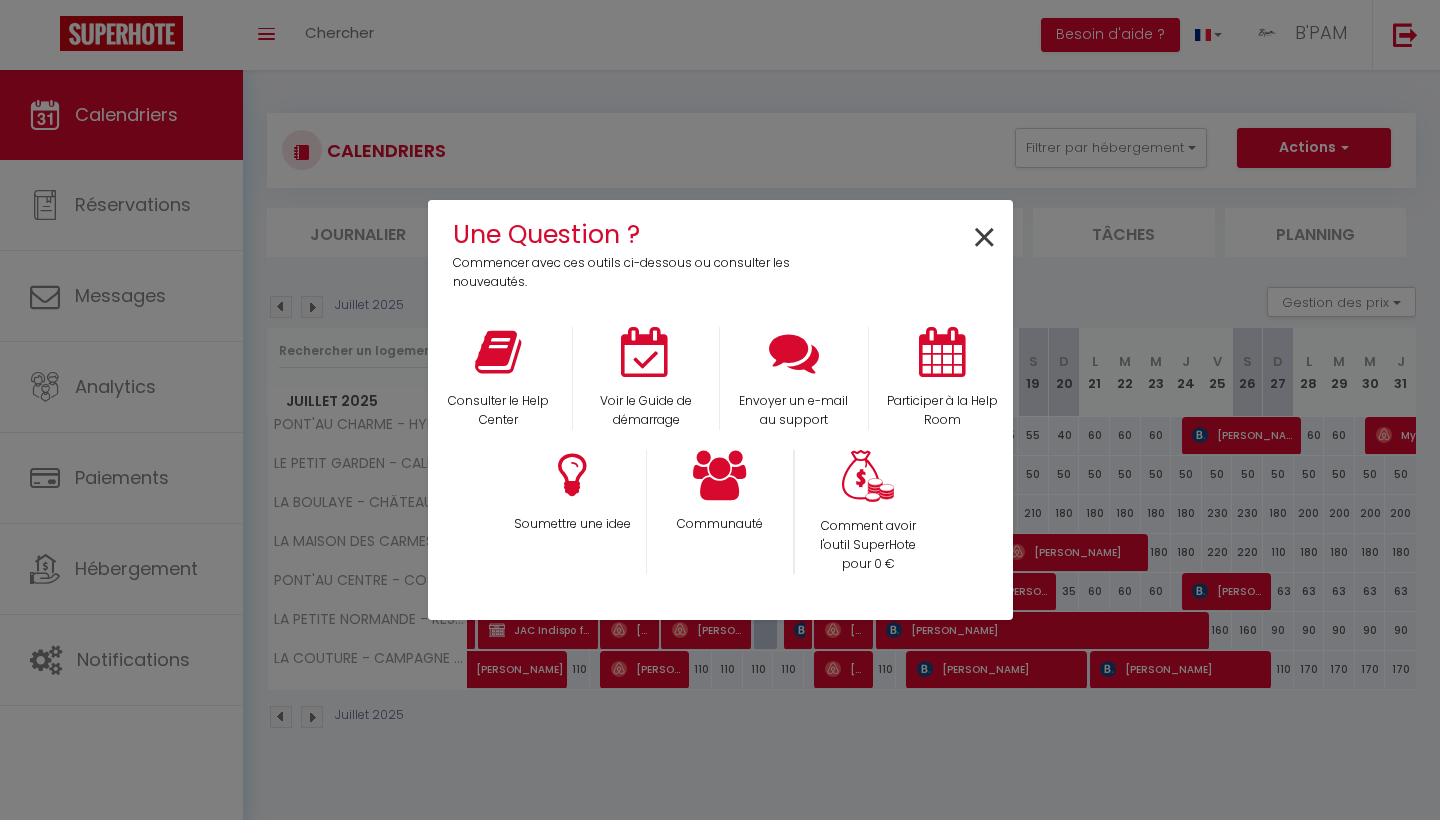 click on "×" at bounding box center (984, 238) 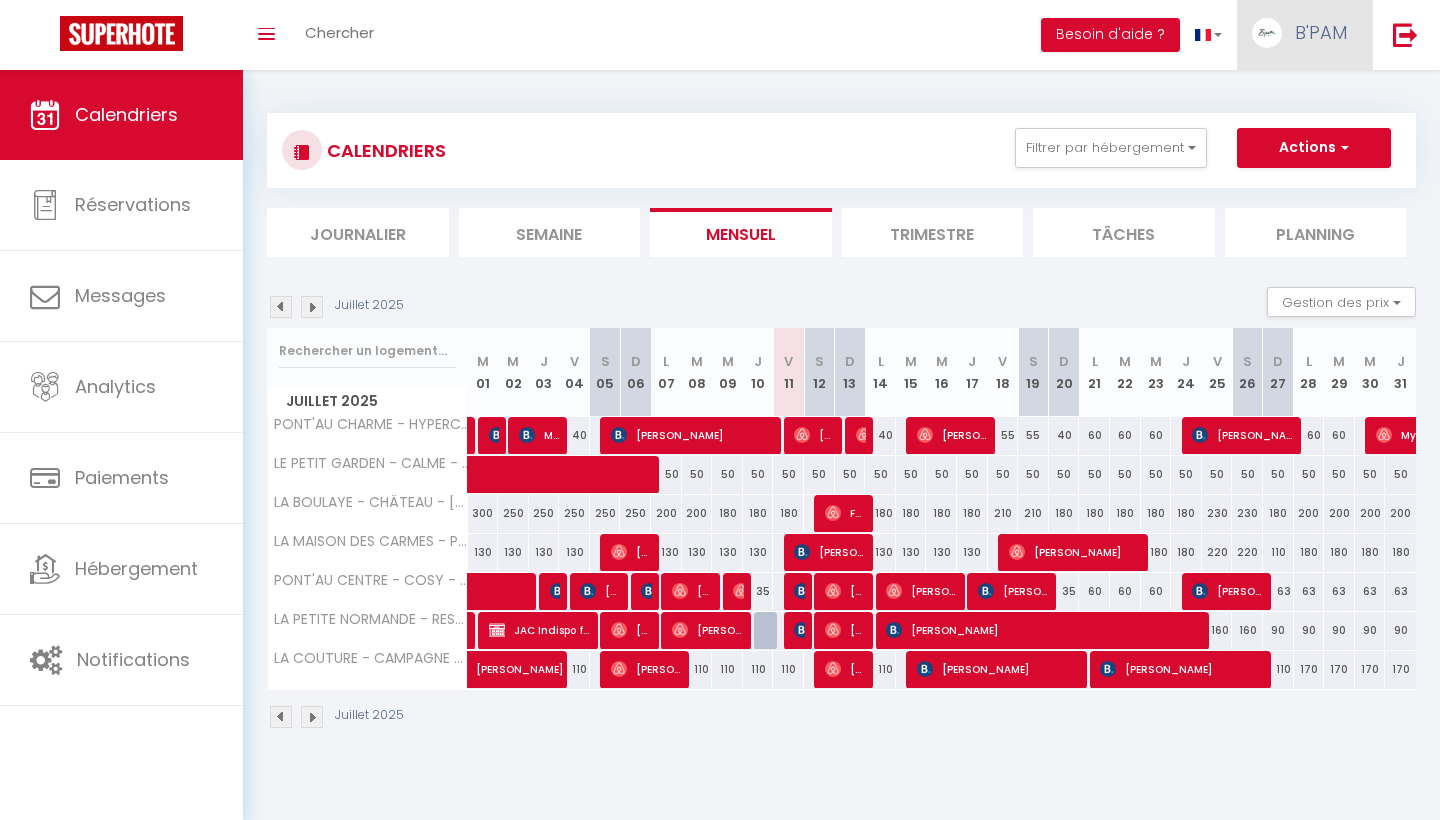 click on "B'PAM" at bounding box center [1321, 32] 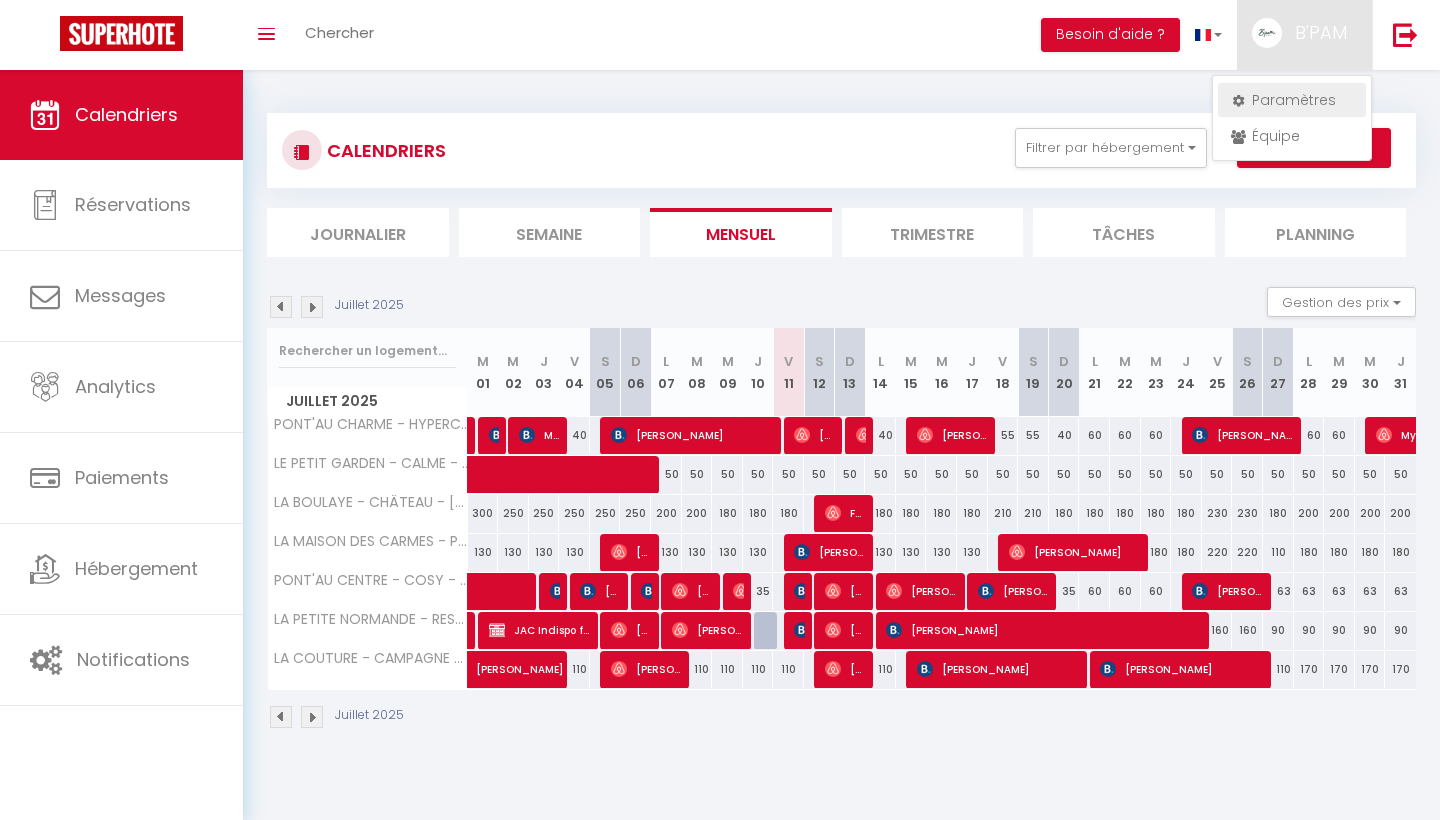 click on "Paramètres" at bounding box center (1292, 100) 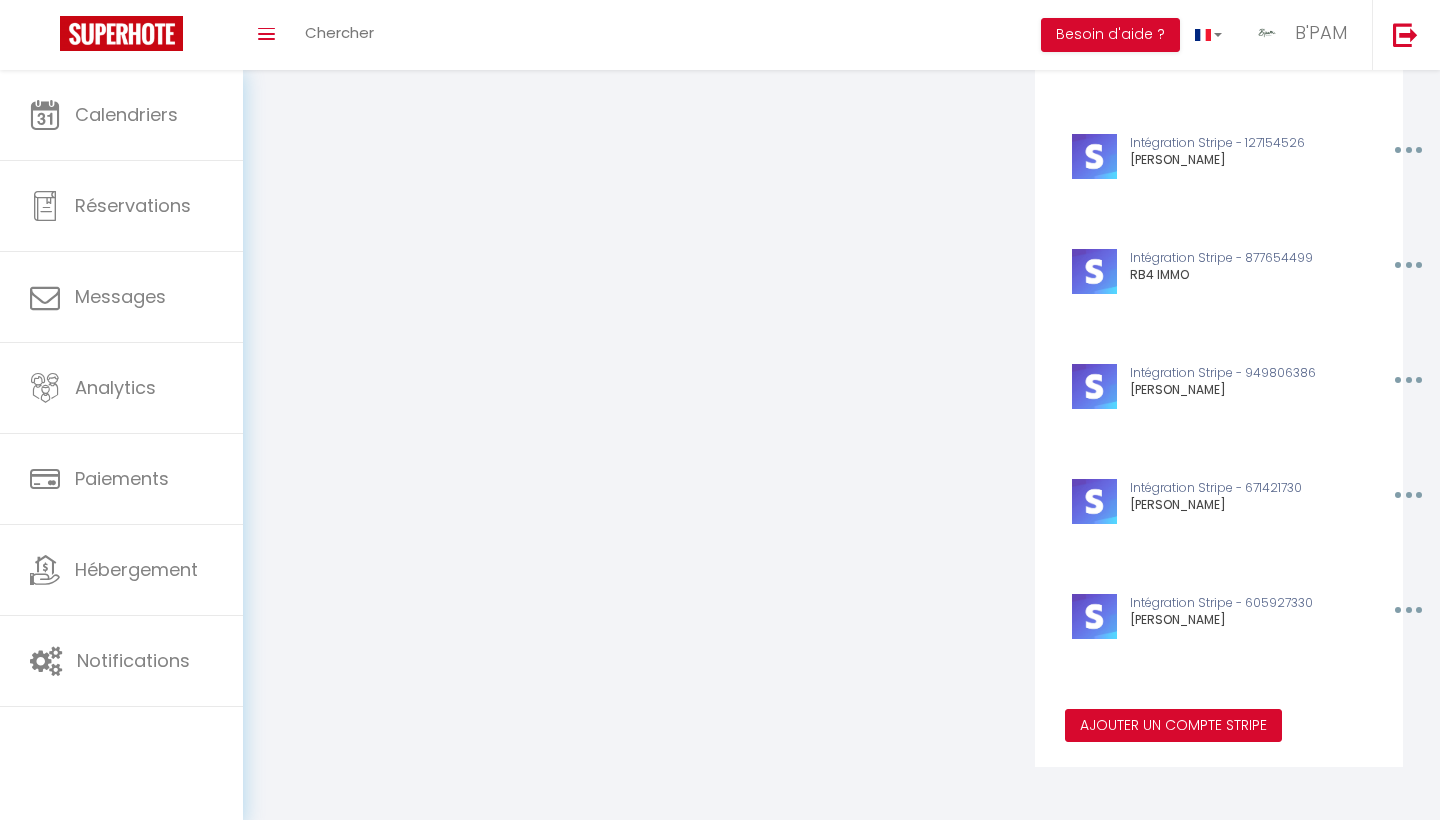 scroll, scrollTop: 1368, scrollLeft: 0, axis: vertical 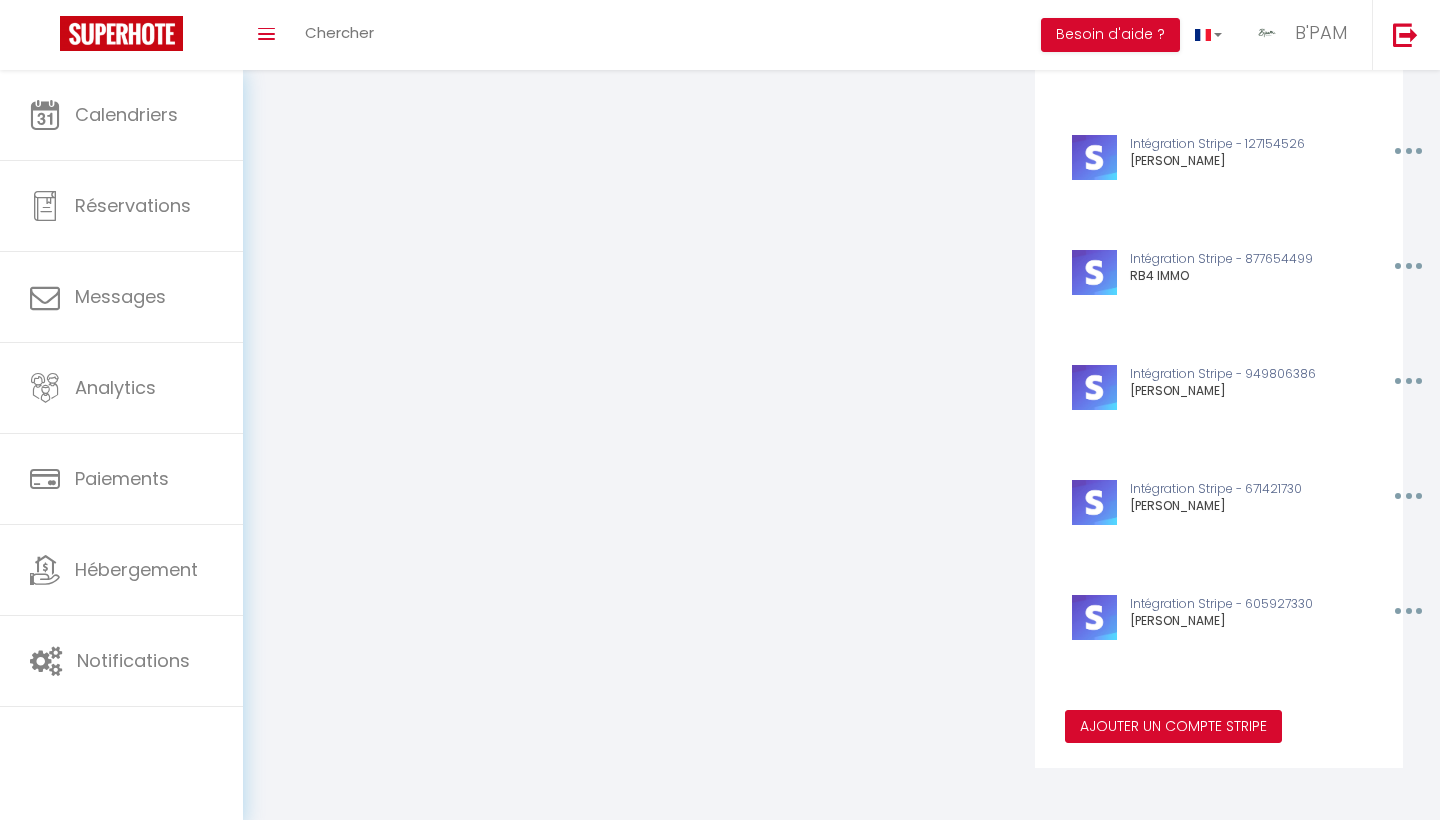 click on "Ajouter un compte Stripe" at bounding box center (1173, 727) 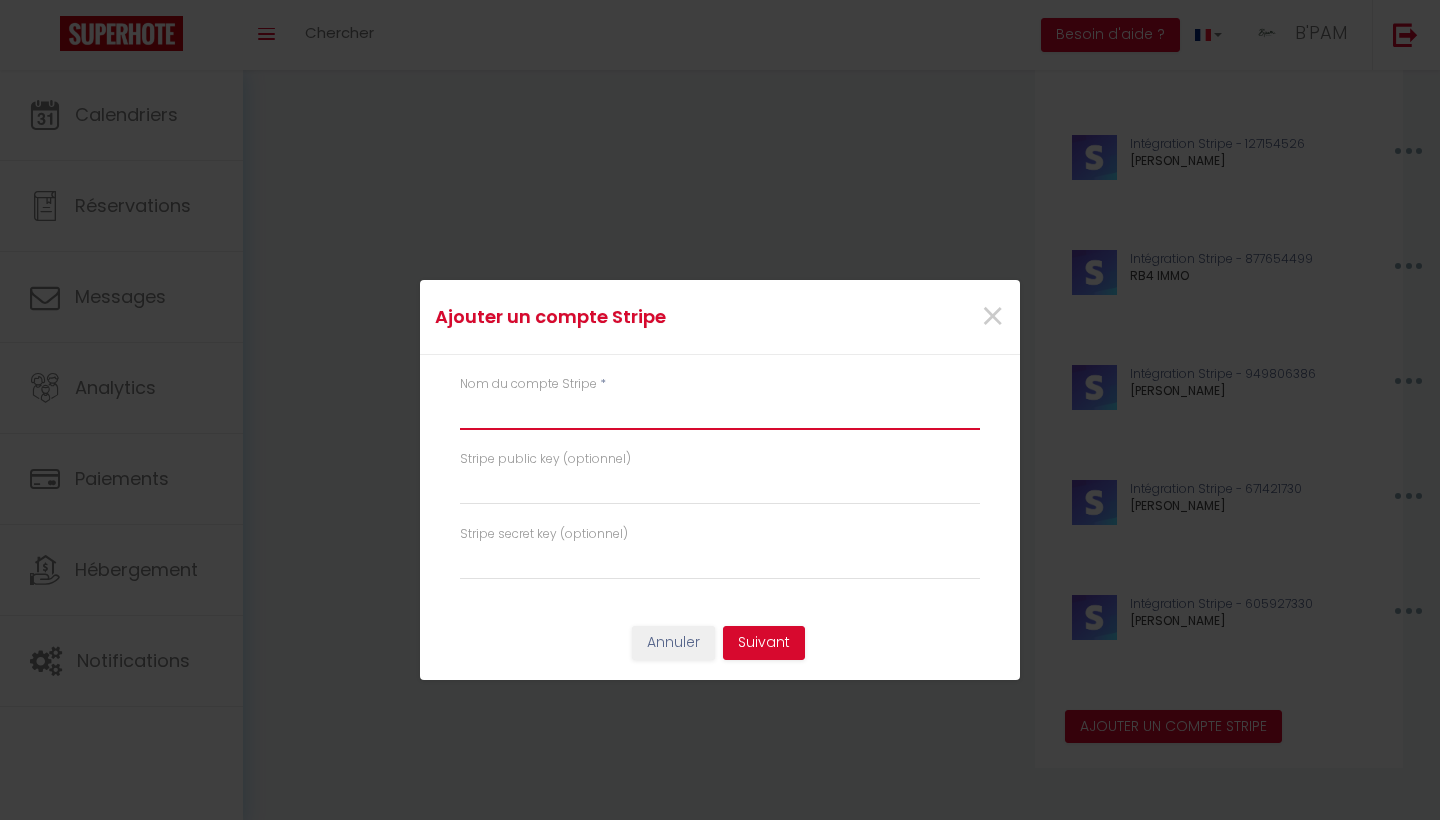 click at bounding box center (720, 412) 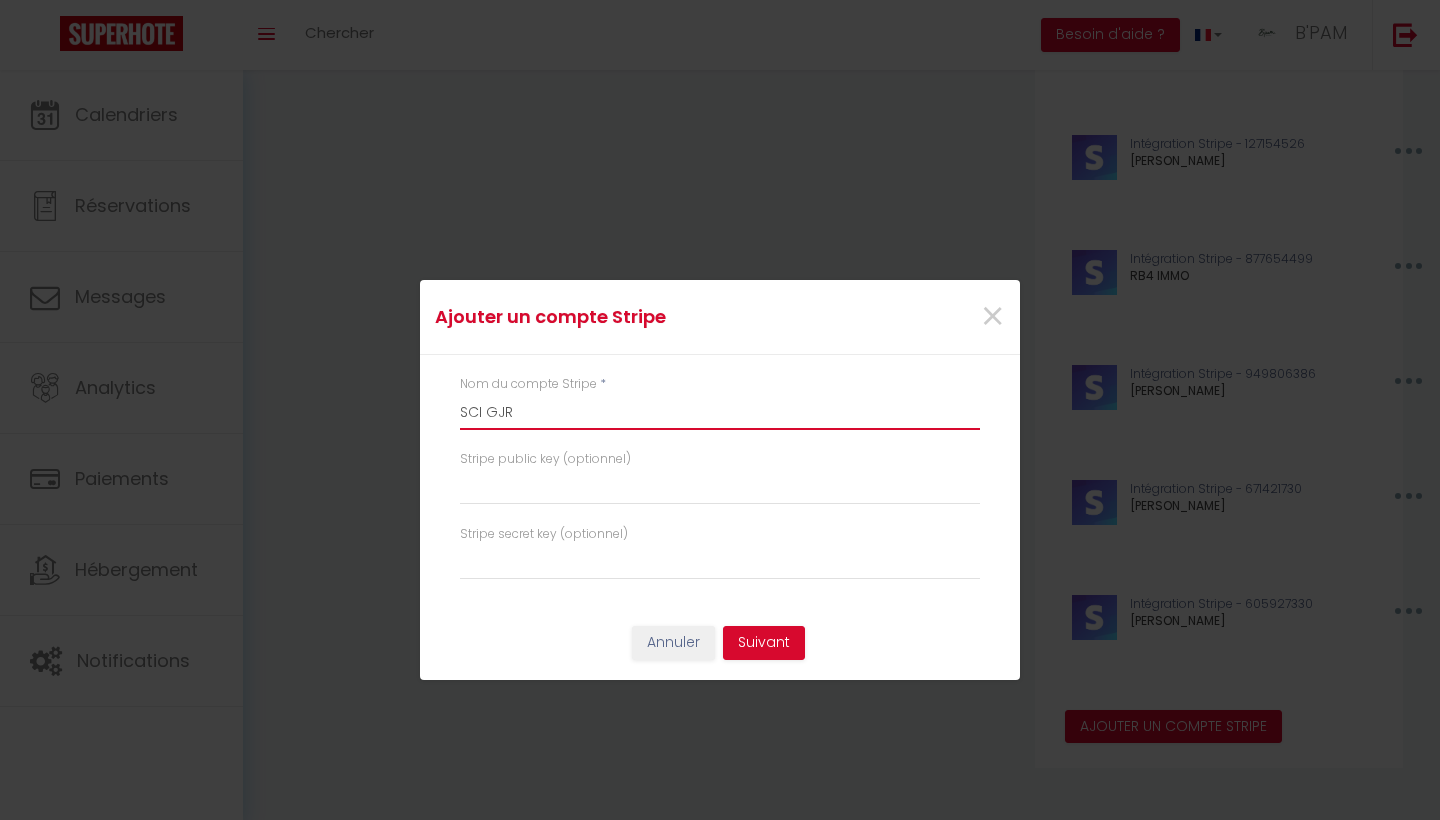 type on "SCI GJR" 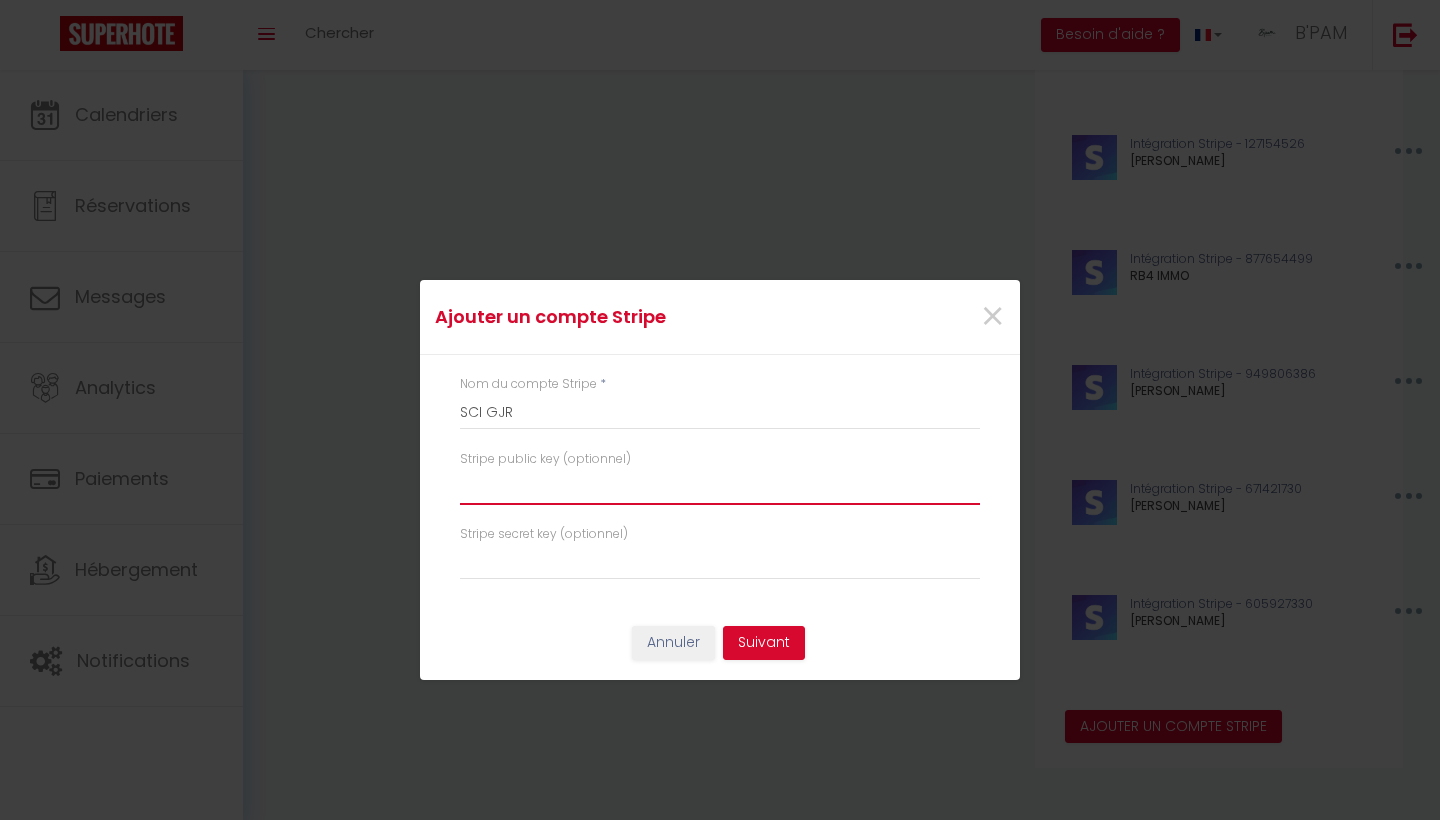 click at bounding box center [720, 487] 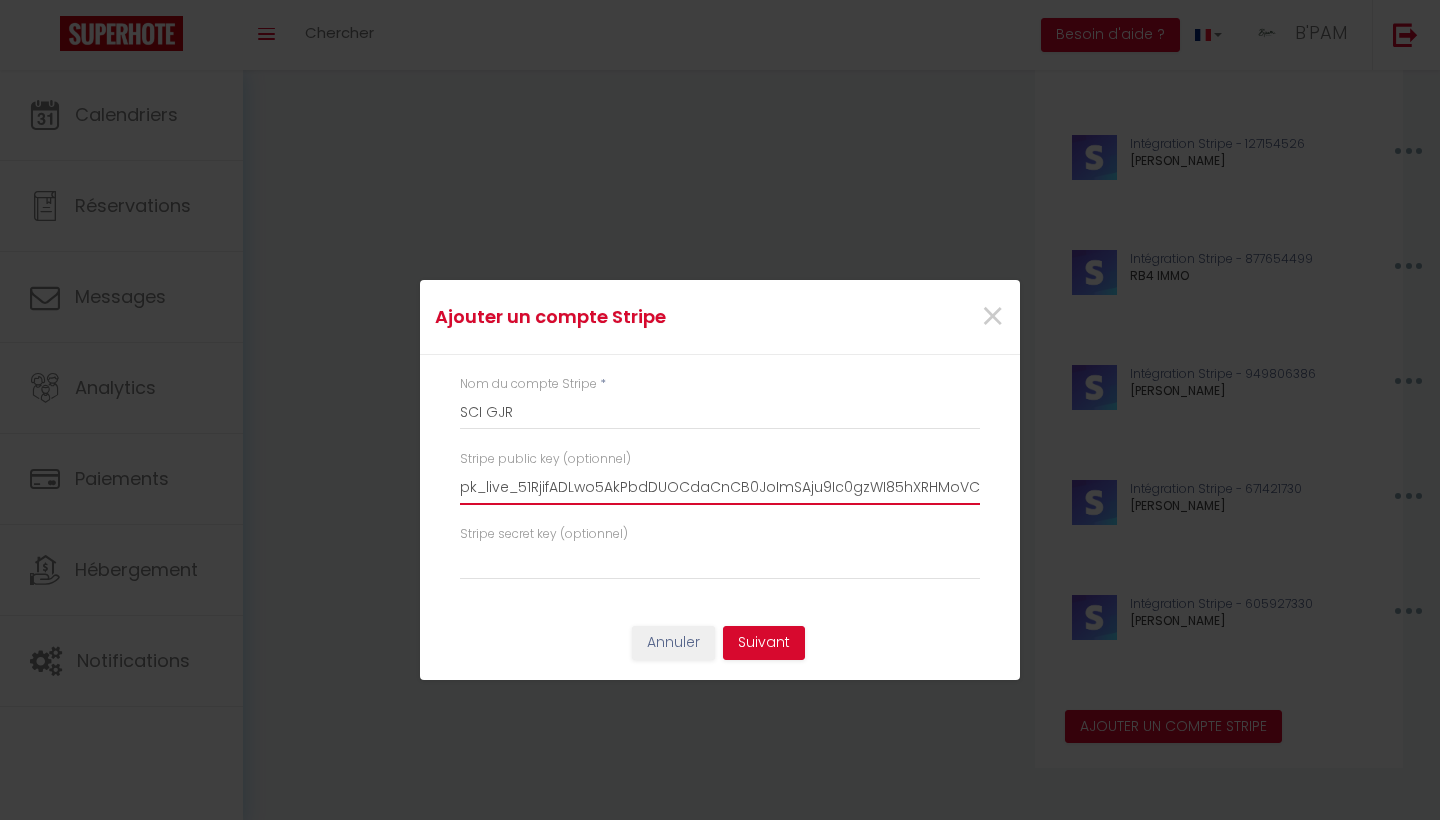 type on "pk_live_51RjifADLwo5AkPbdDUOCdaCnCB0JoImSAju9Ic0gzWI85hXRHMoVCd1096BCs4onQPgnEDRJySM4S70TWePbYTPE00o99ZDHgd" 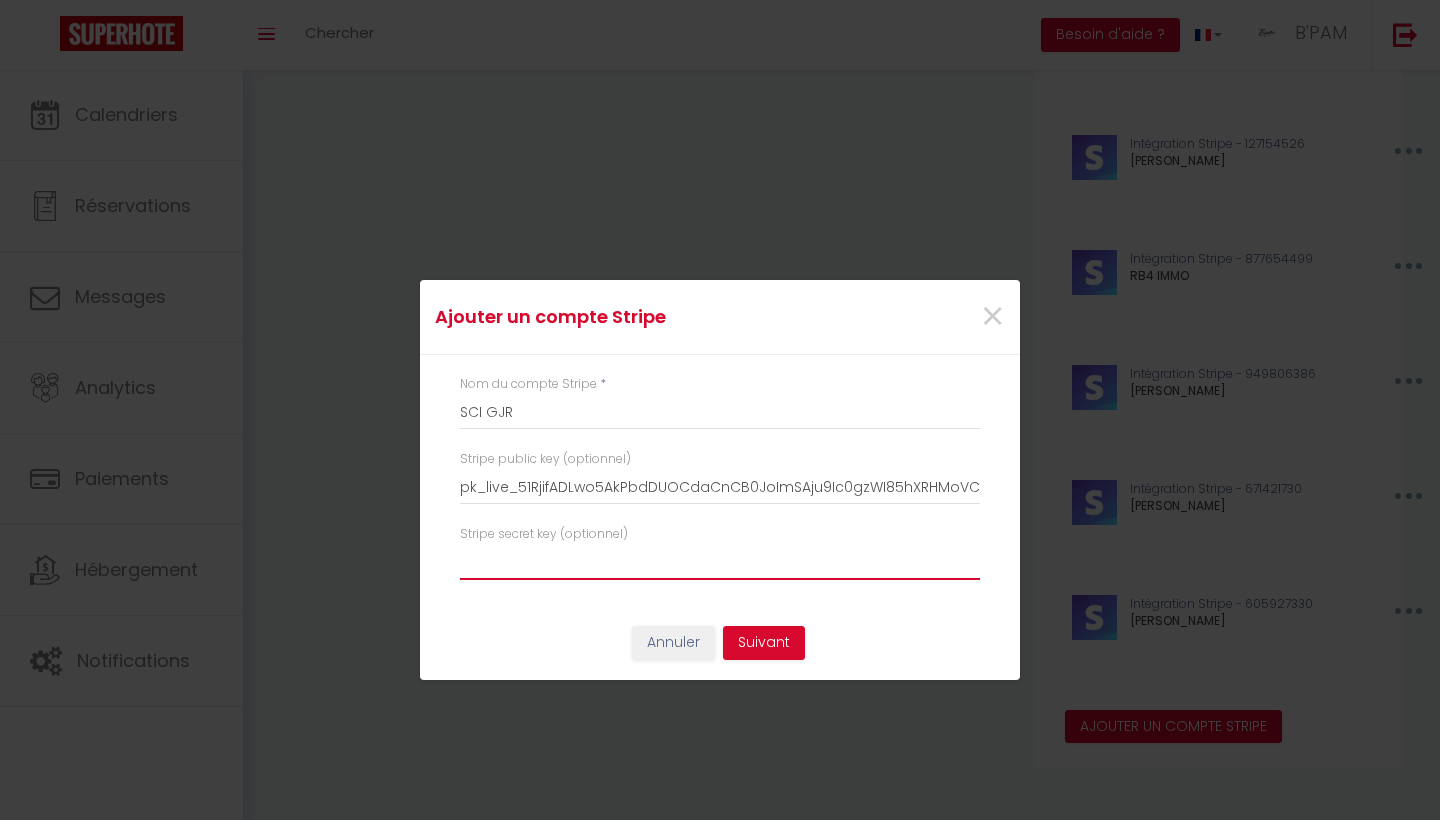 click at bounding box center (720, 562) 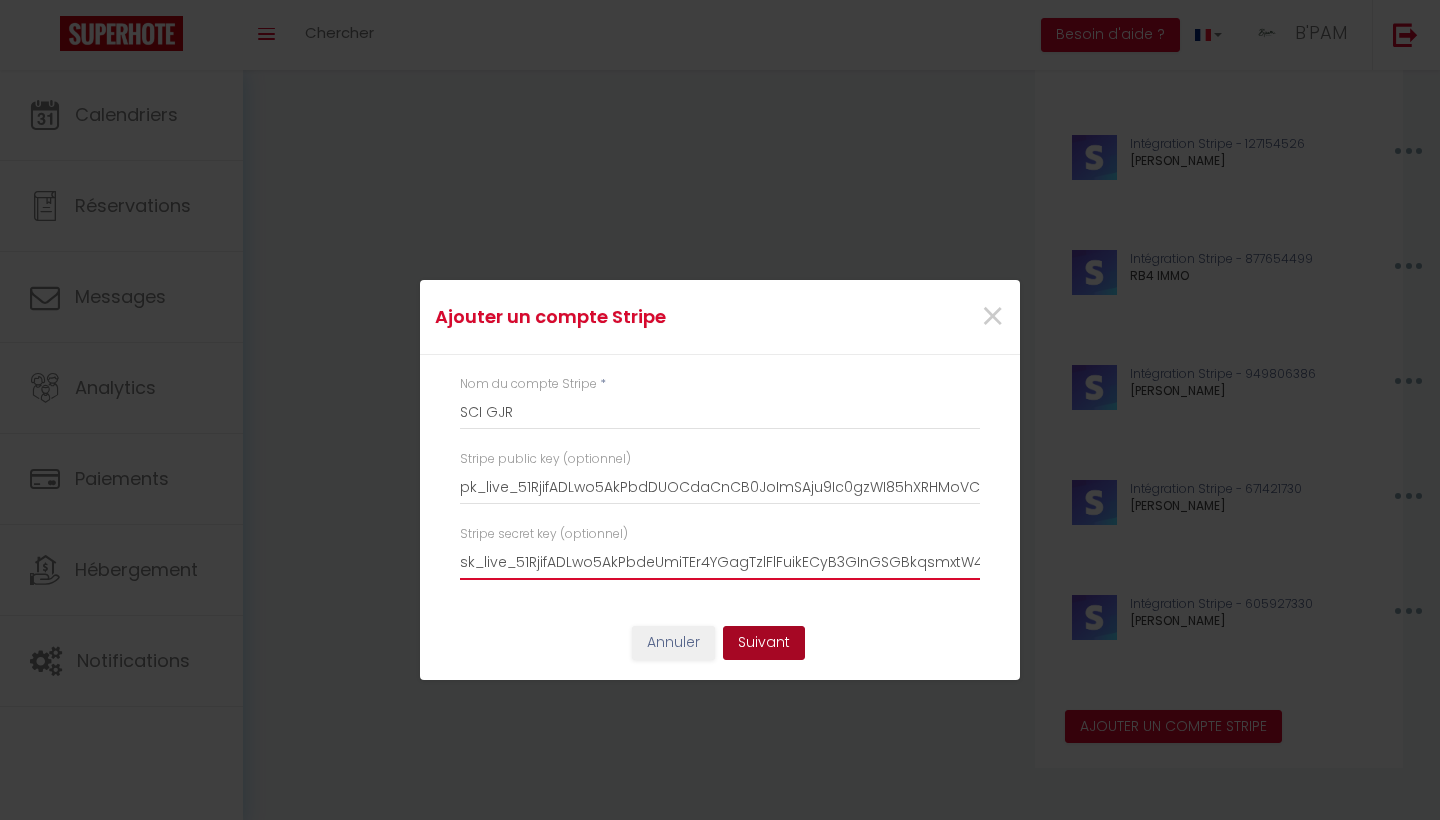 type on "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" 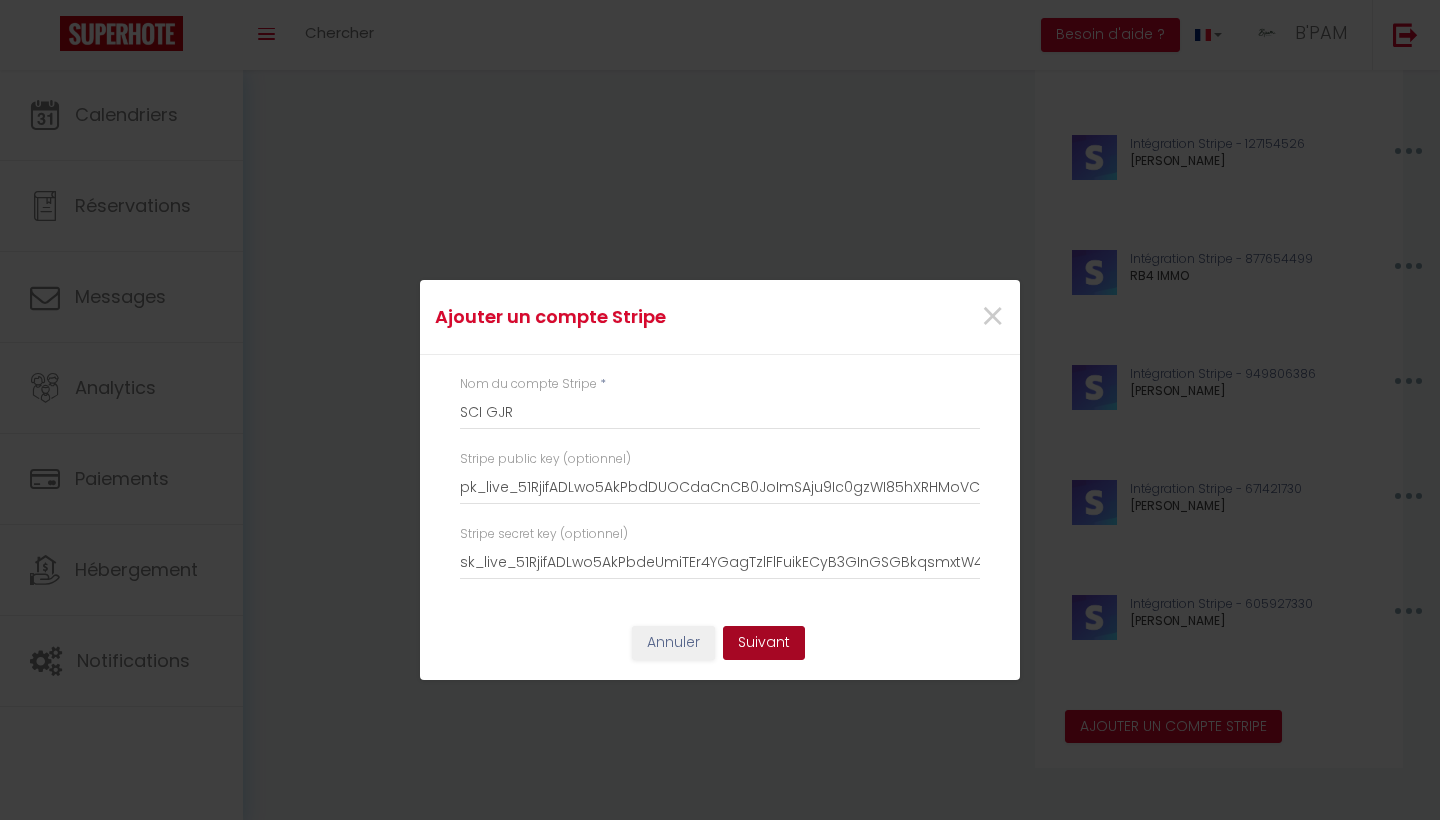 click on "Suivant" at bounding box center [764, 643] 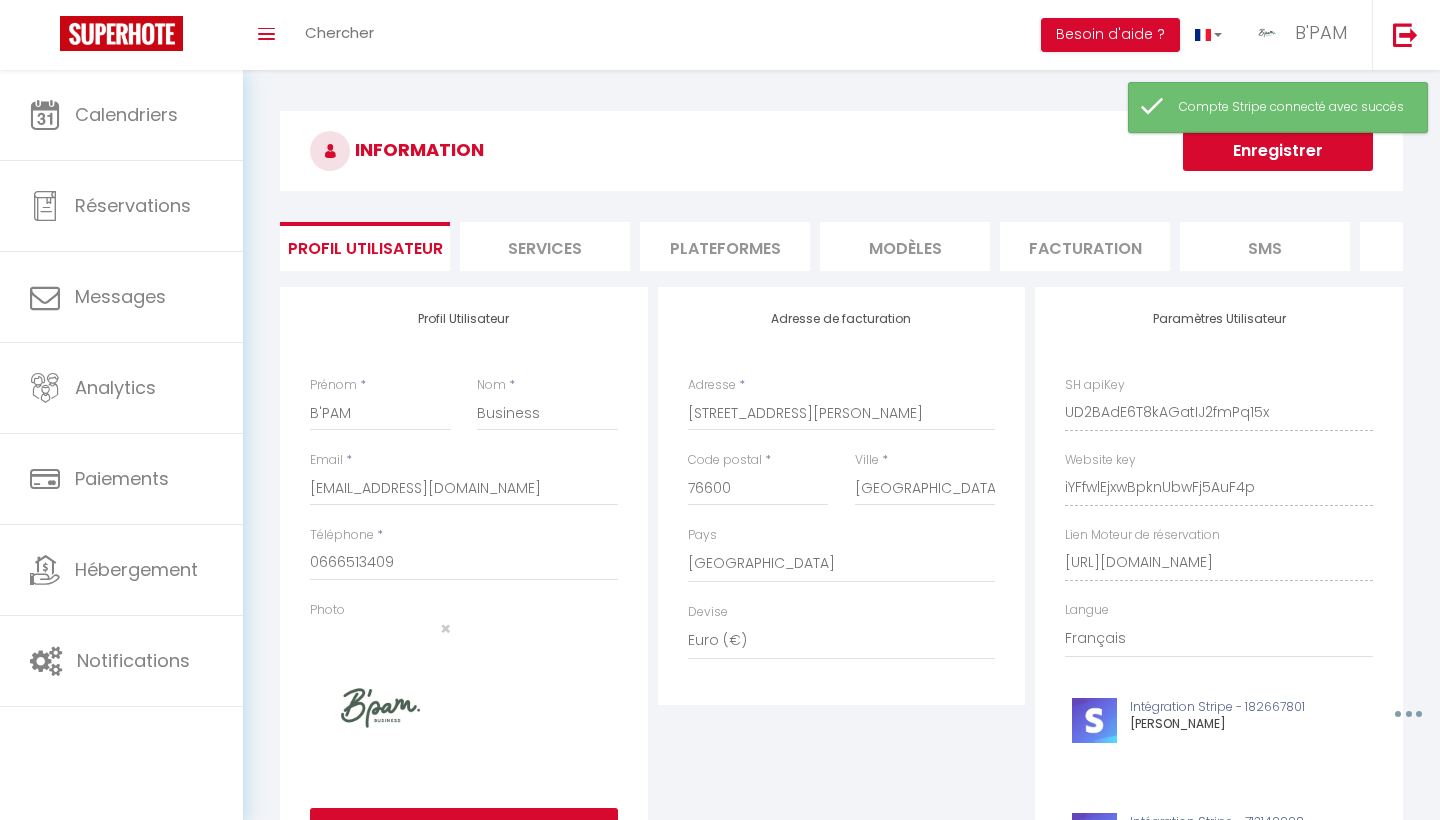 scroll, scrollTop: 0, scrollLeft: 0, axis: both 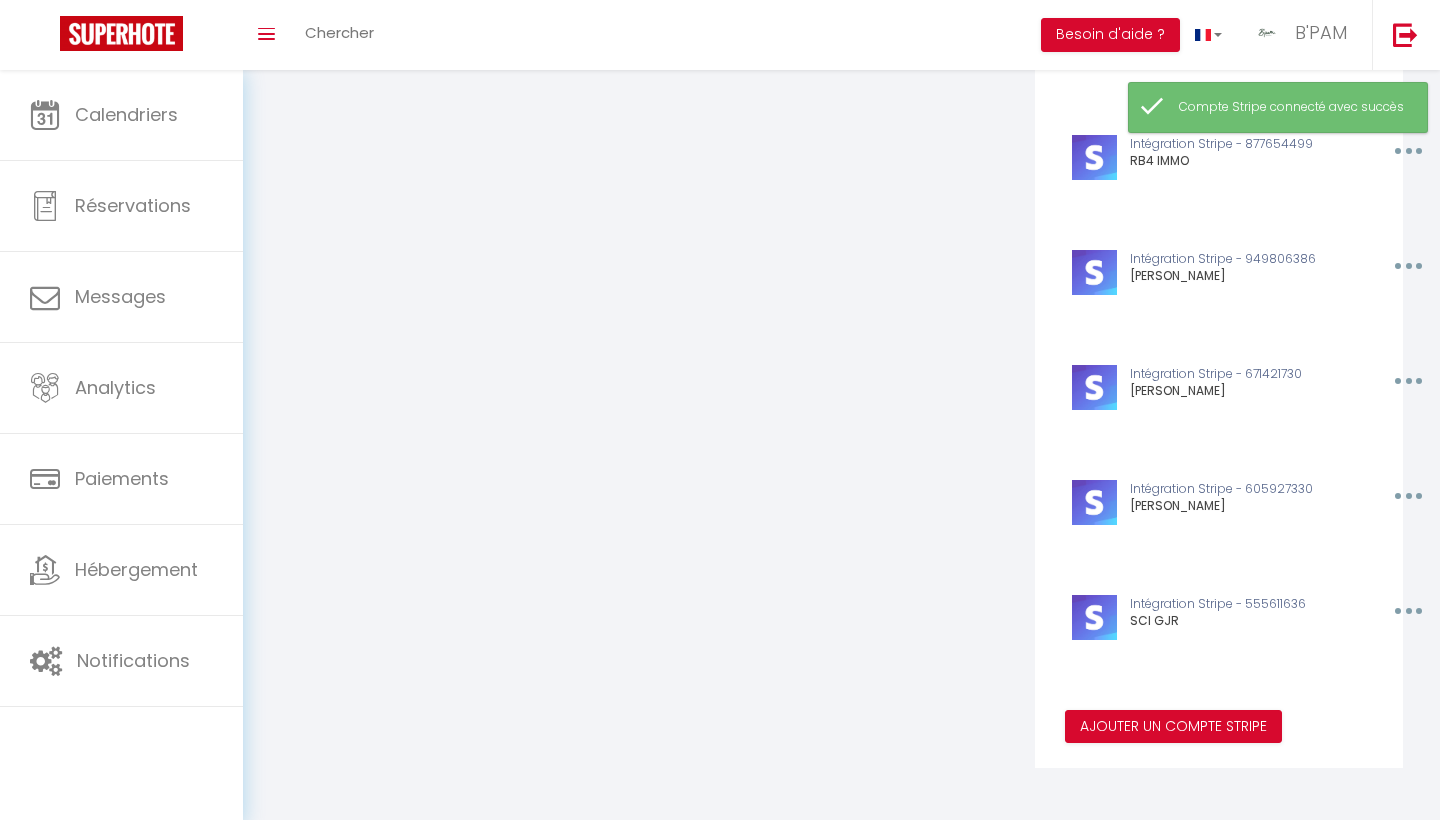 click on "RB4 IMMO" at bounding box center (1239, -759) 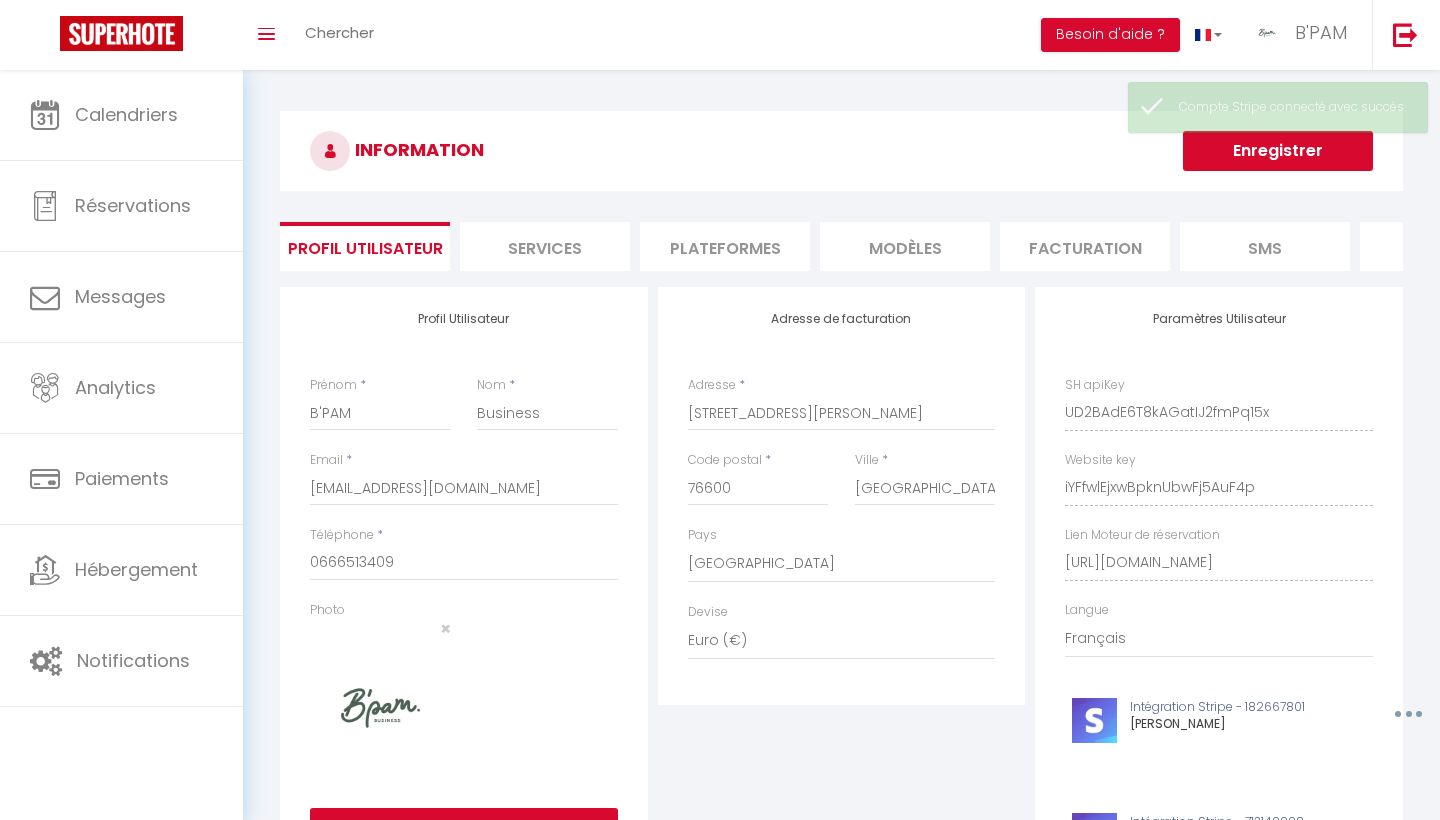 scroll, scrollTop: 0, scrollLeft: 0, axis: both 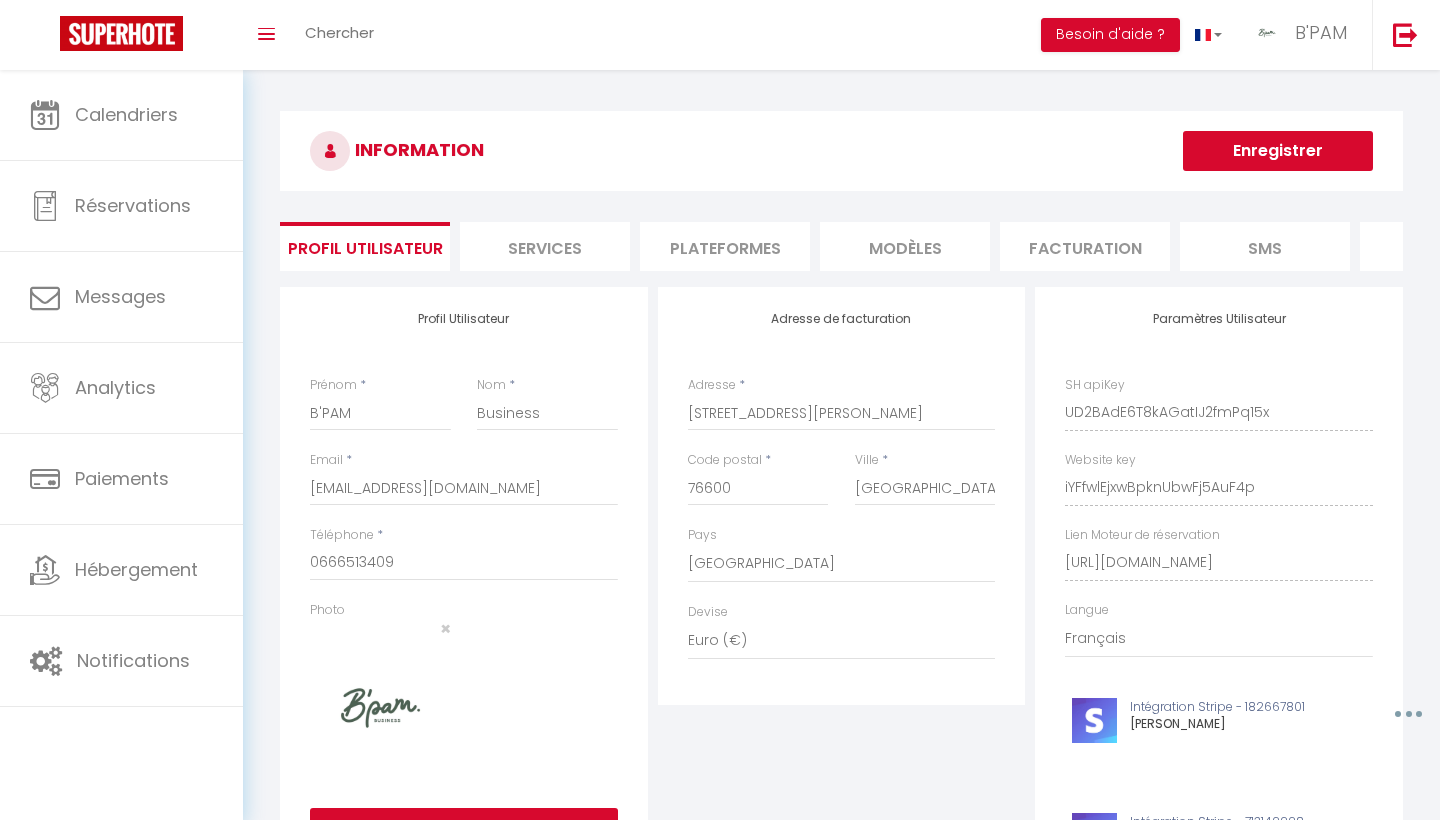 click on "Enregistrer" at bounding box center [1278, 151] 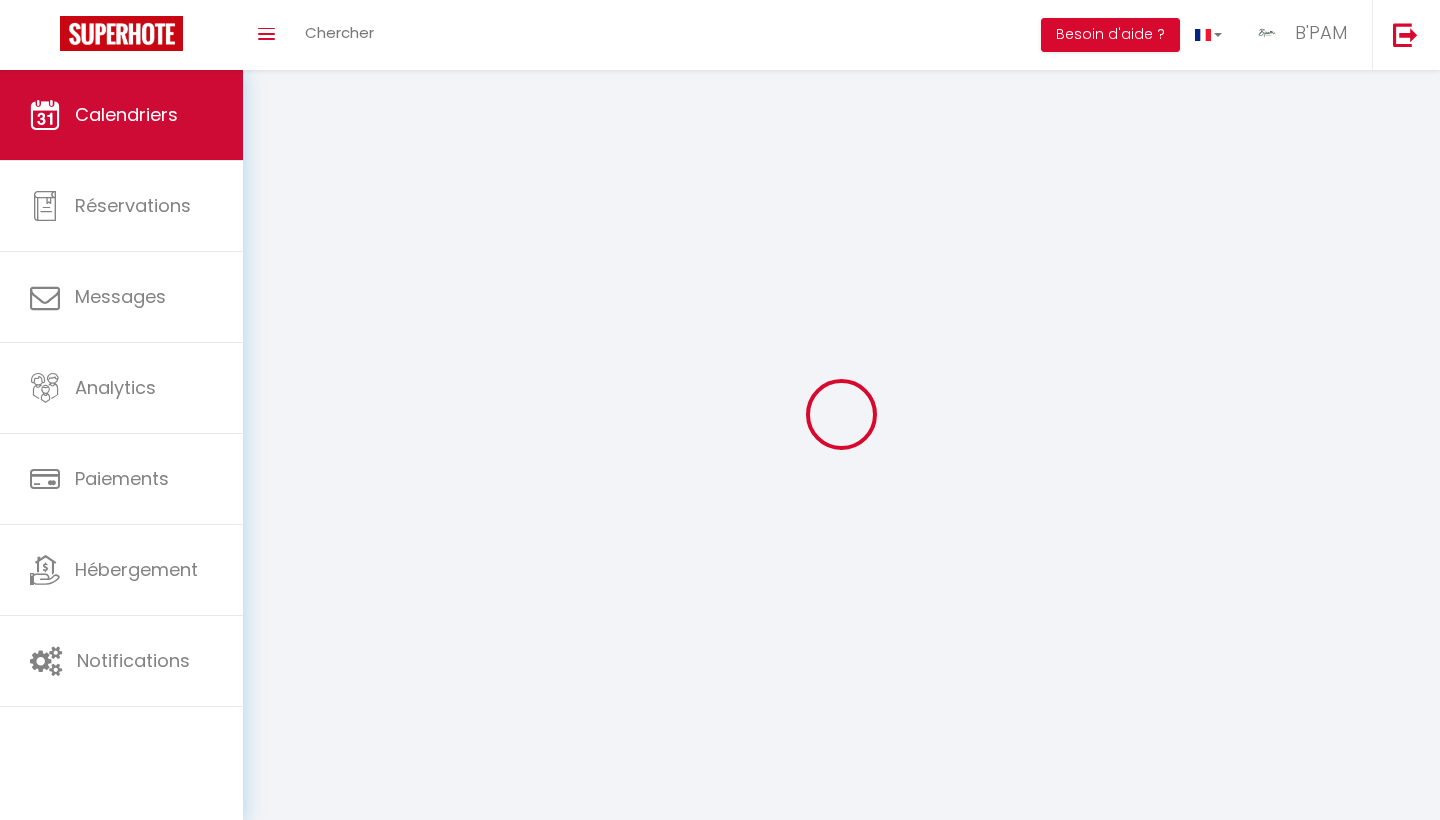 click on "Calendriers" at bounding box center (121, 115) 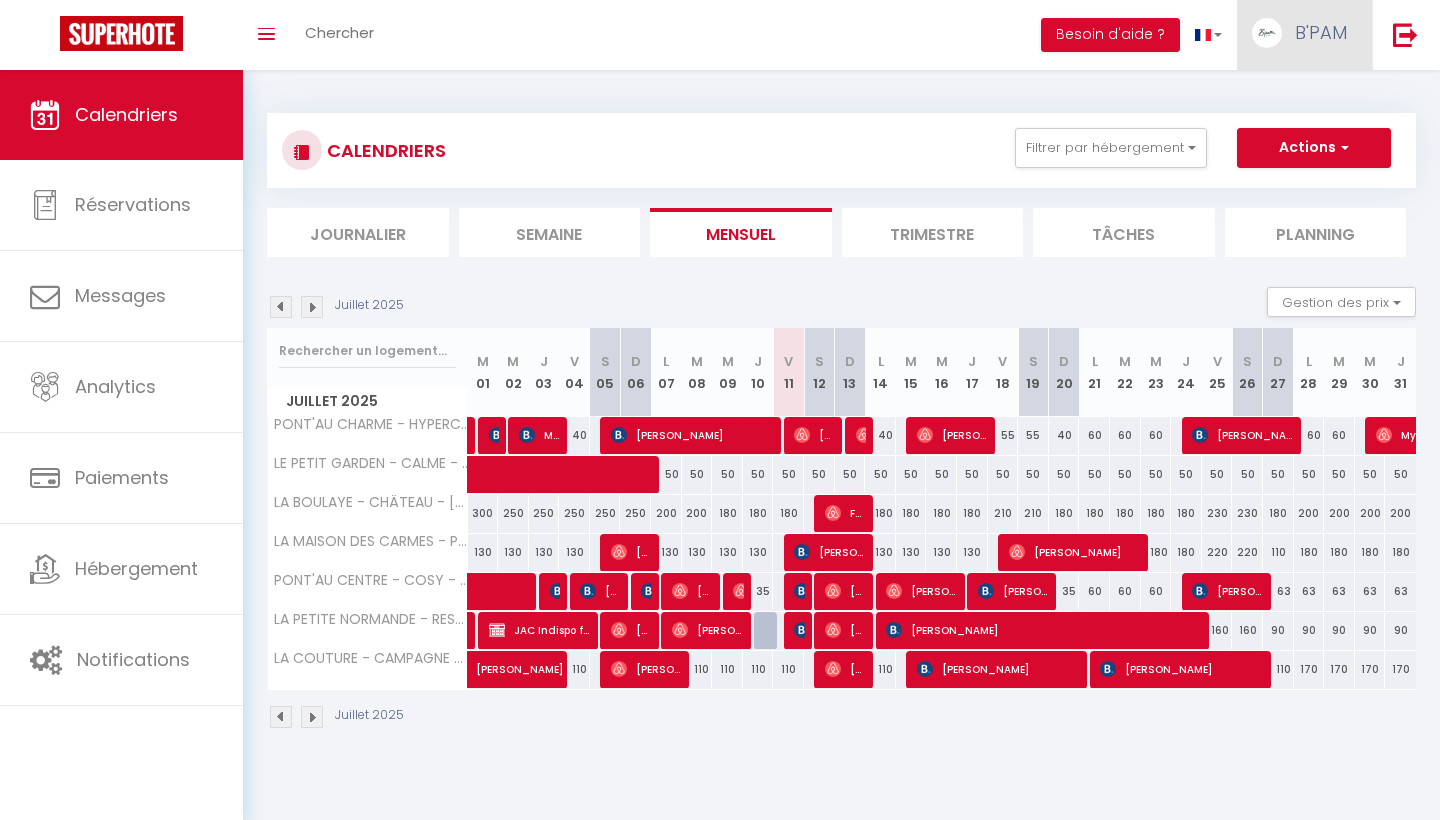 click on "B'PAM" at bounding box center (1304, 35) 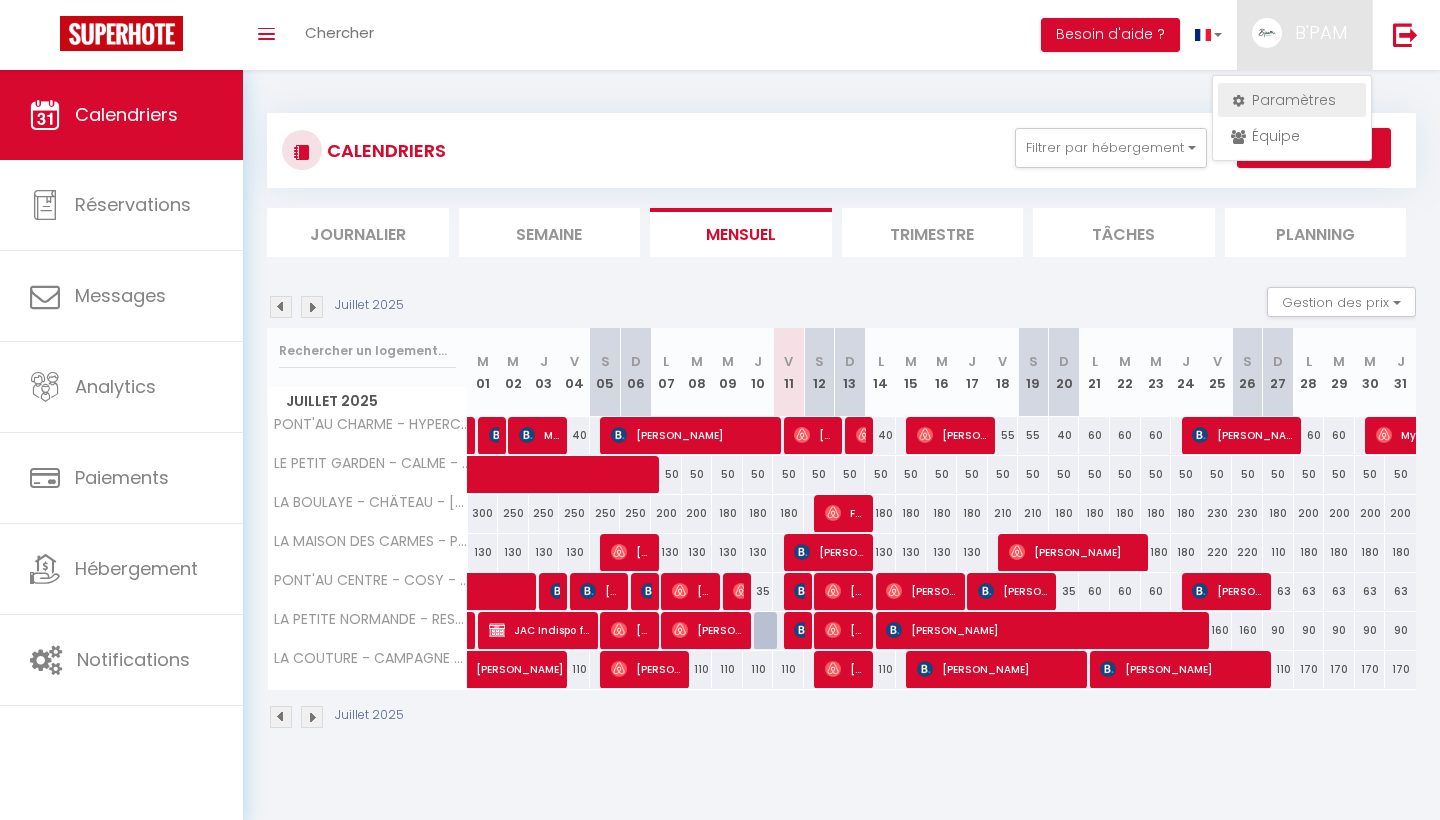 click on "Paramètres" at bounding box center [1292, 100] 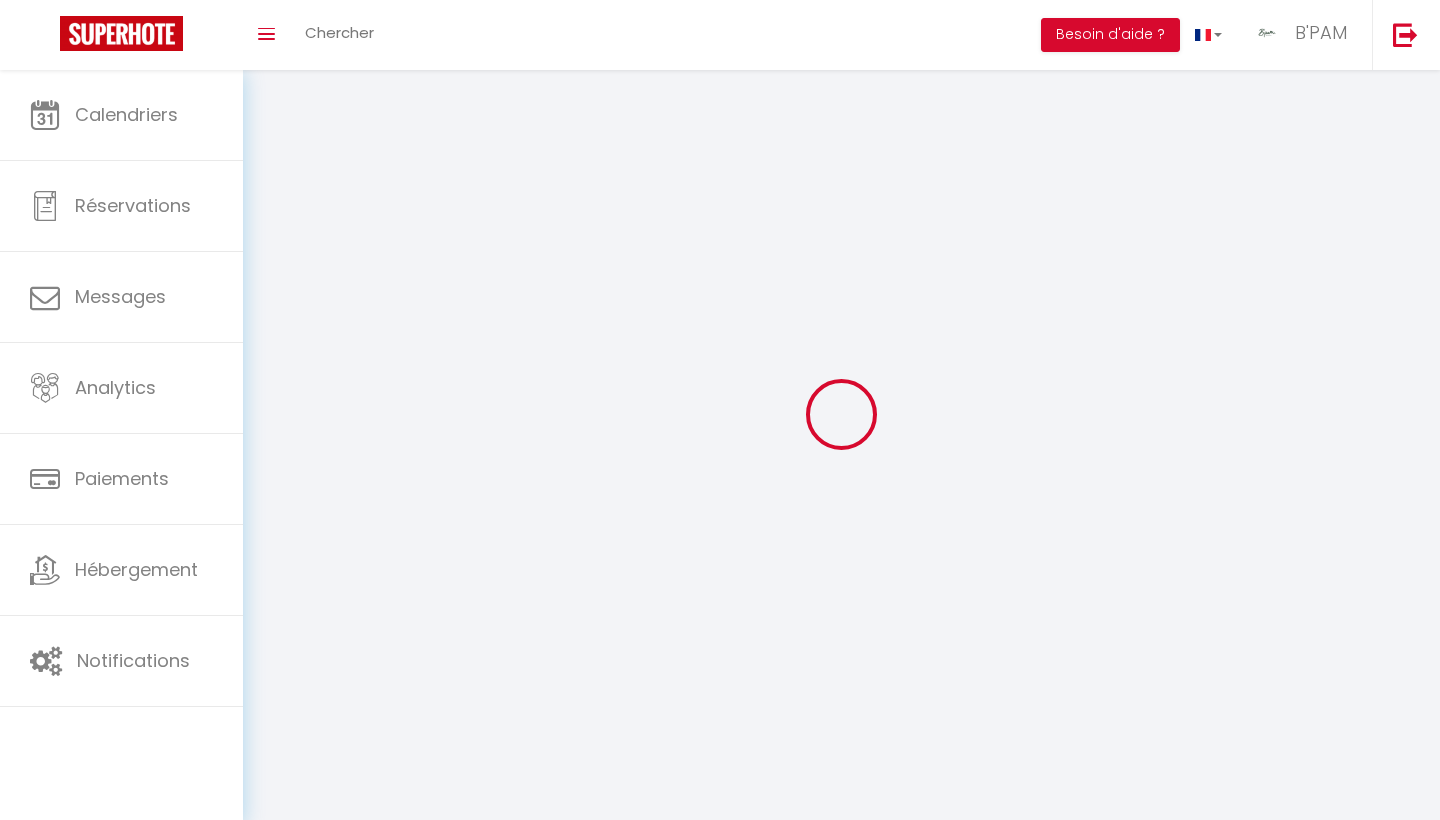 type on "B'PAM" 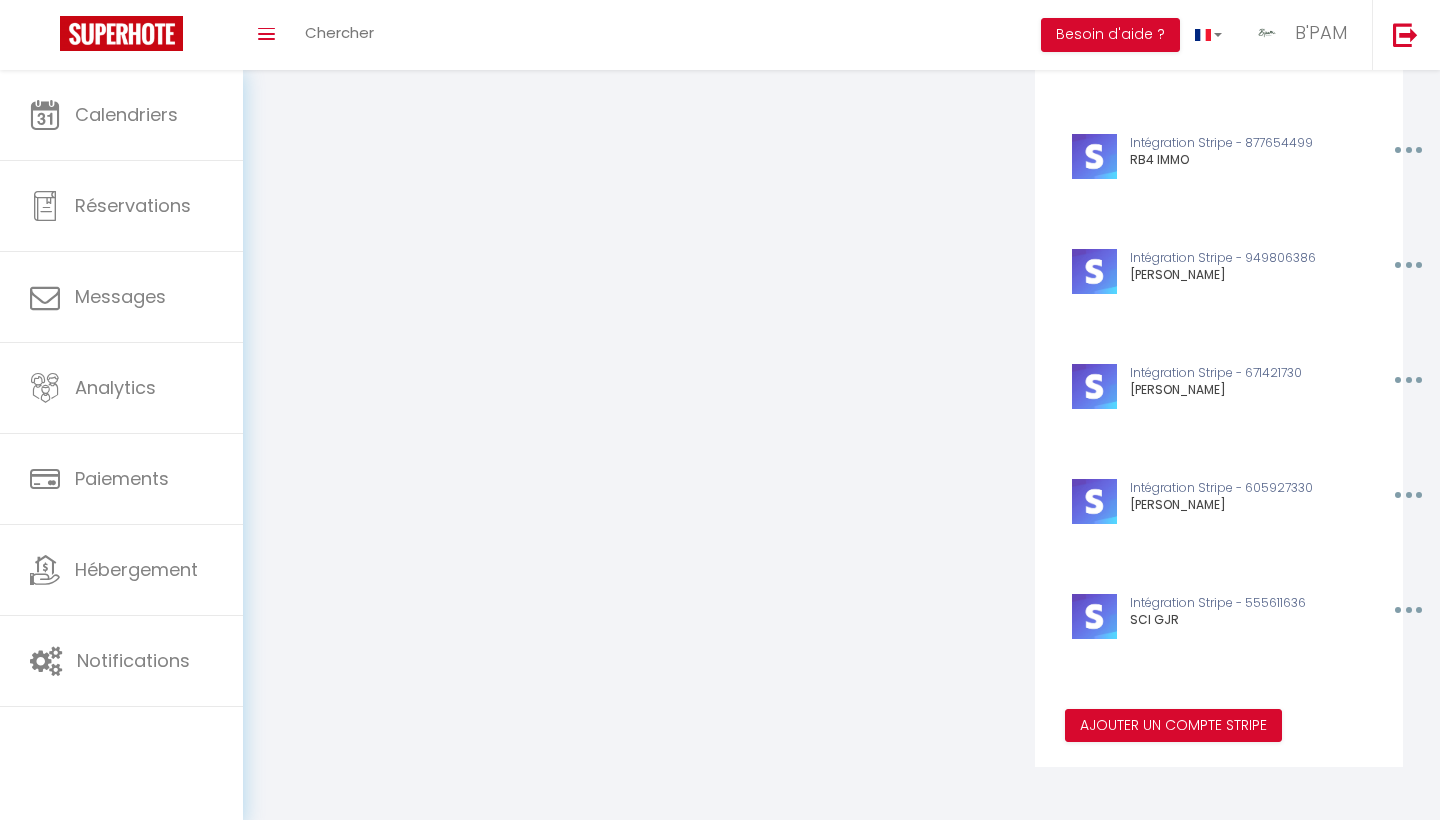 scroll, scrollTop: 1483, scrollLeft: 0, axis: vertical 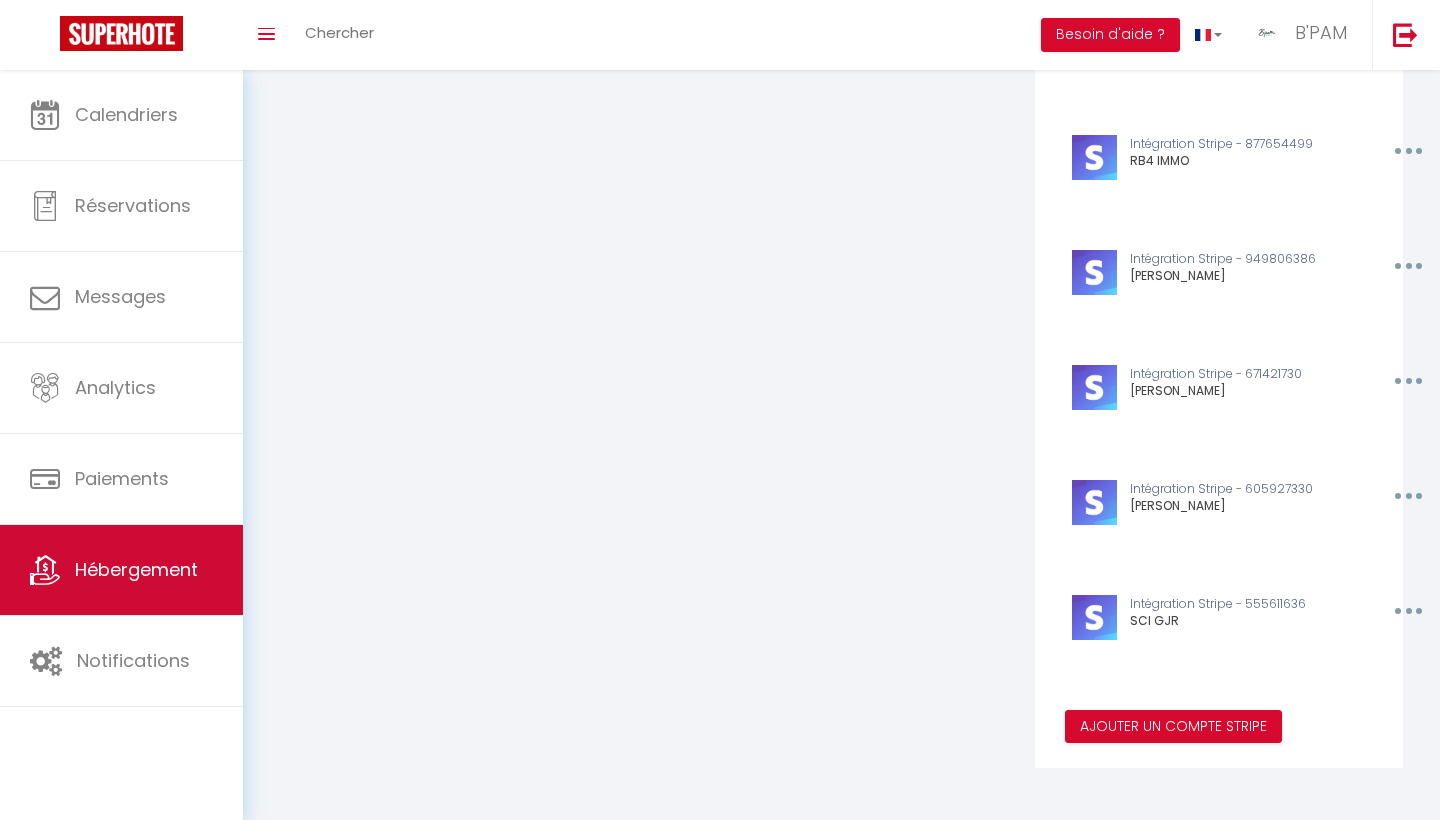 click on "Hébergement" at bounding box center (136, 569) 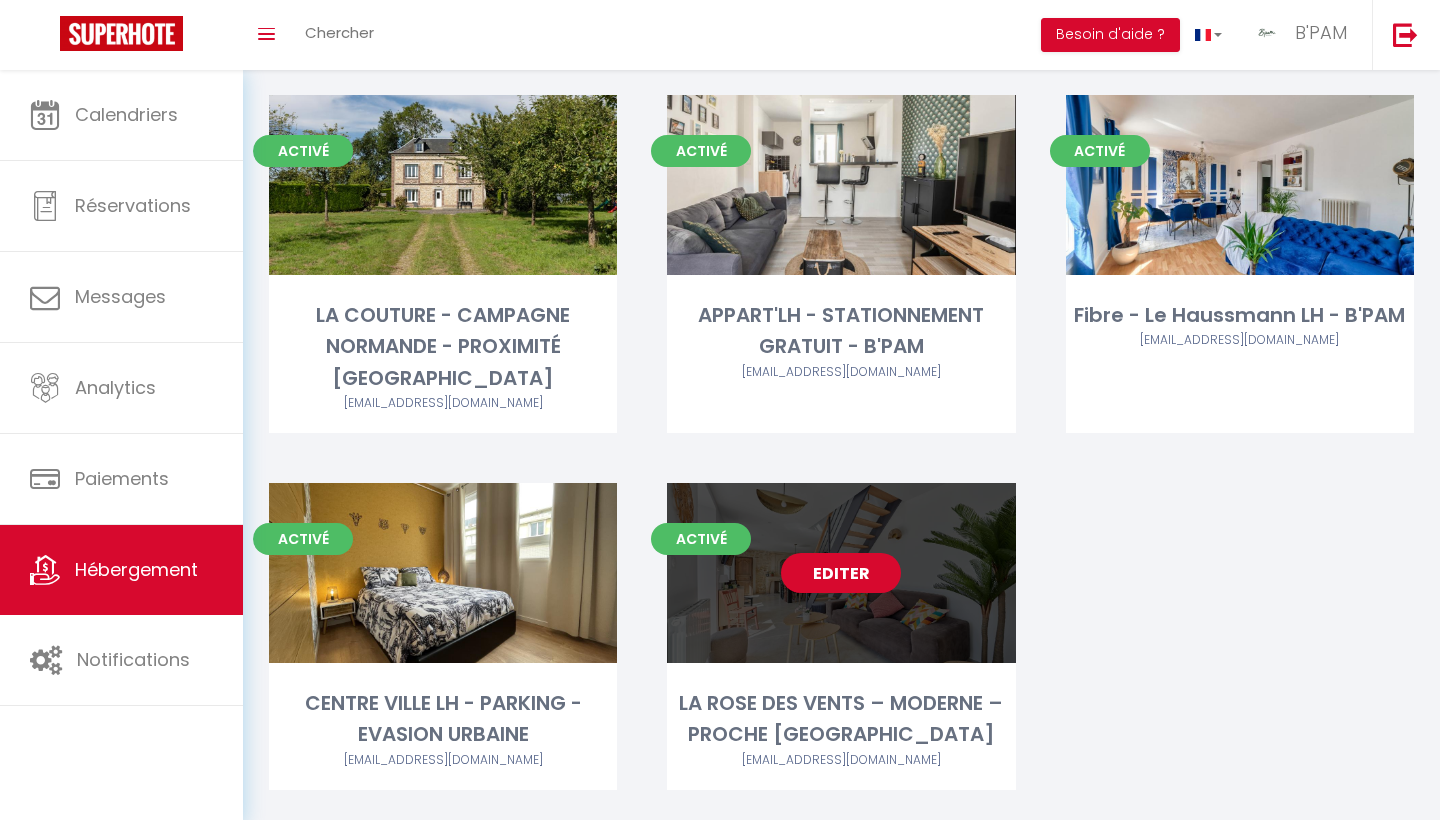 scroll, scrollTop: 1937, scrollLeft: 0, axis: vertical 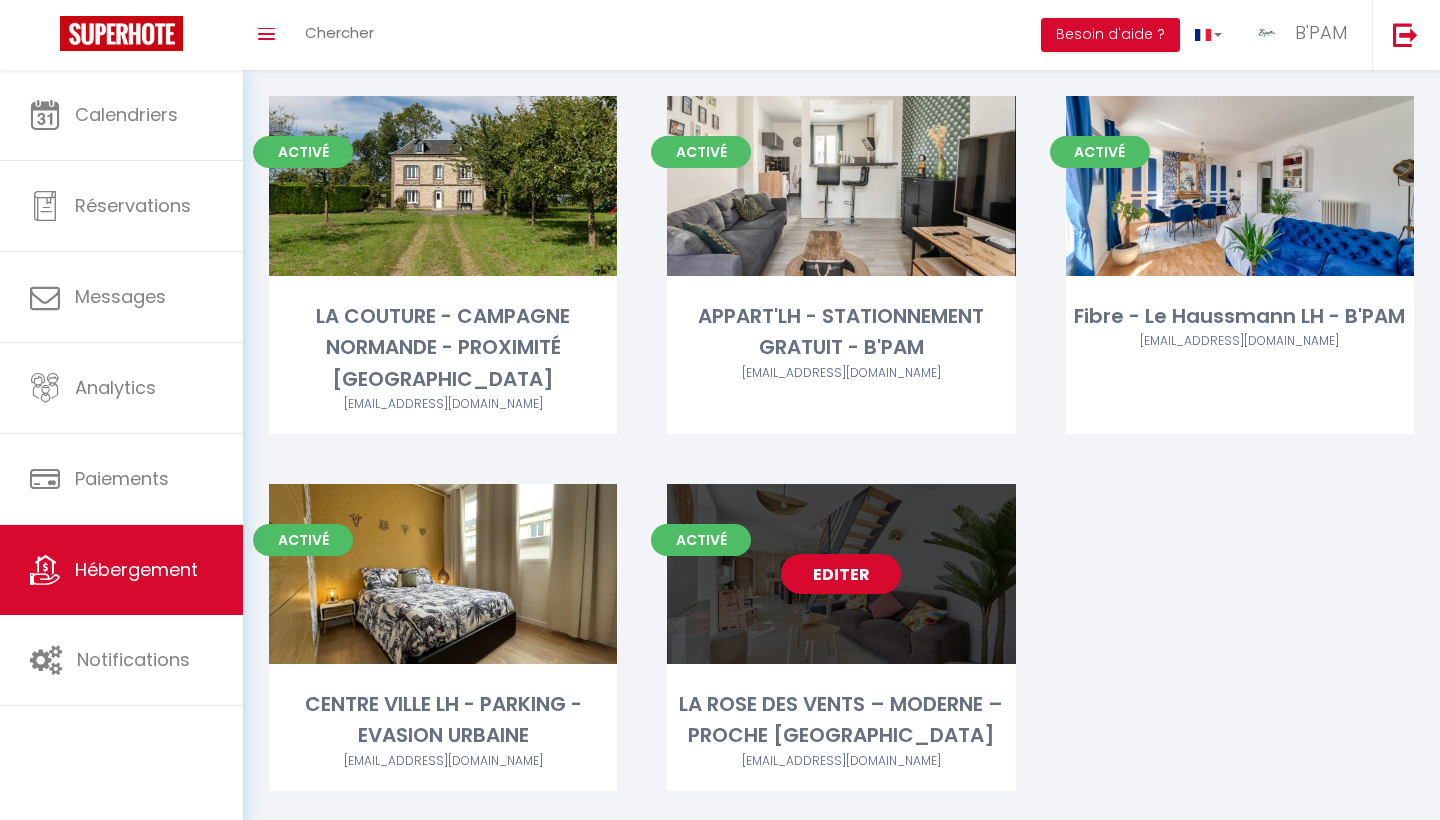 click on "Editer" at bounding box center (841, 574) 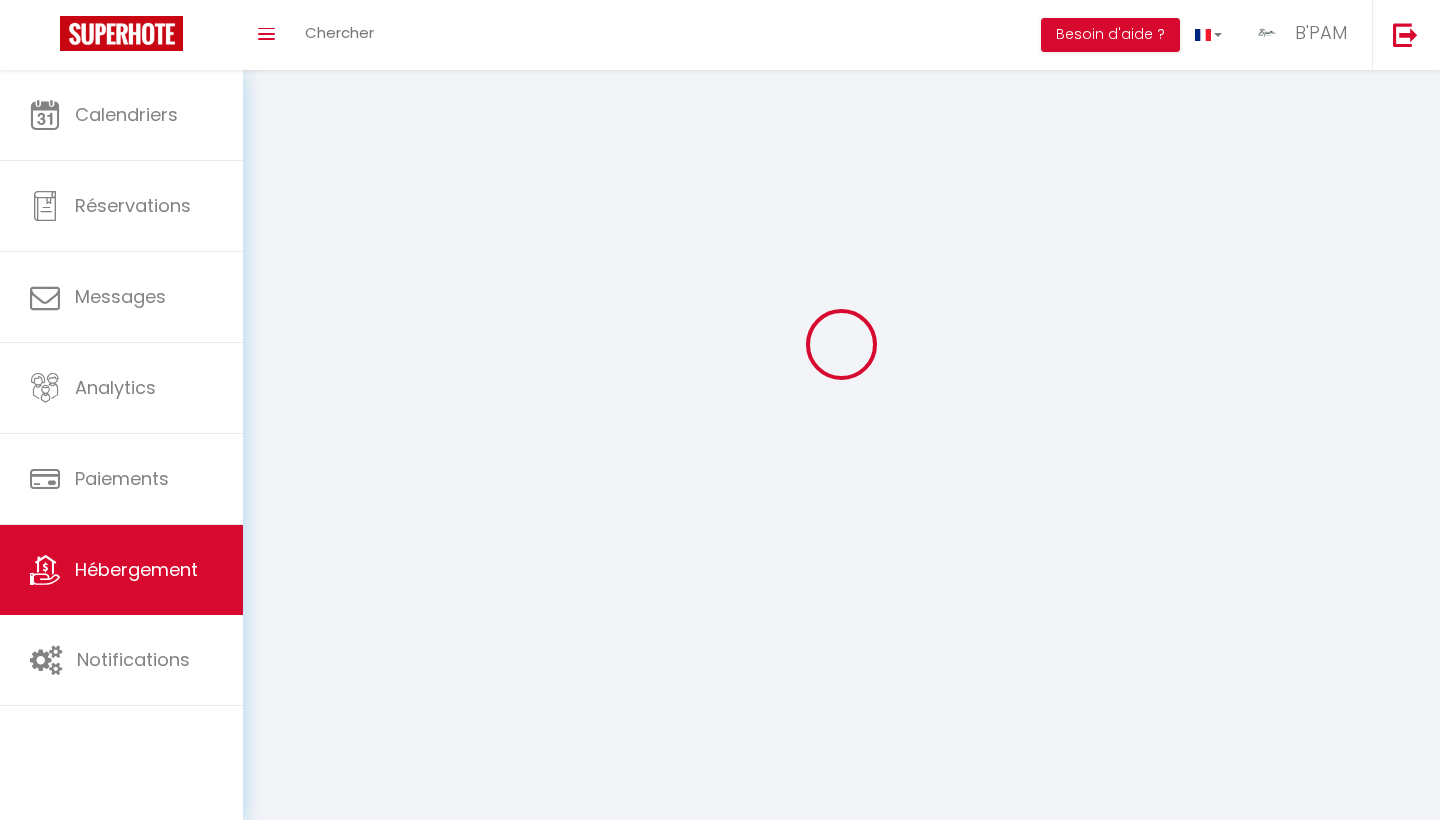scroll, scrollTop: 0, scrollLeft: 0, axis: both 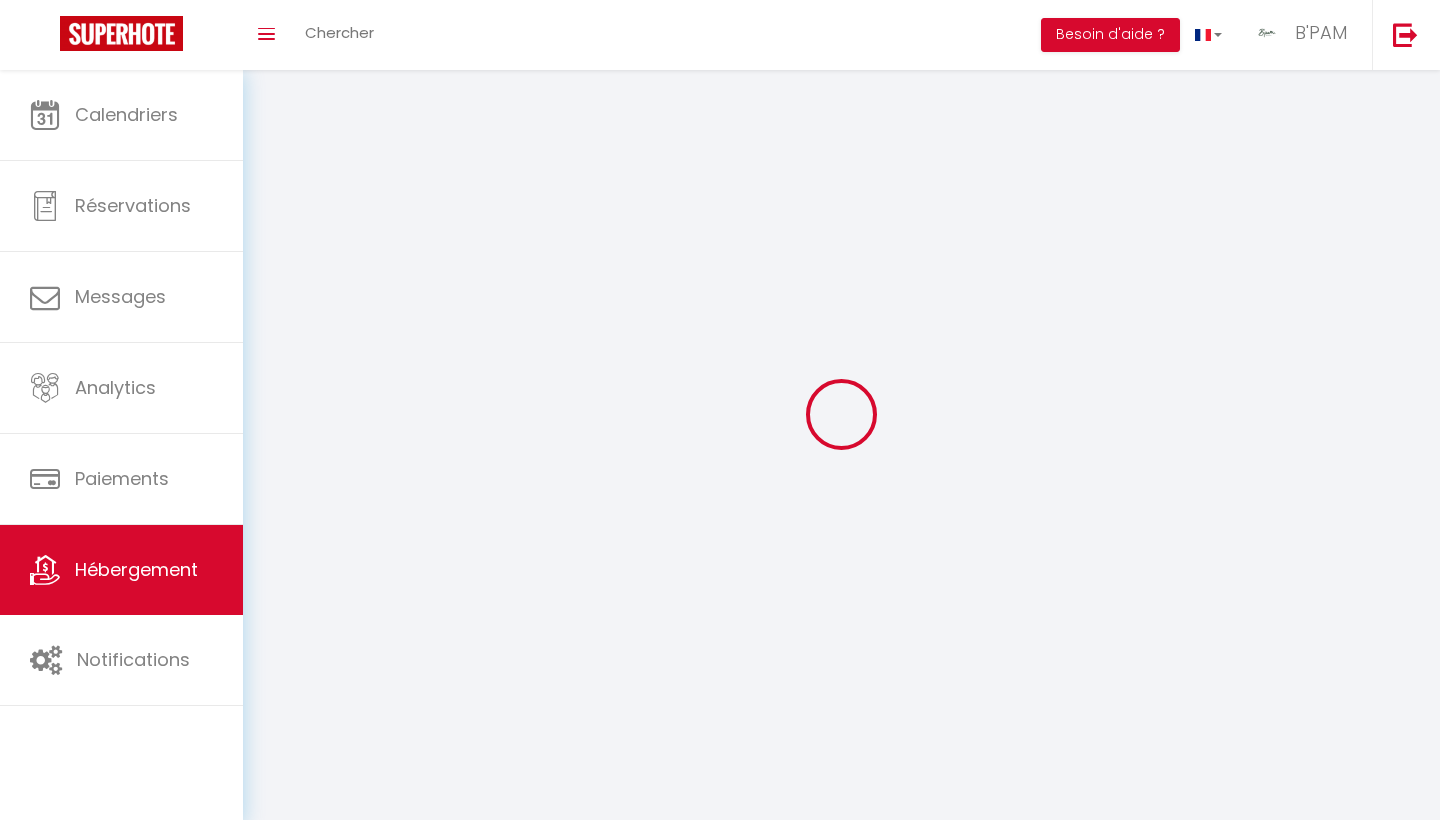select on "1" 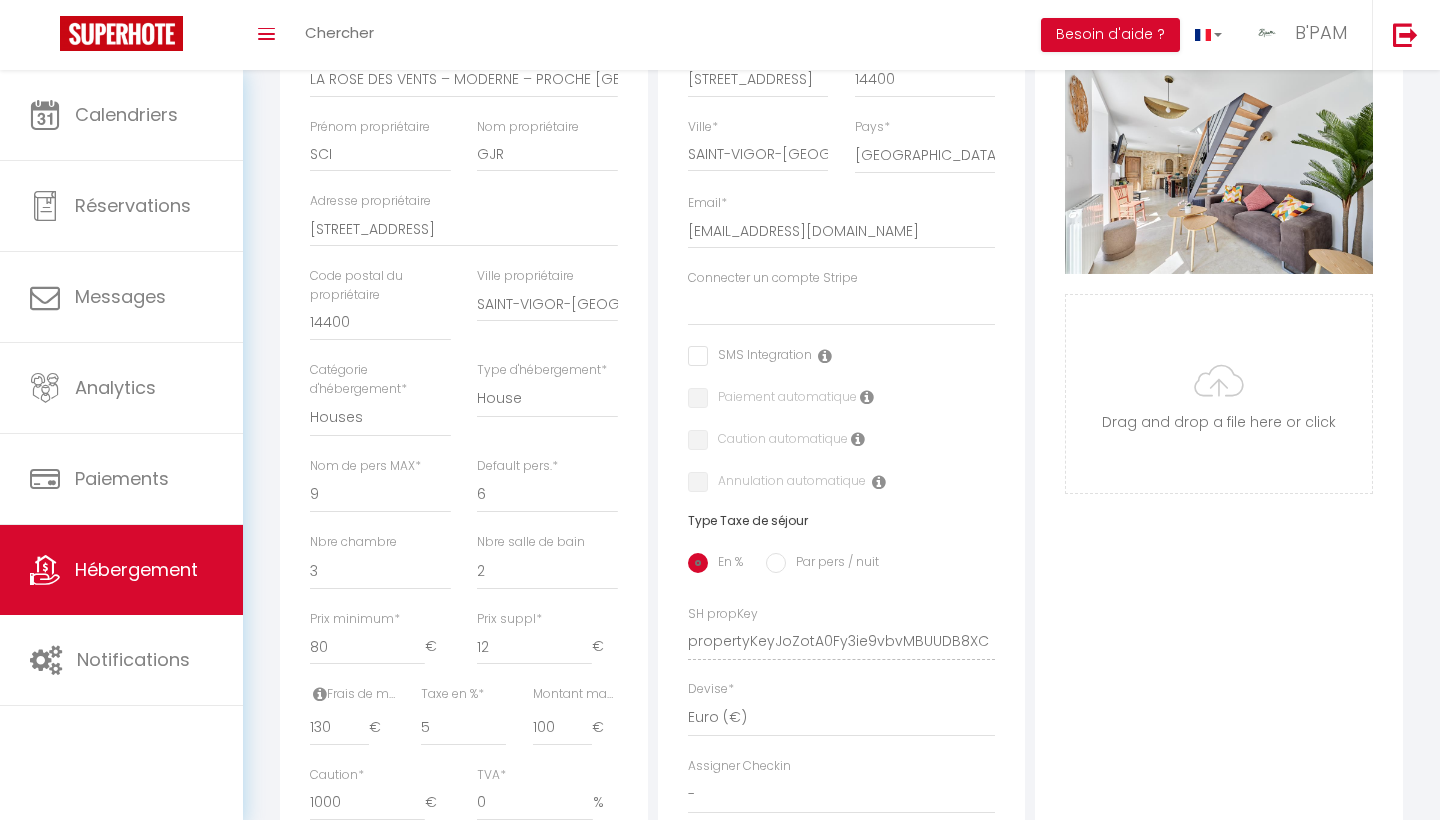 select 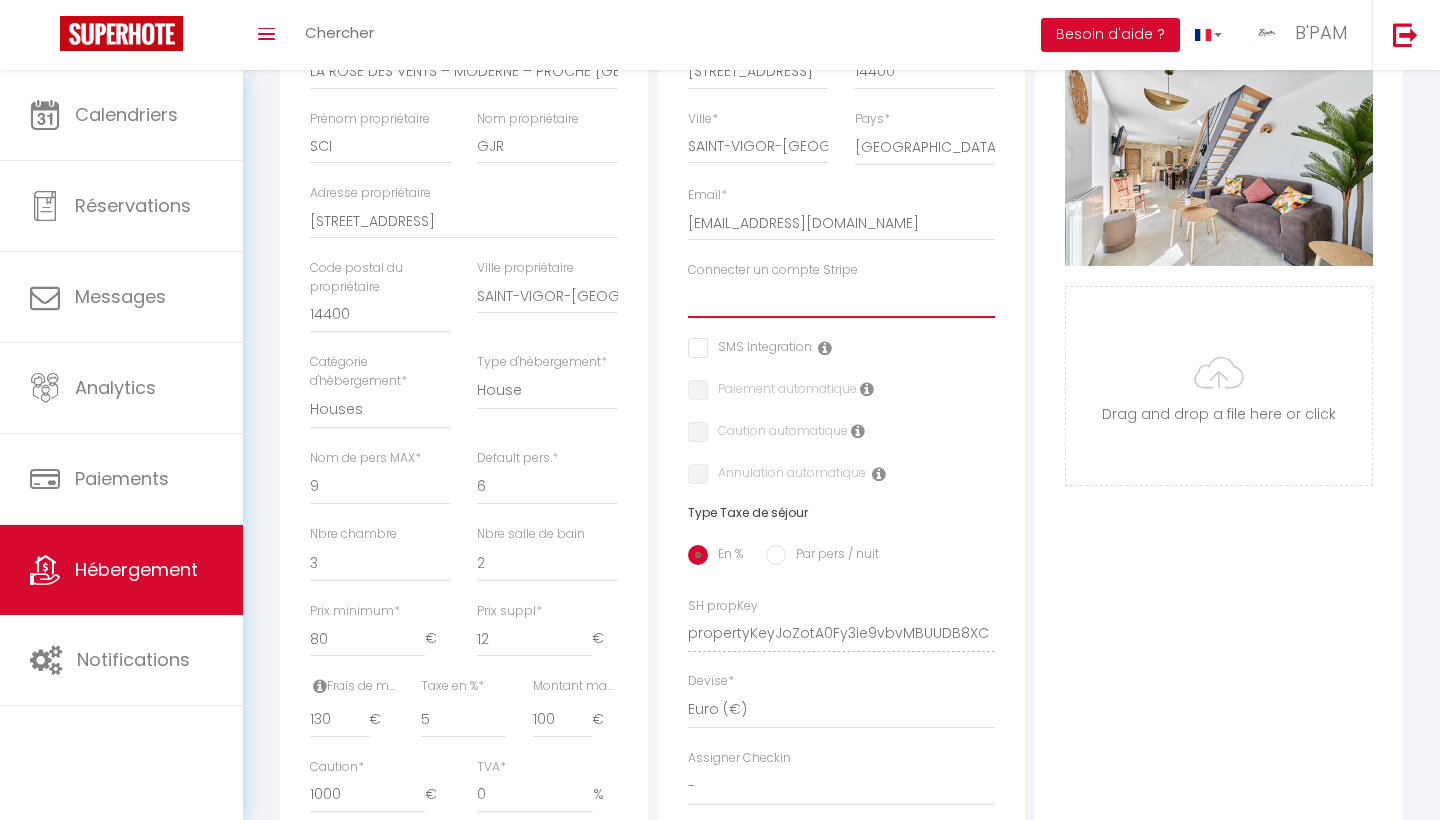 select on "15286" 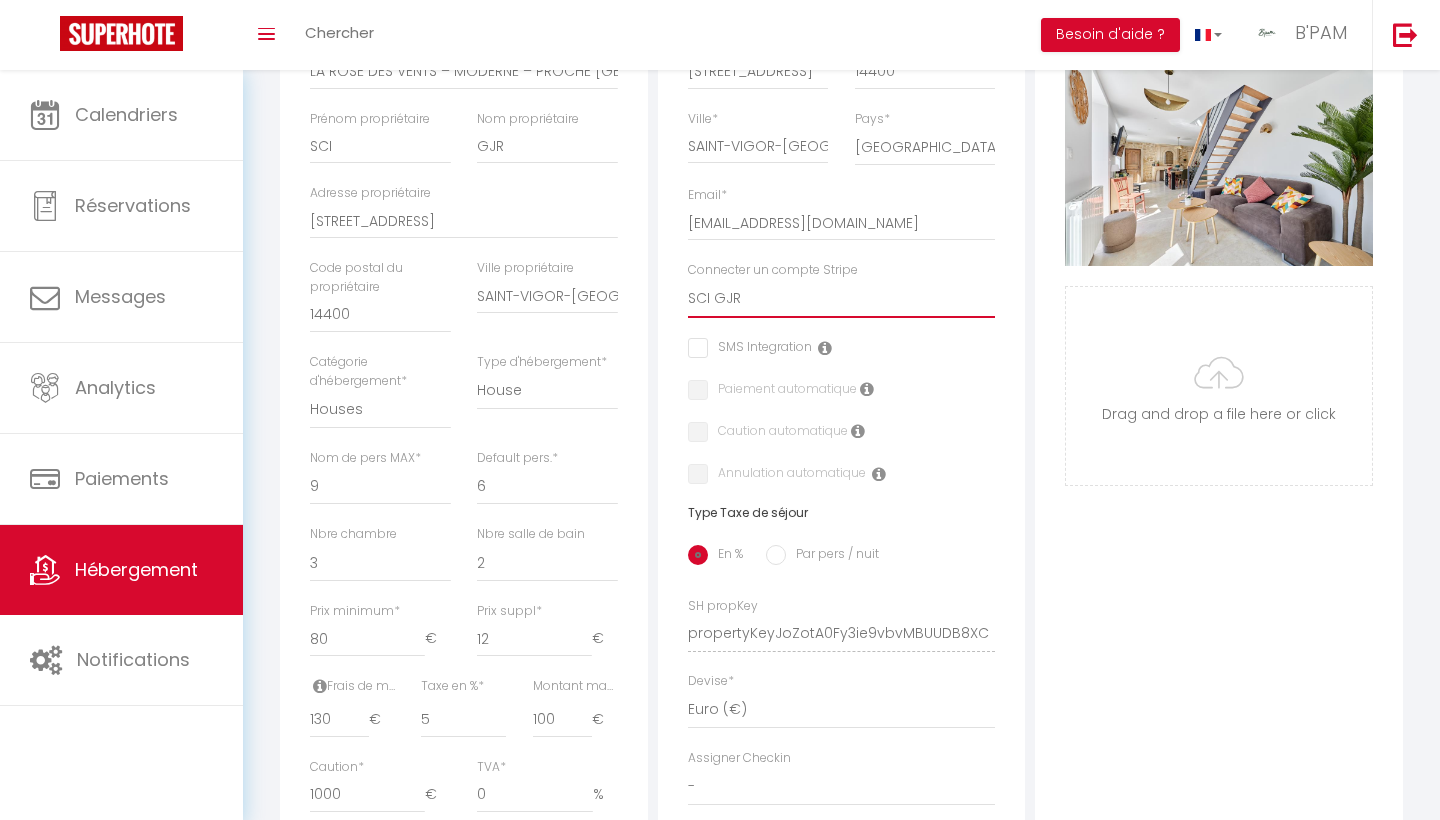 checkbox on "false" 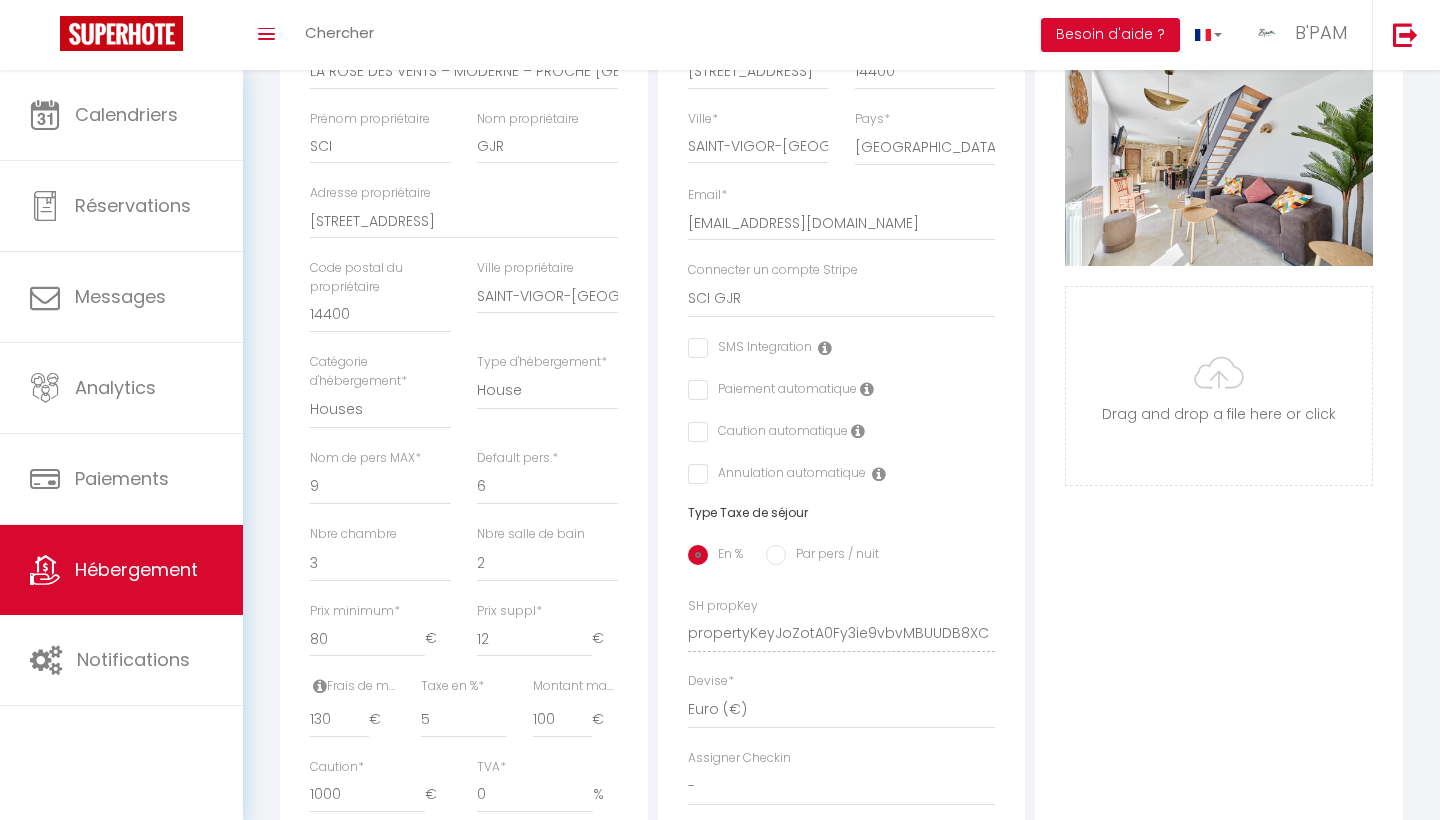click on "Adresse
Adresse
*   [STREET_ADDRESS]
[GEOGRAPHIC_DATA]
[GEOGRAPHIC_DATA]
[GEOGRAPHIC_DATA]
[GEOGRAPHIC_DATA]
[US_STATE]
[GEOGRAPHIC_DATA]
Angola
*   [EMAIL_ADDRESS][DOMAIN_NAME]" at bounding box center (842, 436) 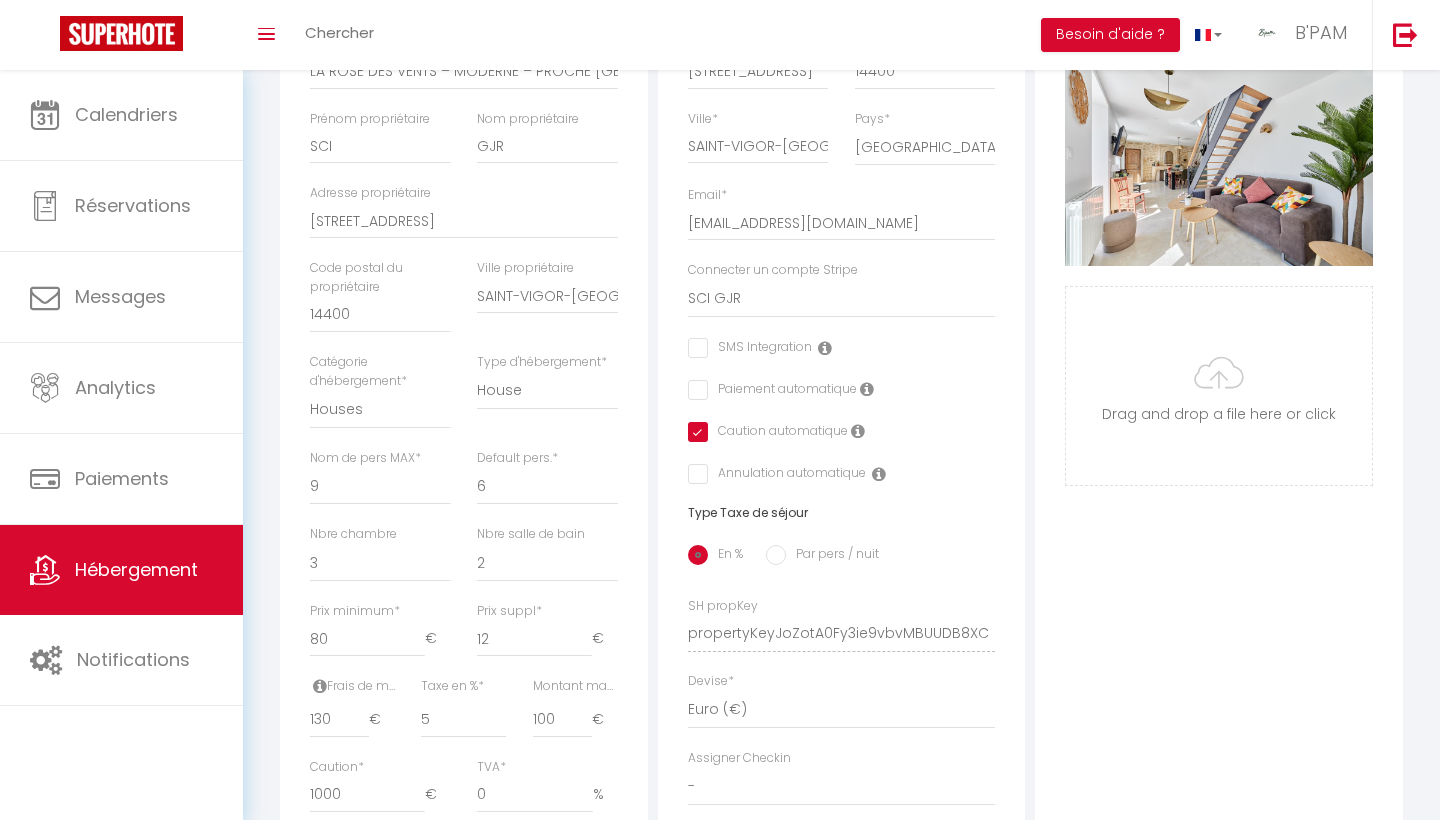 checkbox on "false" 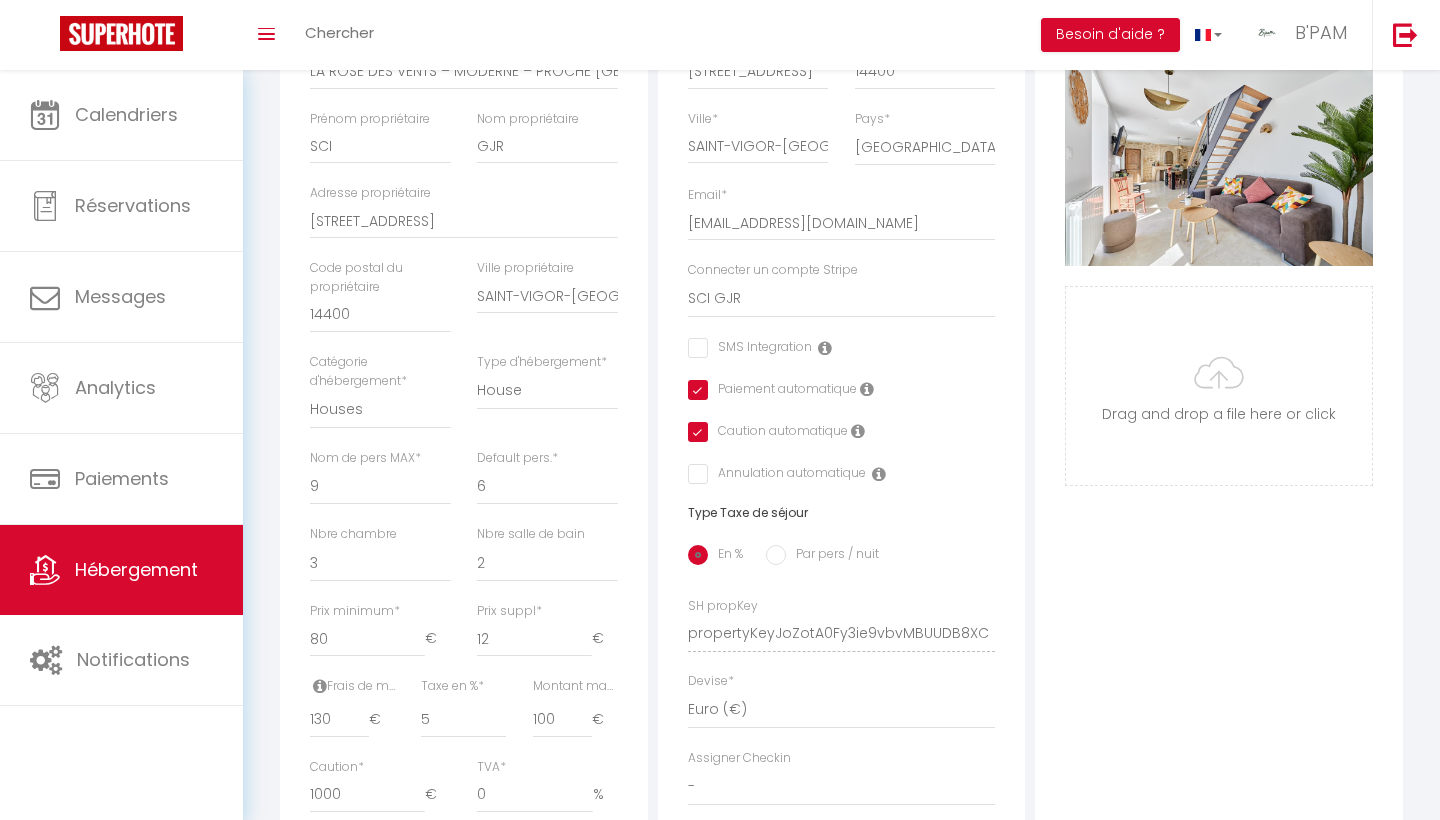 checkbox on "false" 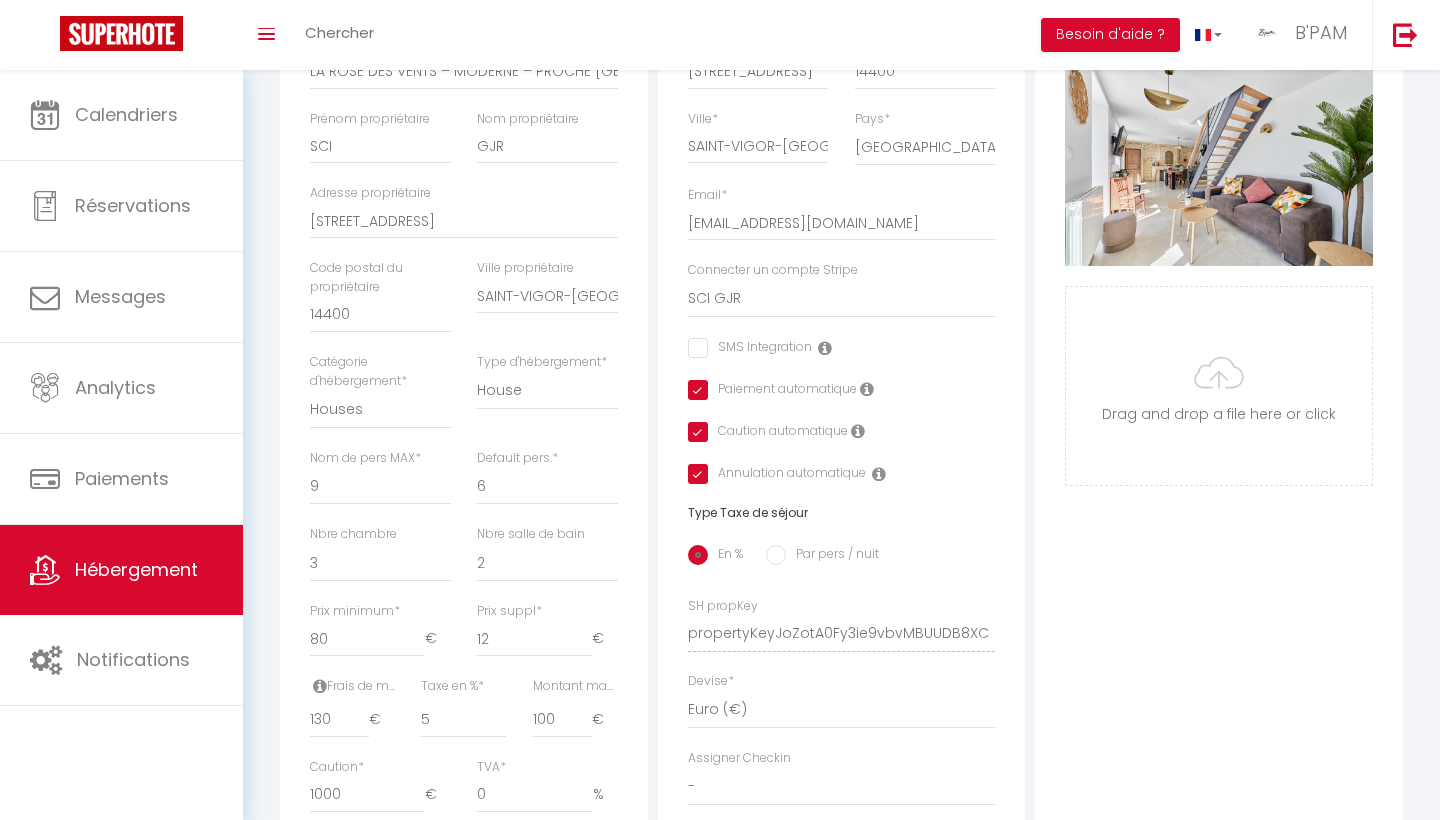 checkbox on "false" 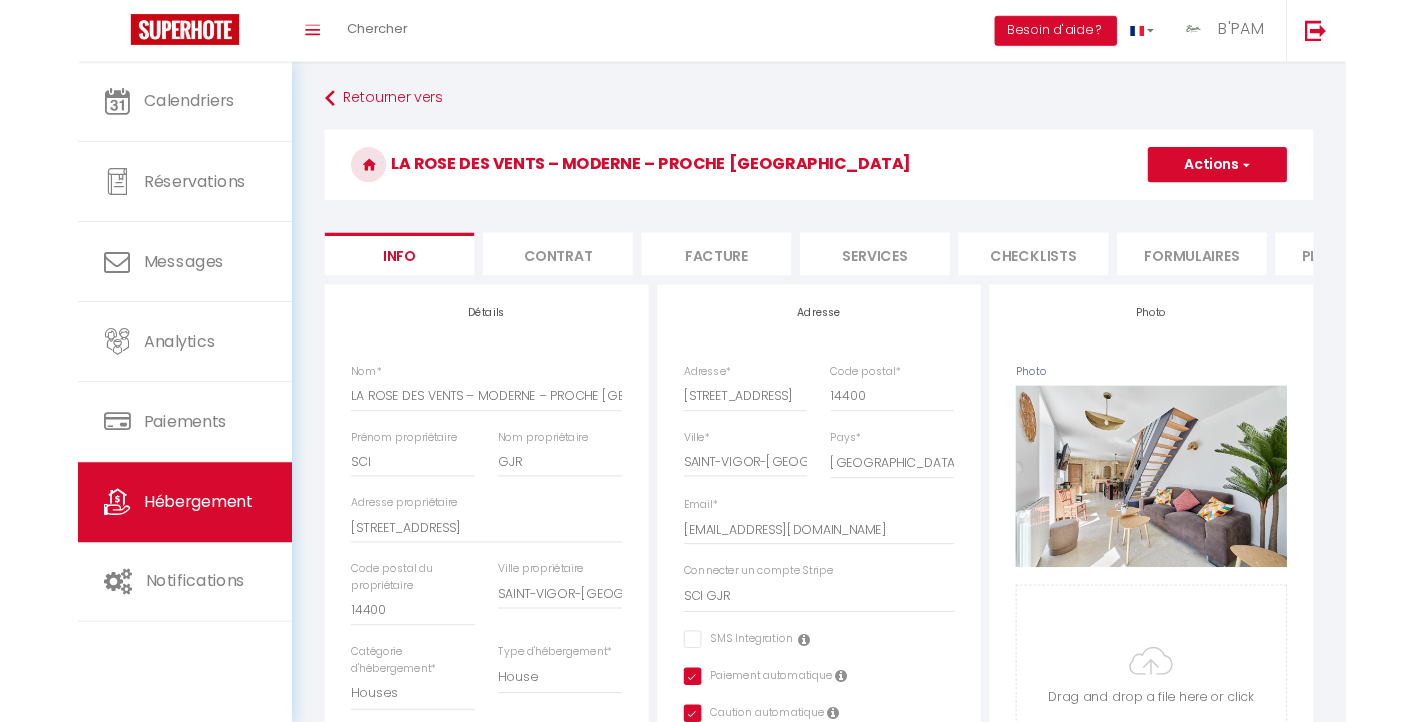 scroll, scrollTop: 0, scrollLeft: 0, axis: both 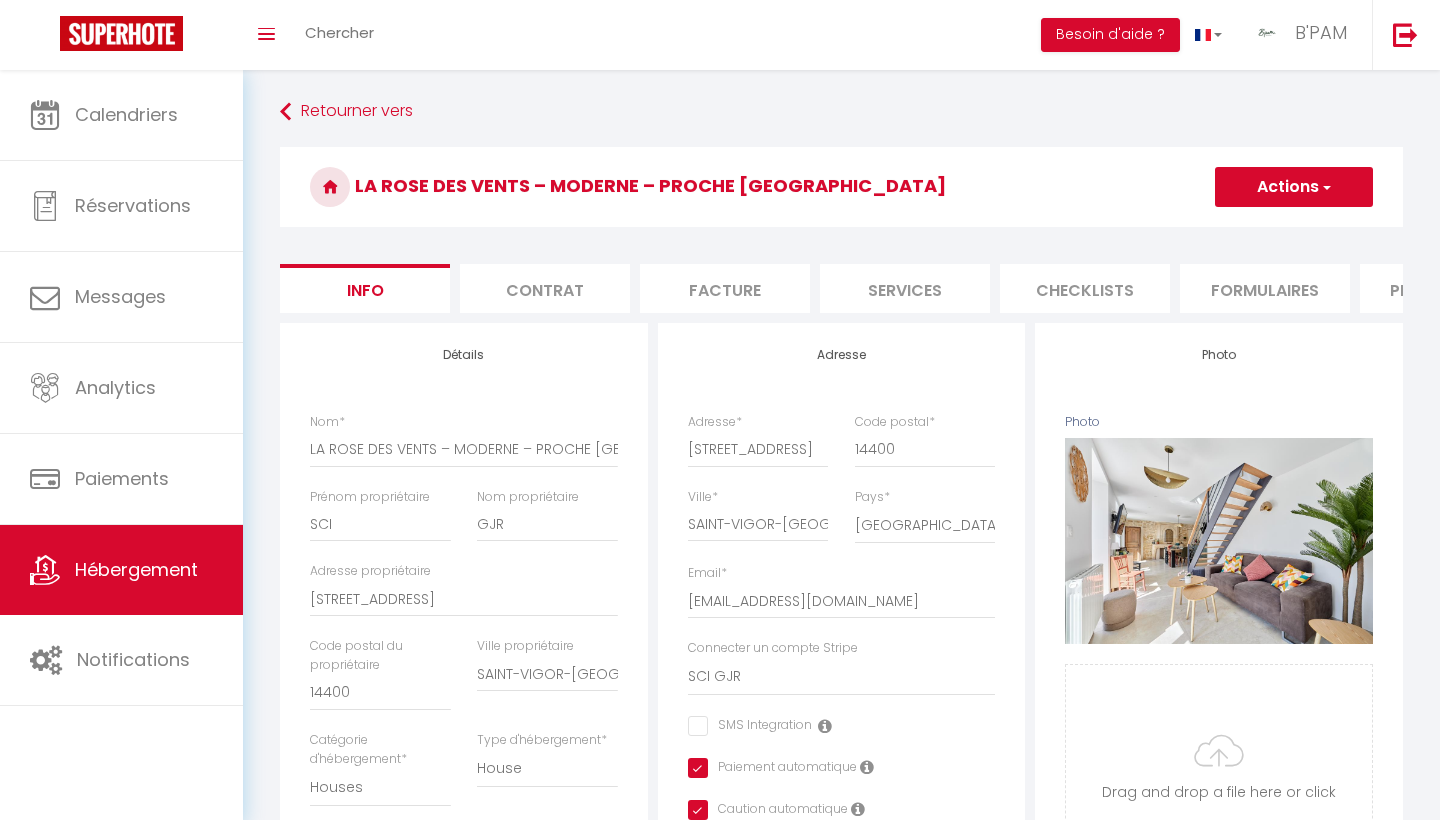 click on "Actions" at bounding box center [1294, 187] 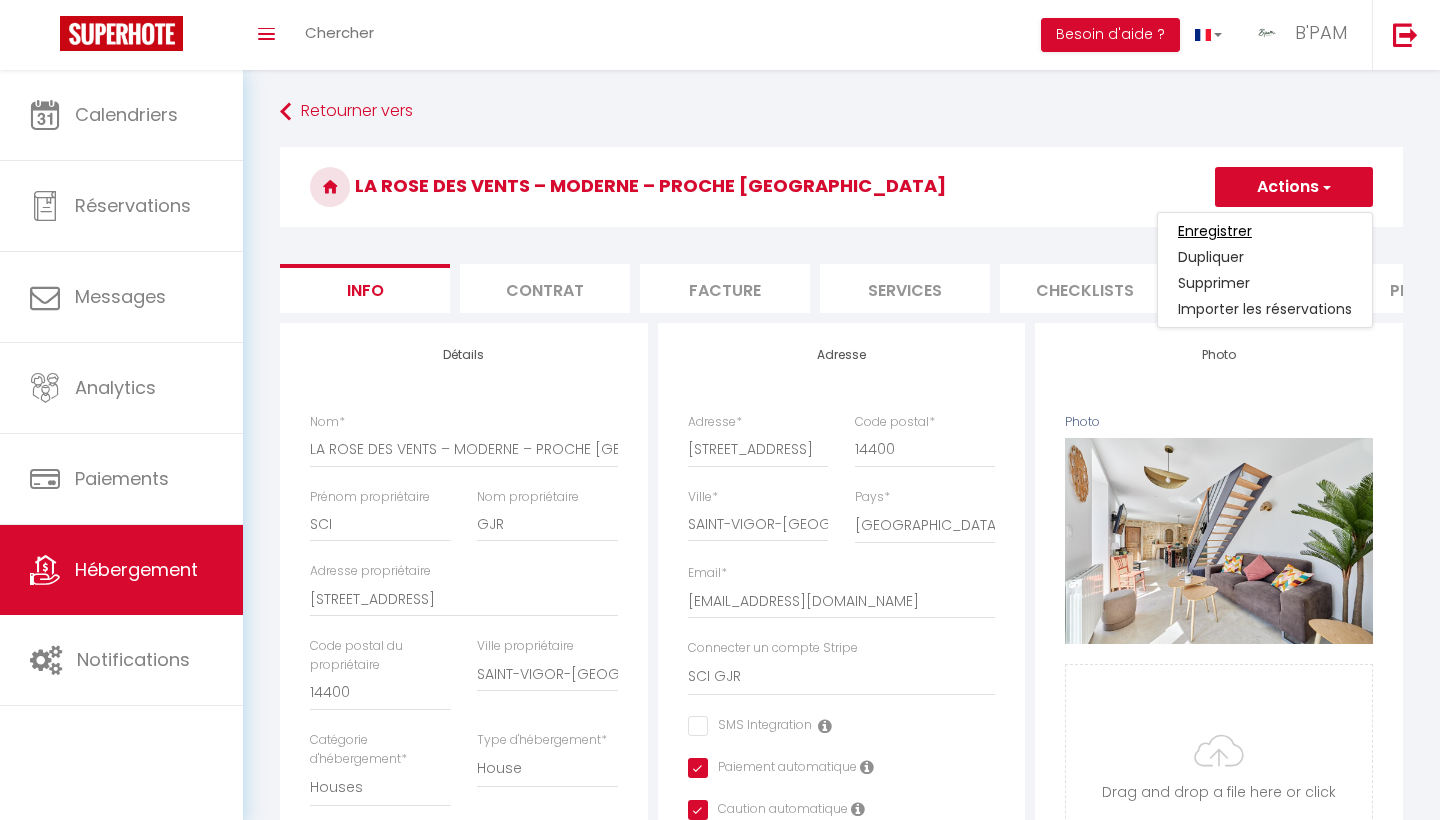 click on "Enregistrer" at bounding box center (1215, 231) 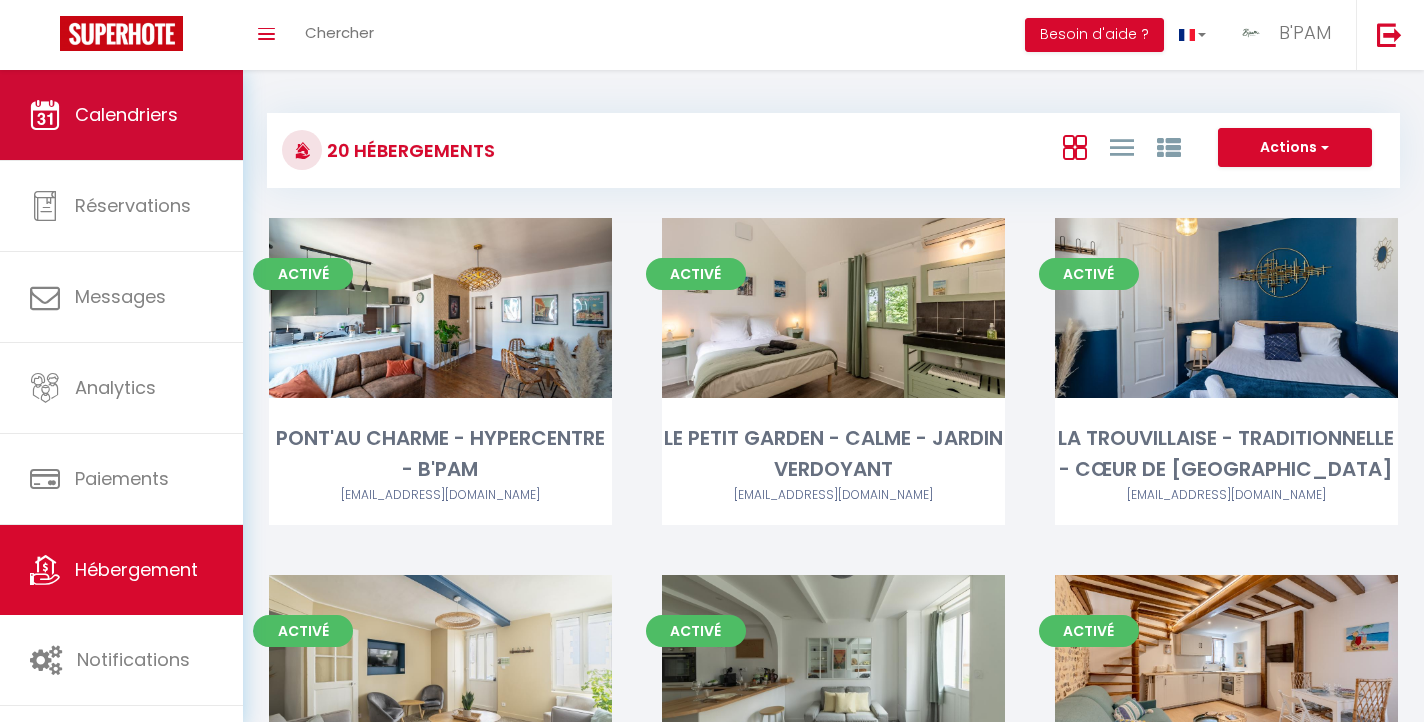 click at bounding box center [45, 115] 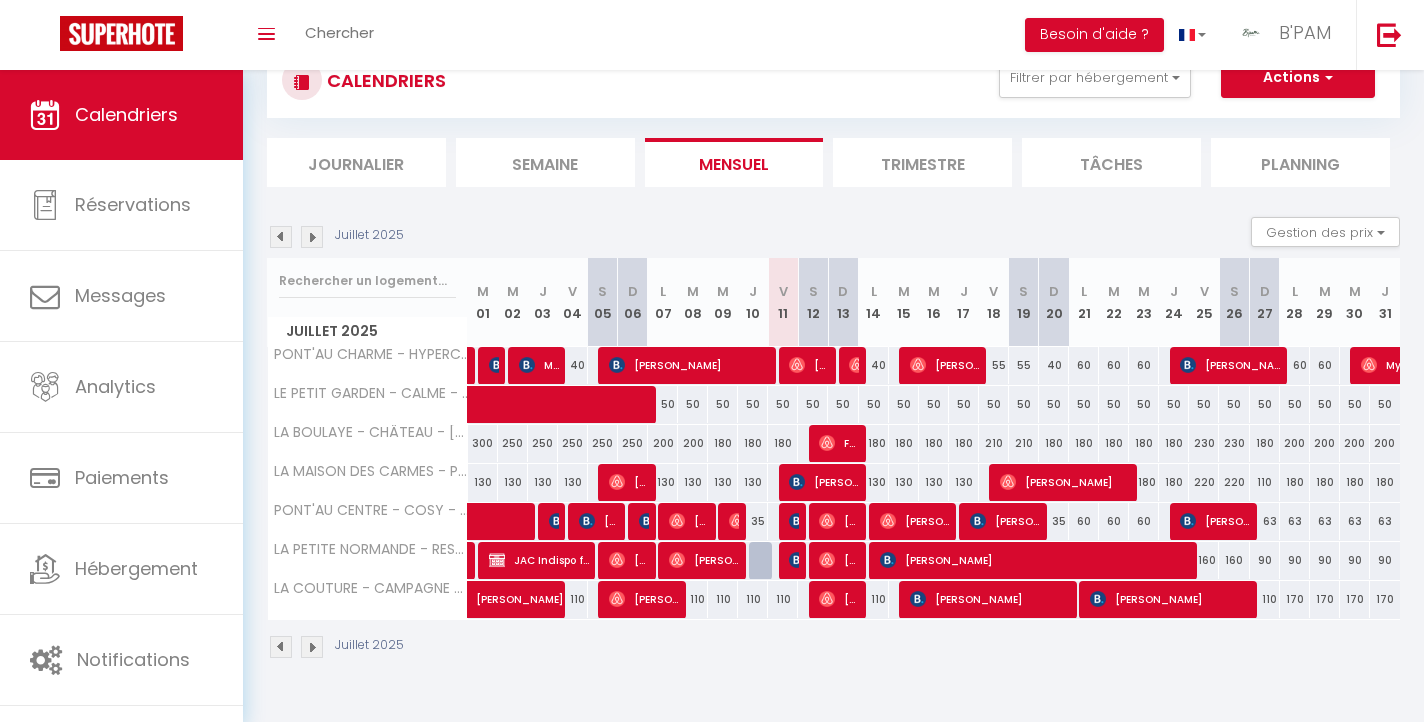 scroll, scrollTop: 70, scrollLeft: 0, axis: vertical 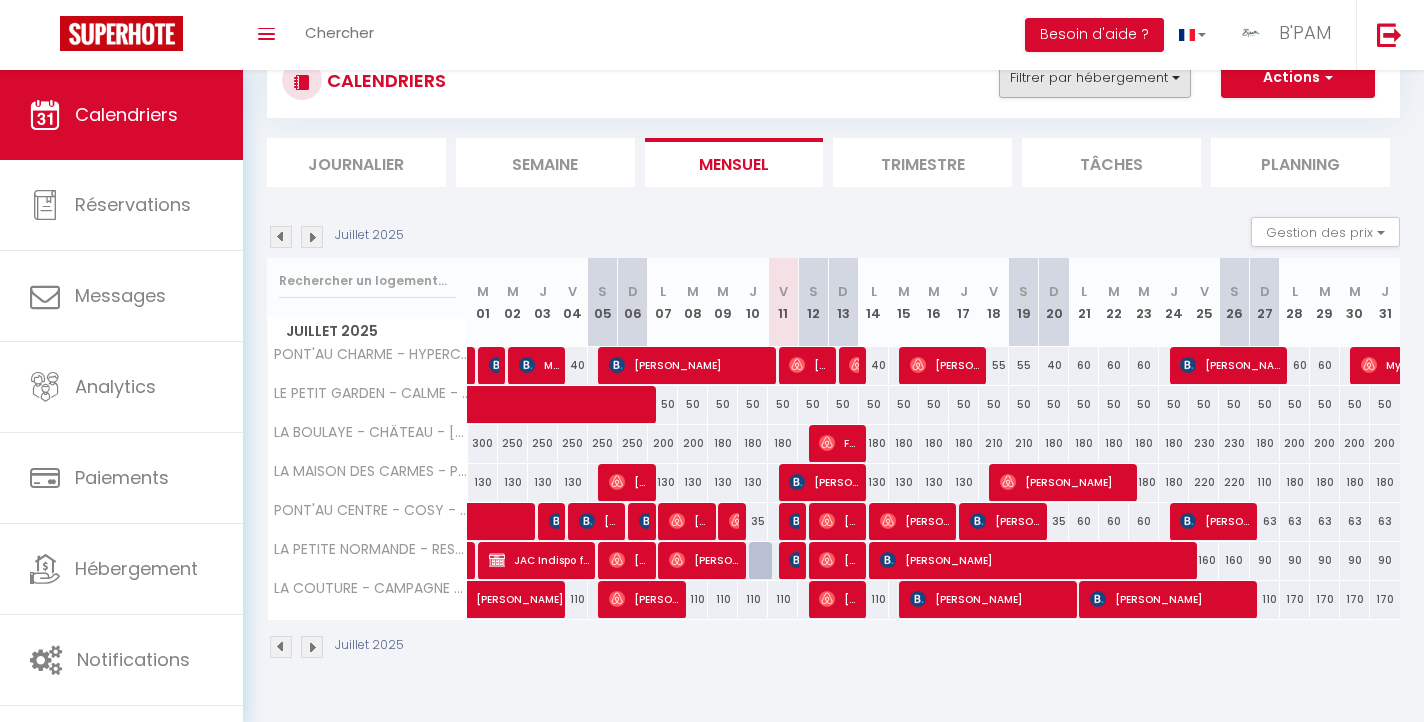click on "Filtrer par hébergement" at bounding box center (1095, 78) 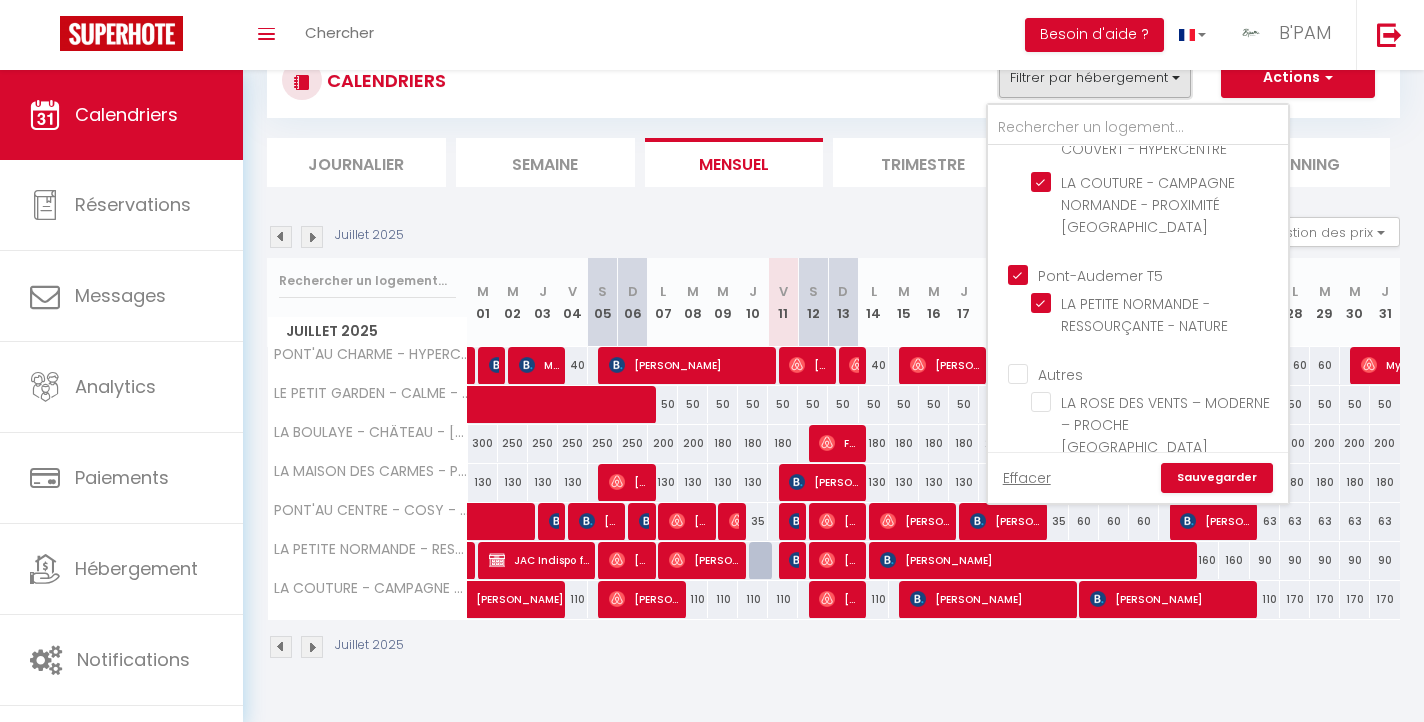 scroll, scrollTop: 1290, scrollLeft: 0, axis: vertical 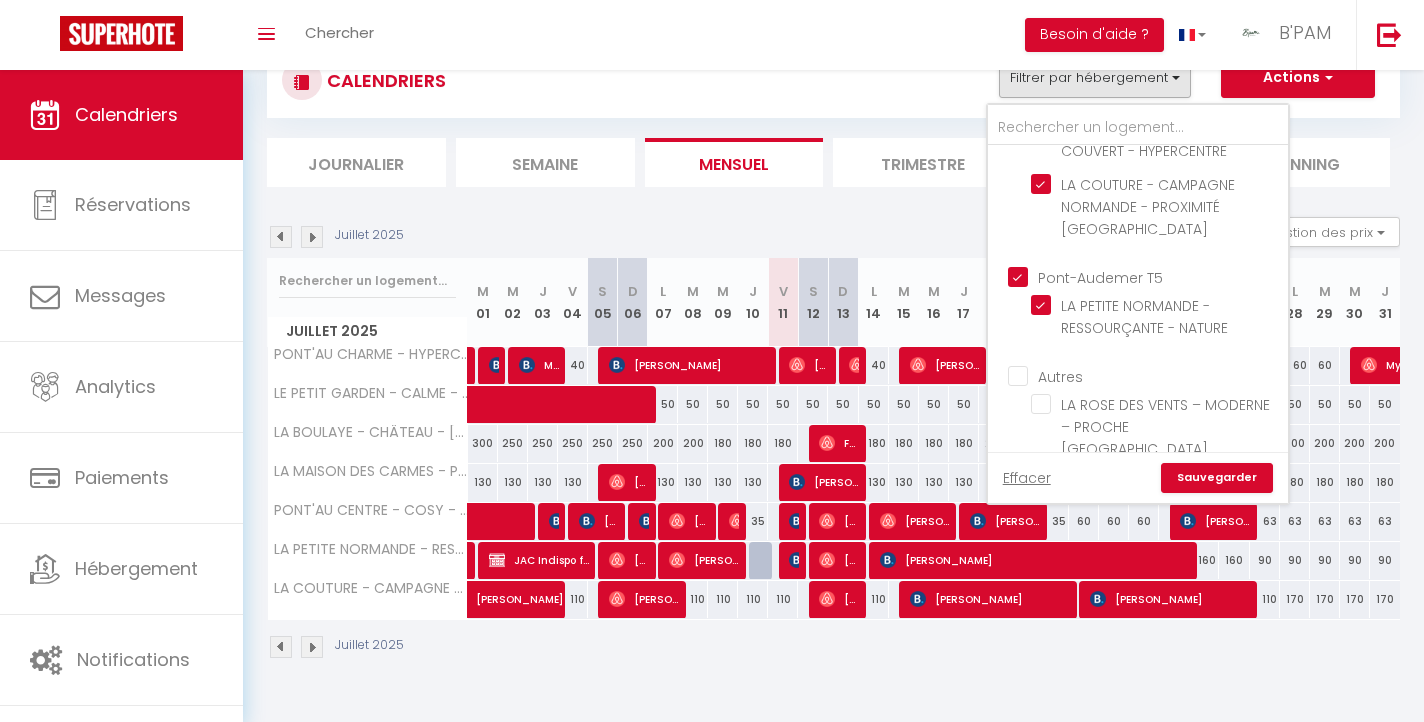 click on "Autres" at bounding box center [1158, 375] 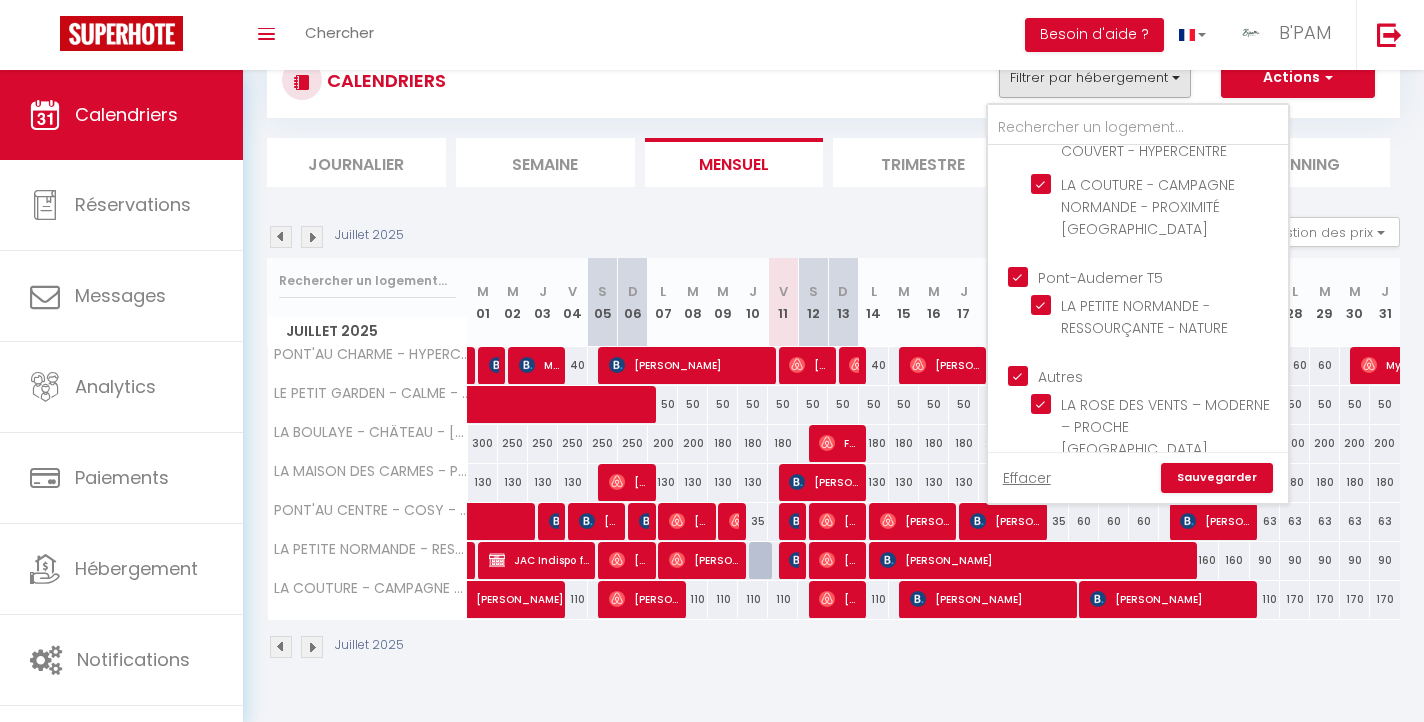 checkbox on "false" 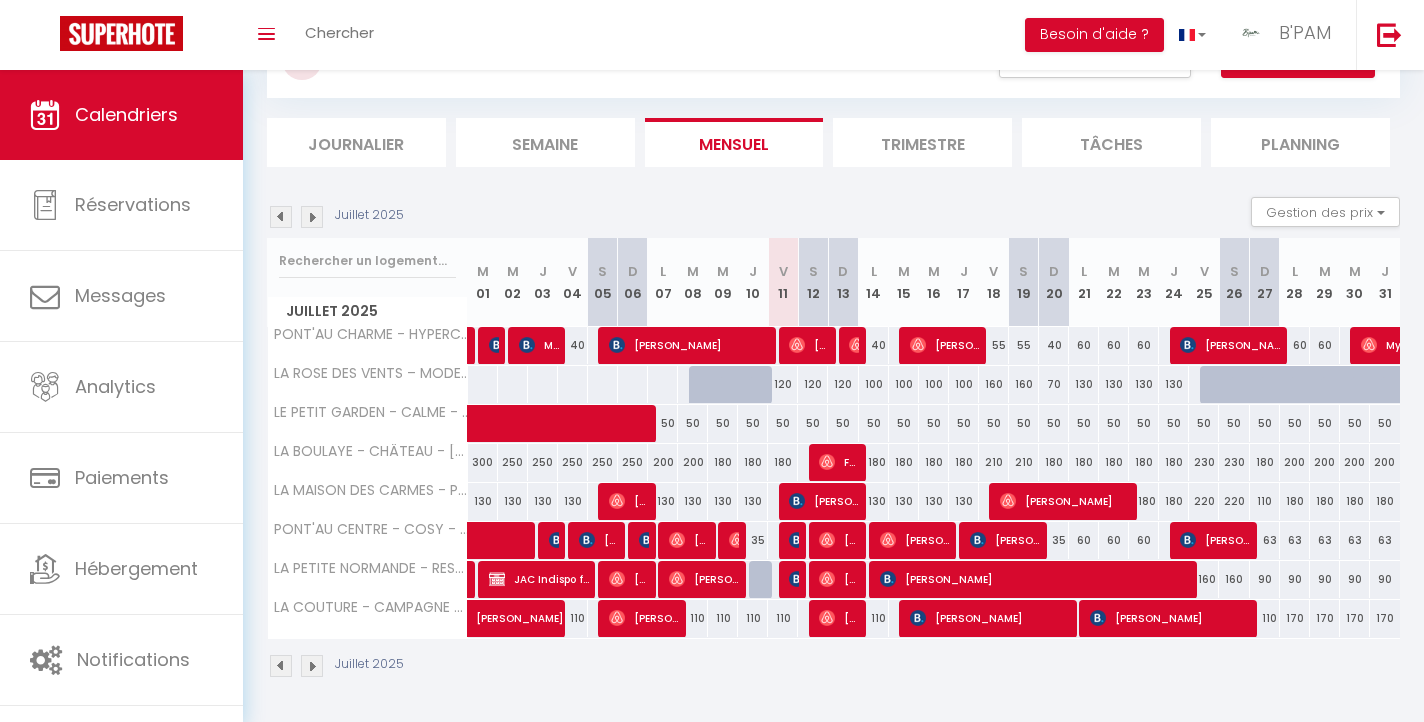 scroll, scrollTop: 88, scrollLeft: 0, axis: vertical 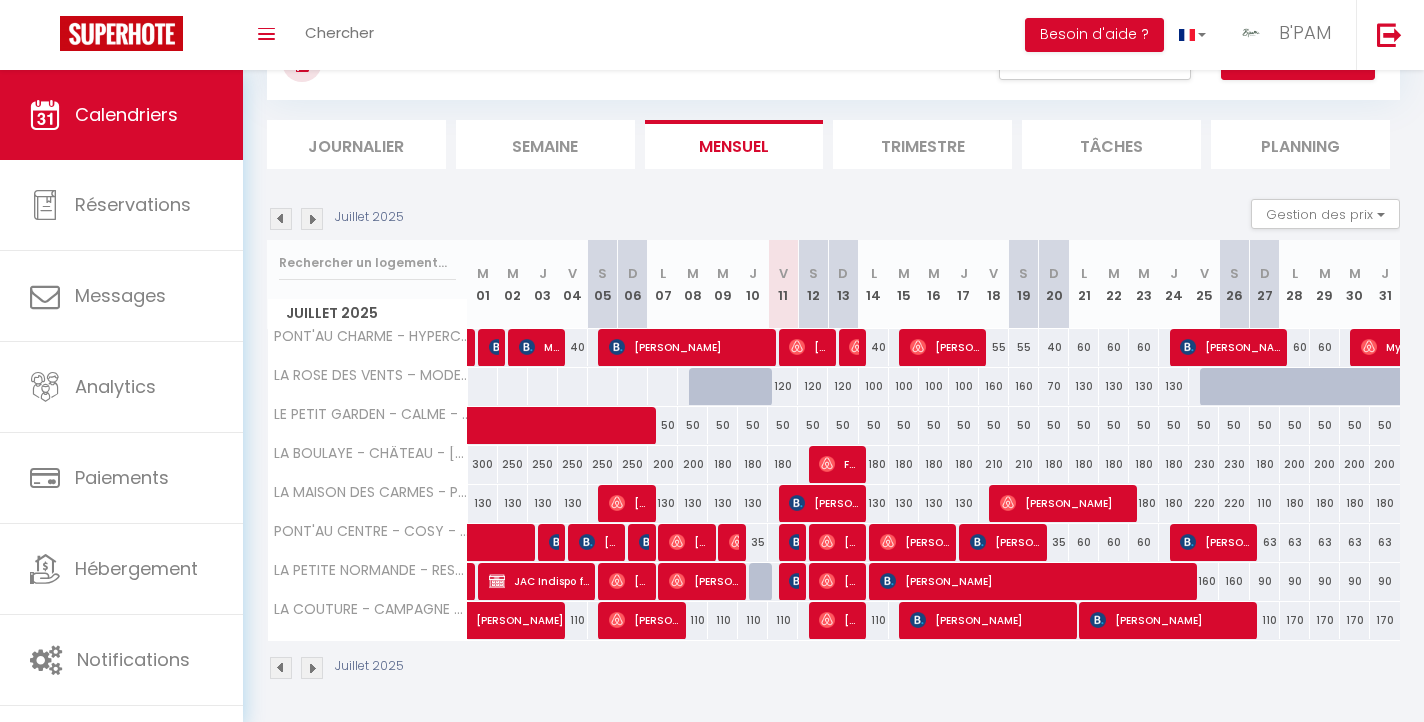 click on "120" at bounding box center (783, 386) 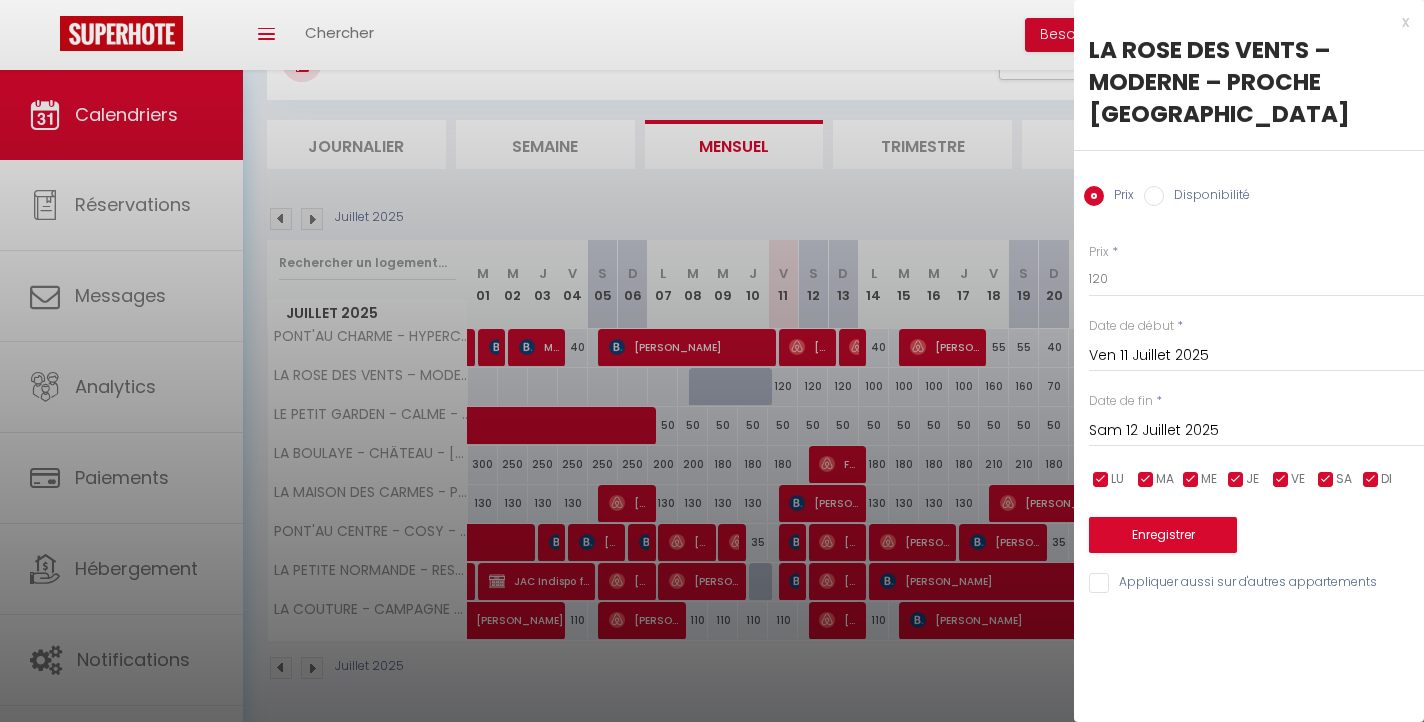 click on "Disponibilité" at bounding box center [1207, 197] 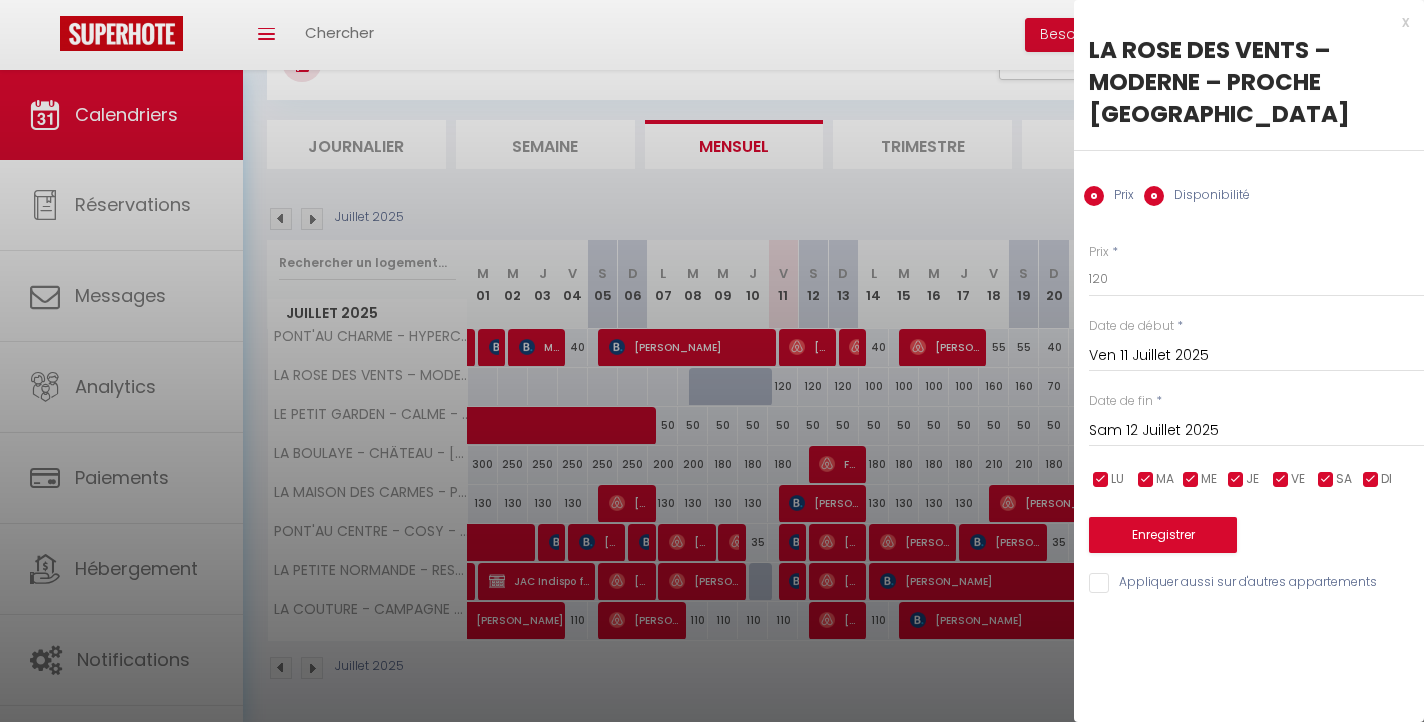 radio on "false" 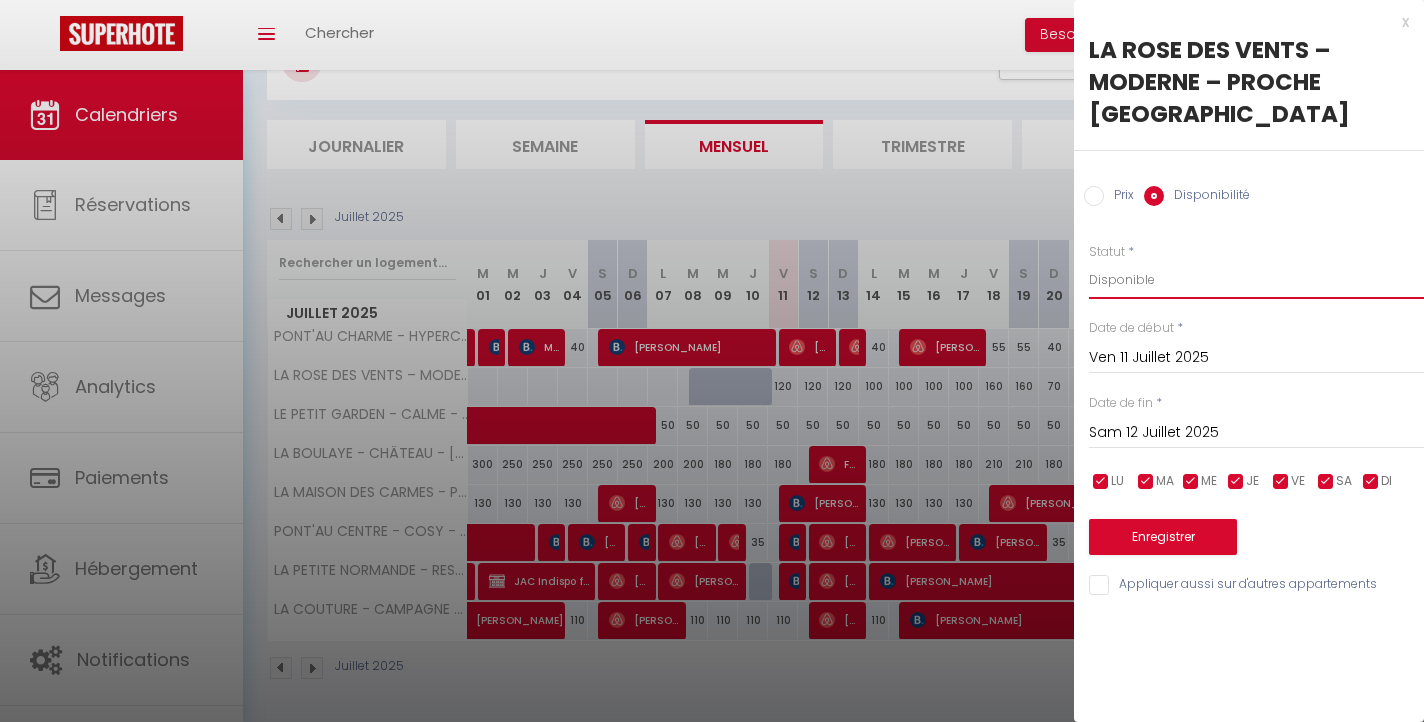 select on "0" 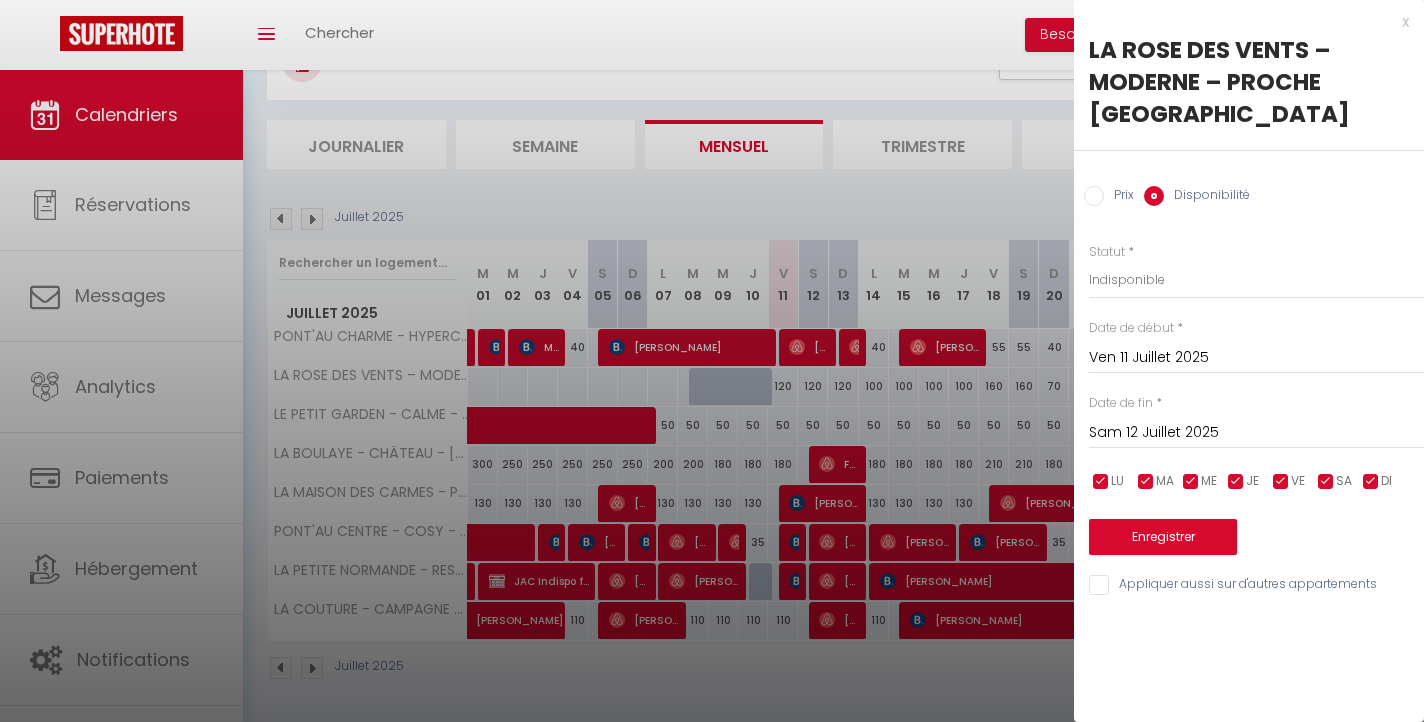 click on "Sam 12 Juillet 2025" at bounding box center [1256, 433] 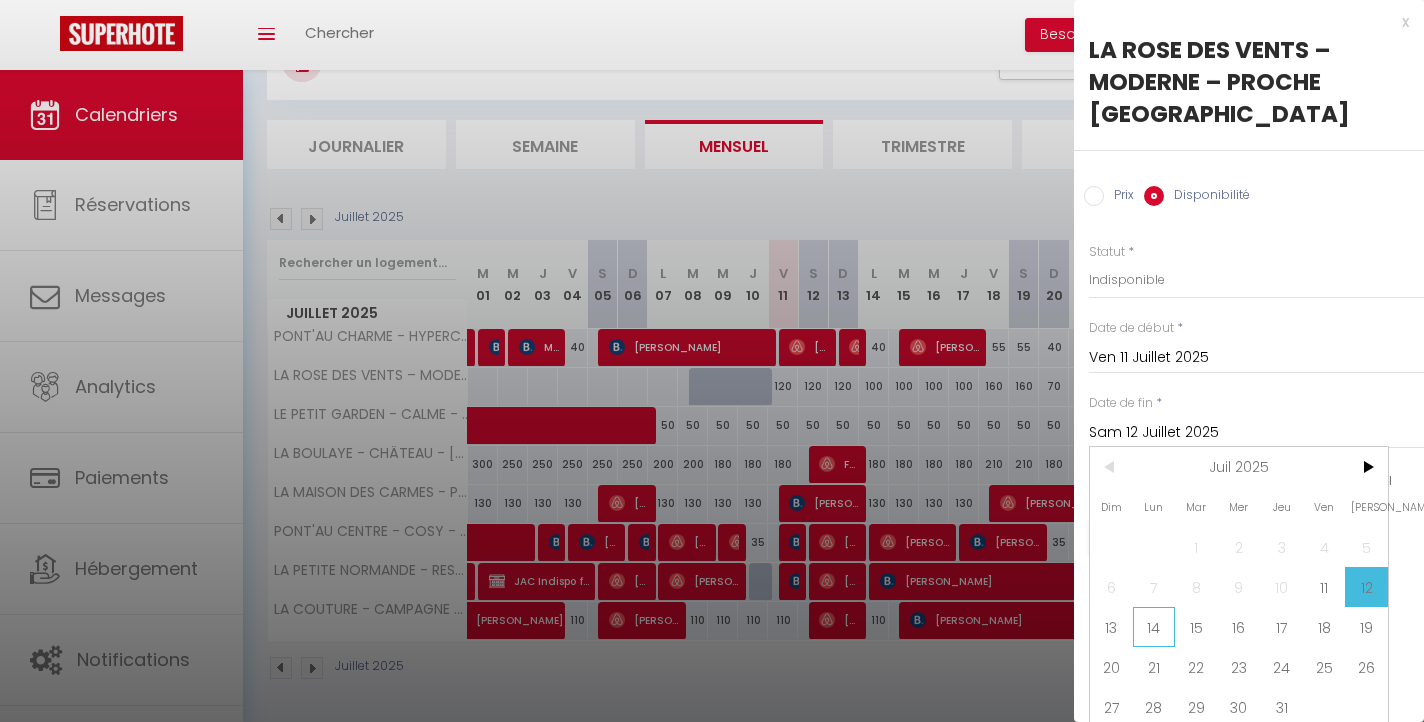 click on "14" at bounding box center [1154, 627] 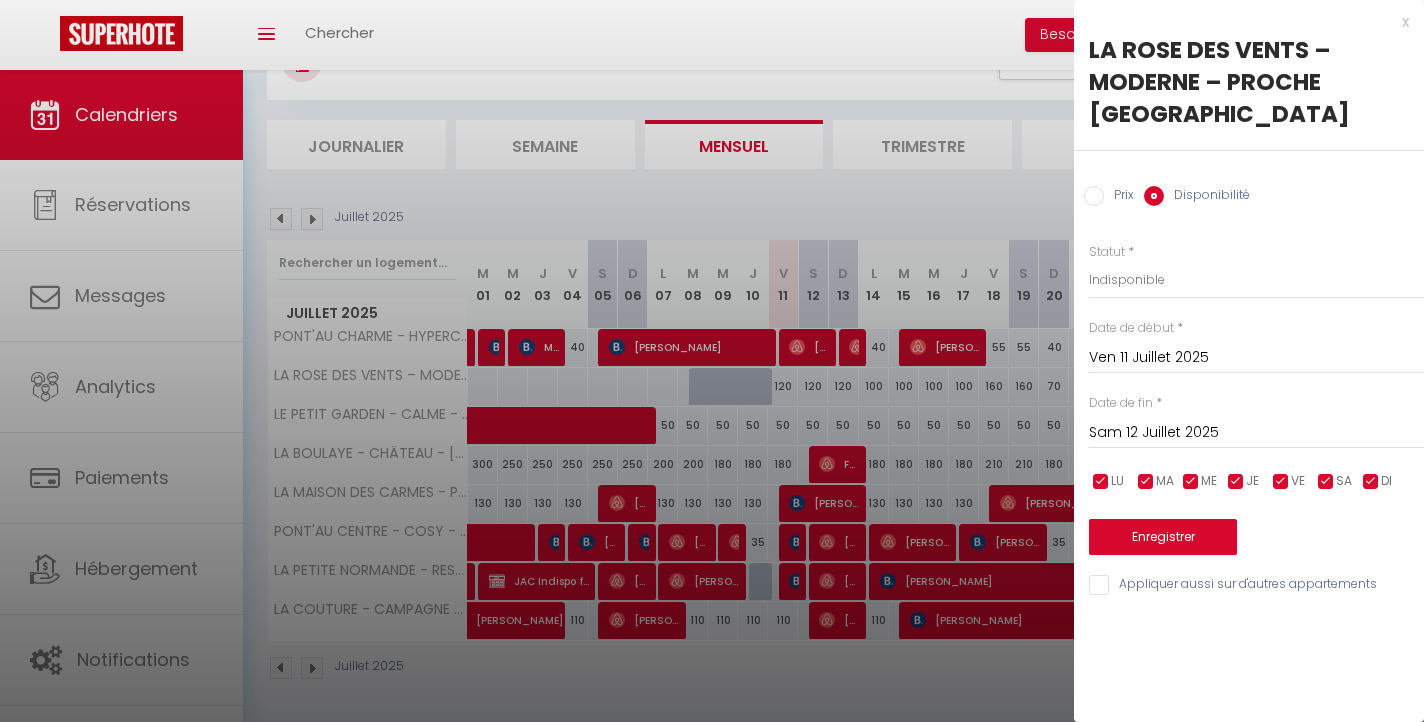 type on "Lun 14 Juillet 2025" 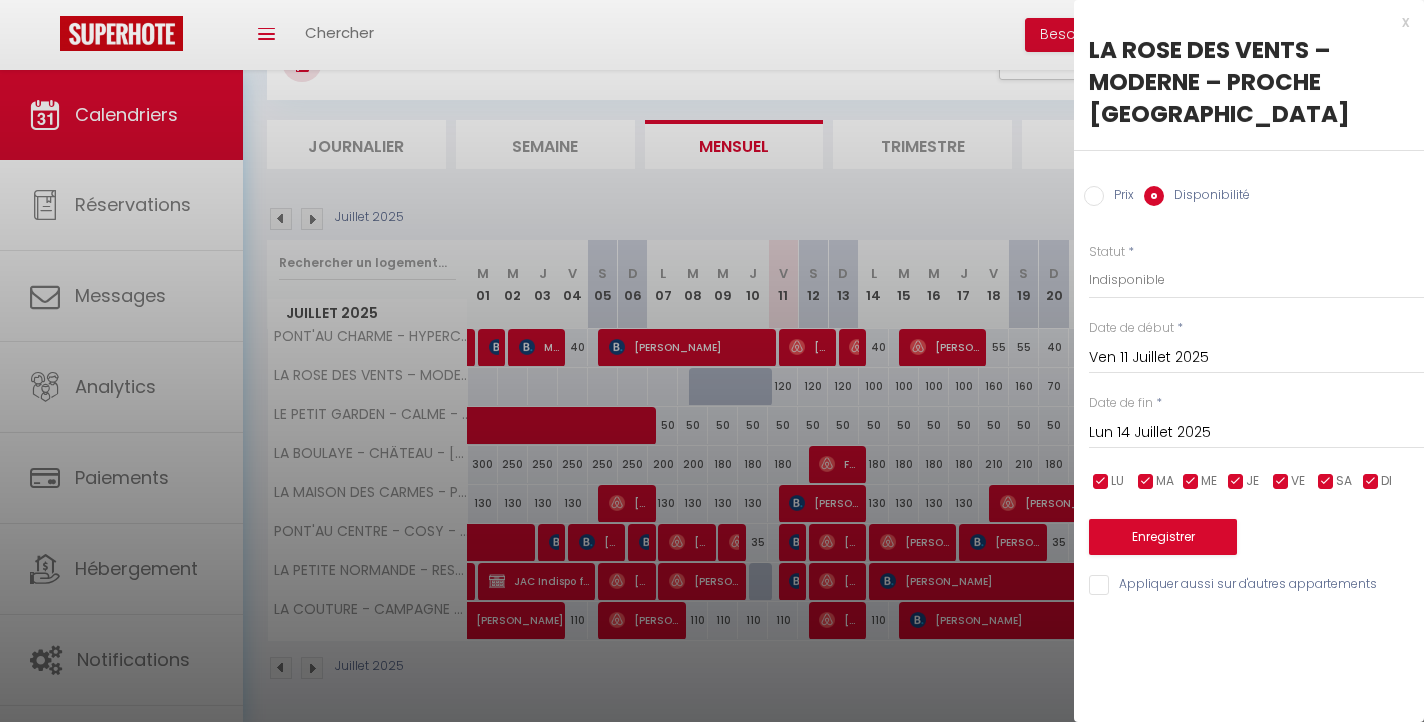 click on "Enregistrer" at bounding box center [1163, 537] 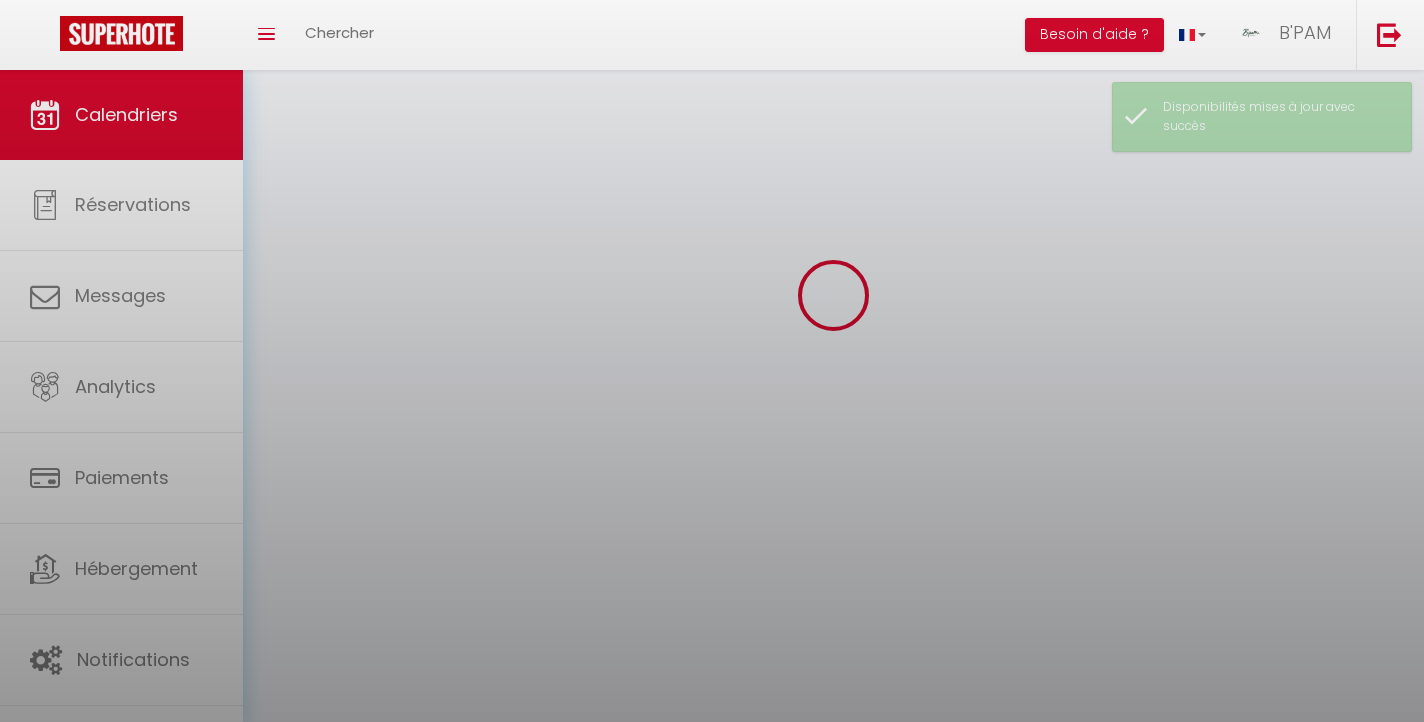 scroll, scrollTop: 70, scrollLeft: 0, axis: vertical 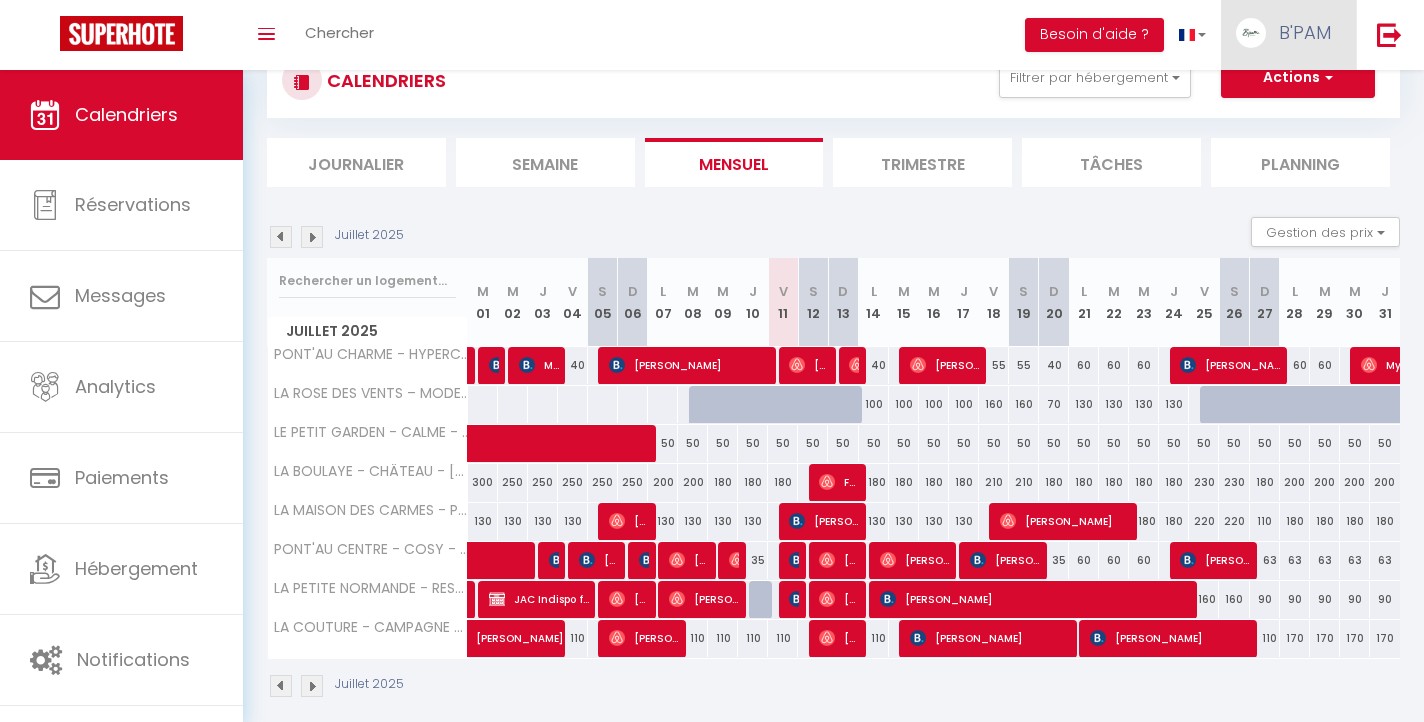 click at bounding box center (1251, 33) 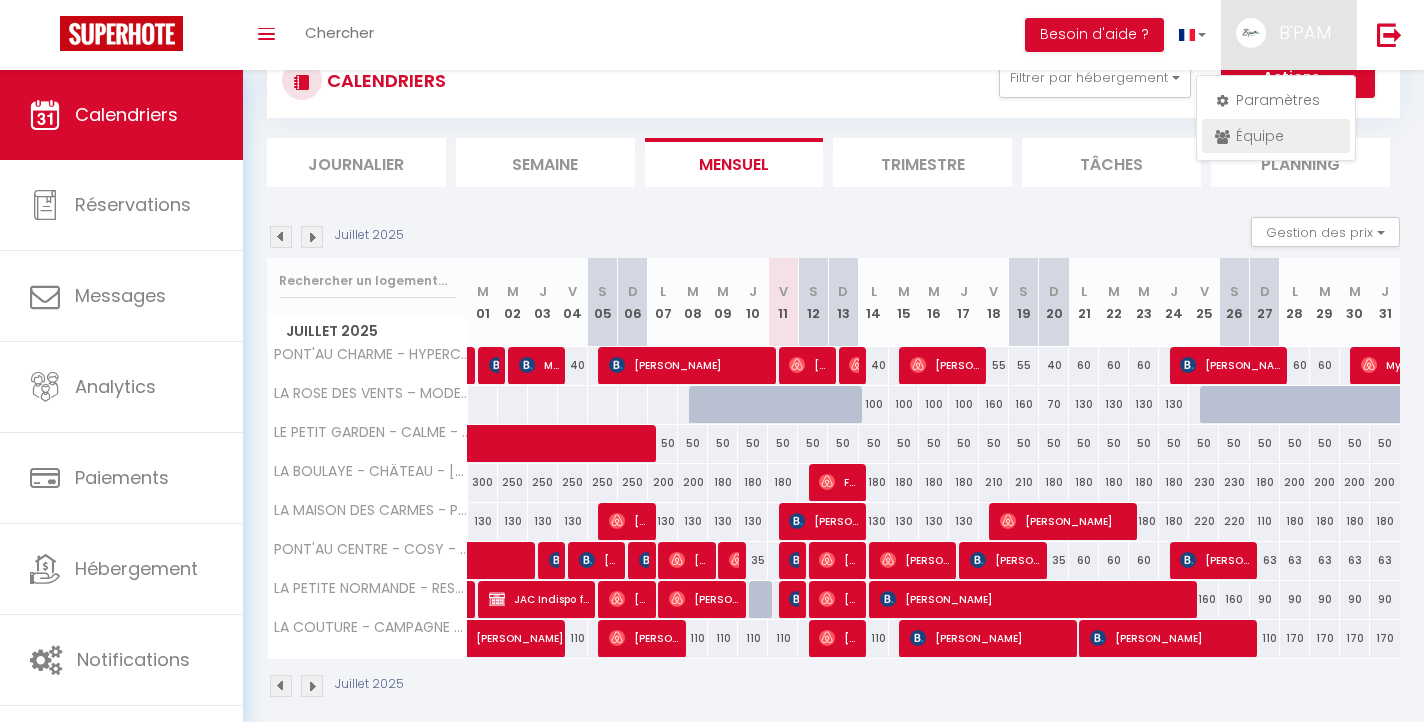 click on "Équipe" at bounding box center [1276, 136] 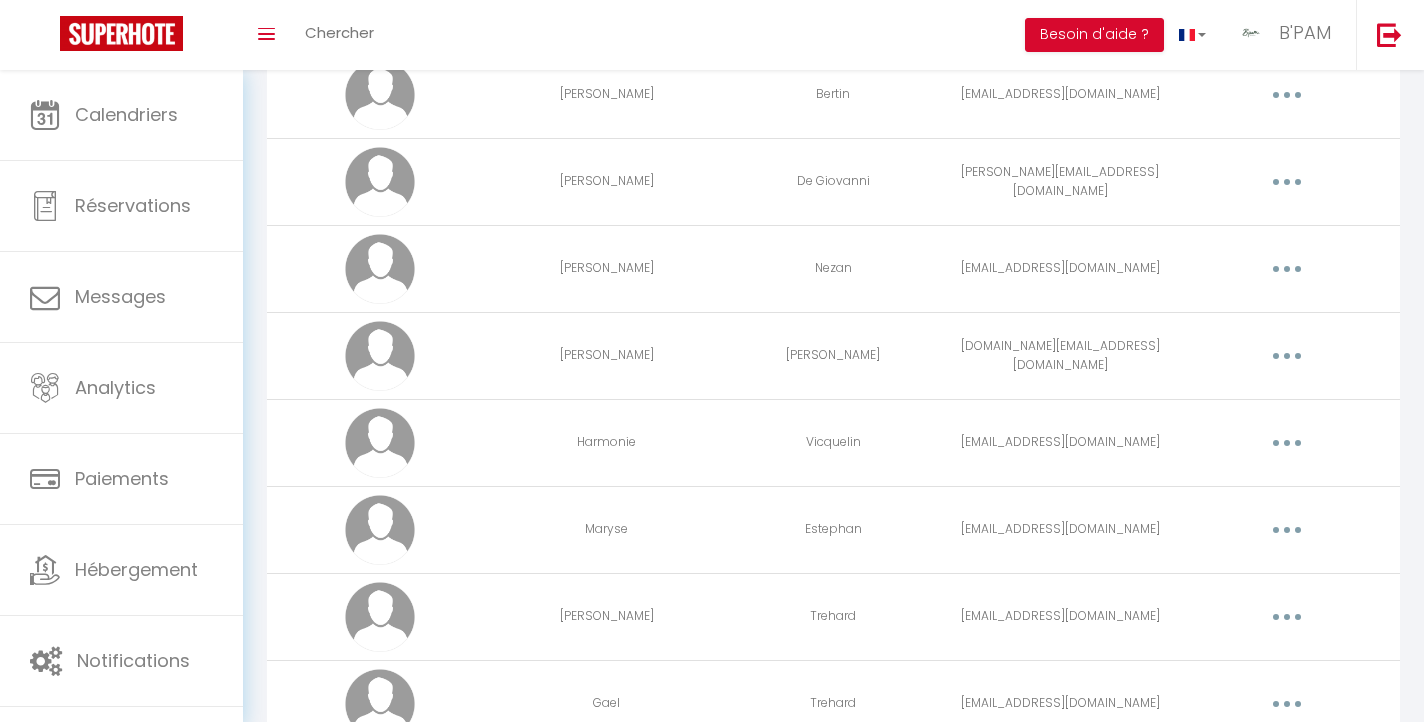 scroll, scrollTop: 165, scrollLeft: 0, axis: vertical 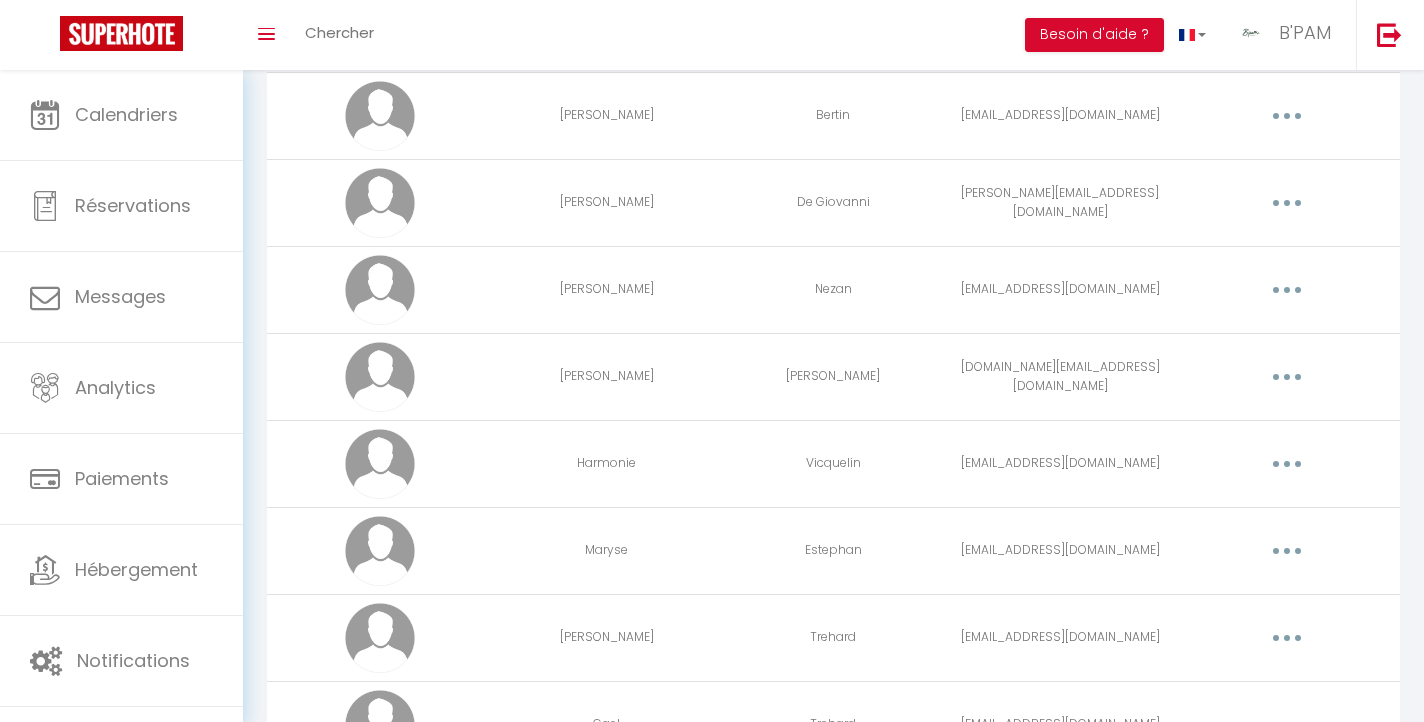 click at bounding box center [1287, 290] 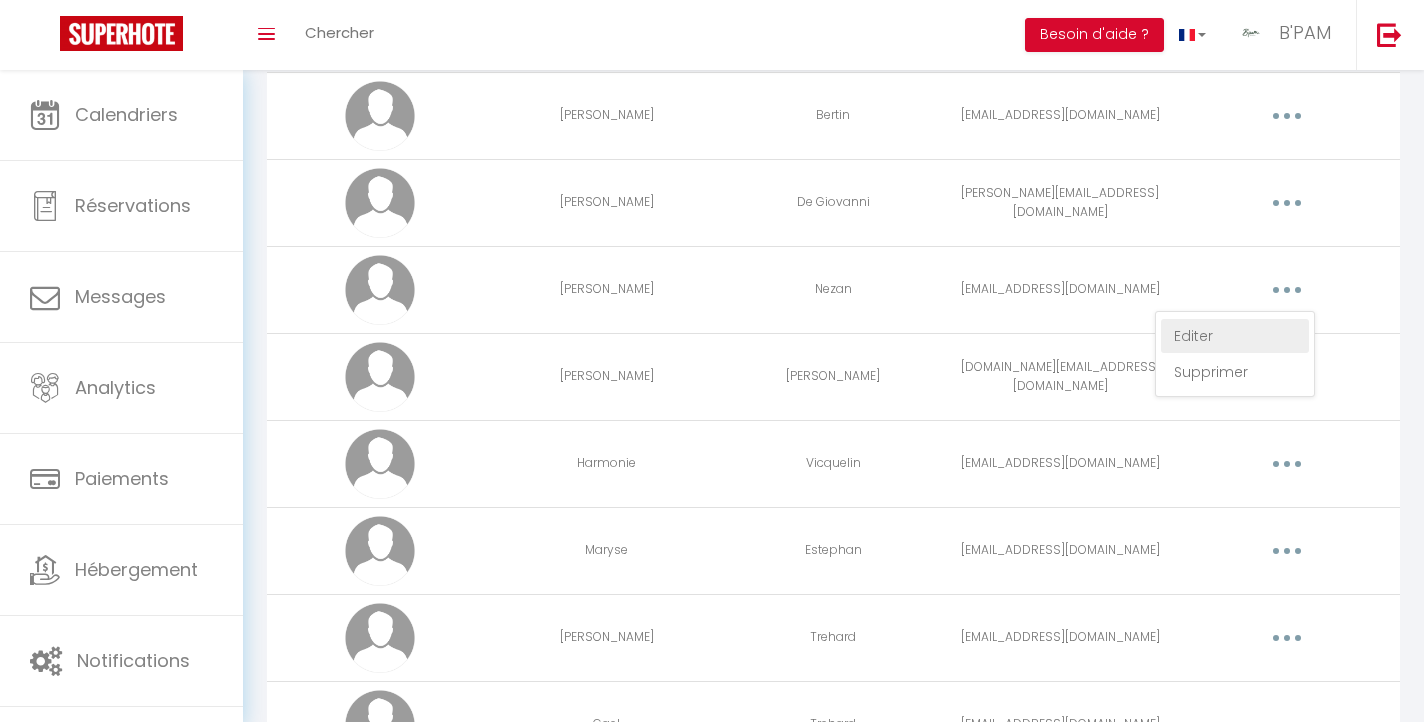click on "Editer" at bounding box center (1235, 336) 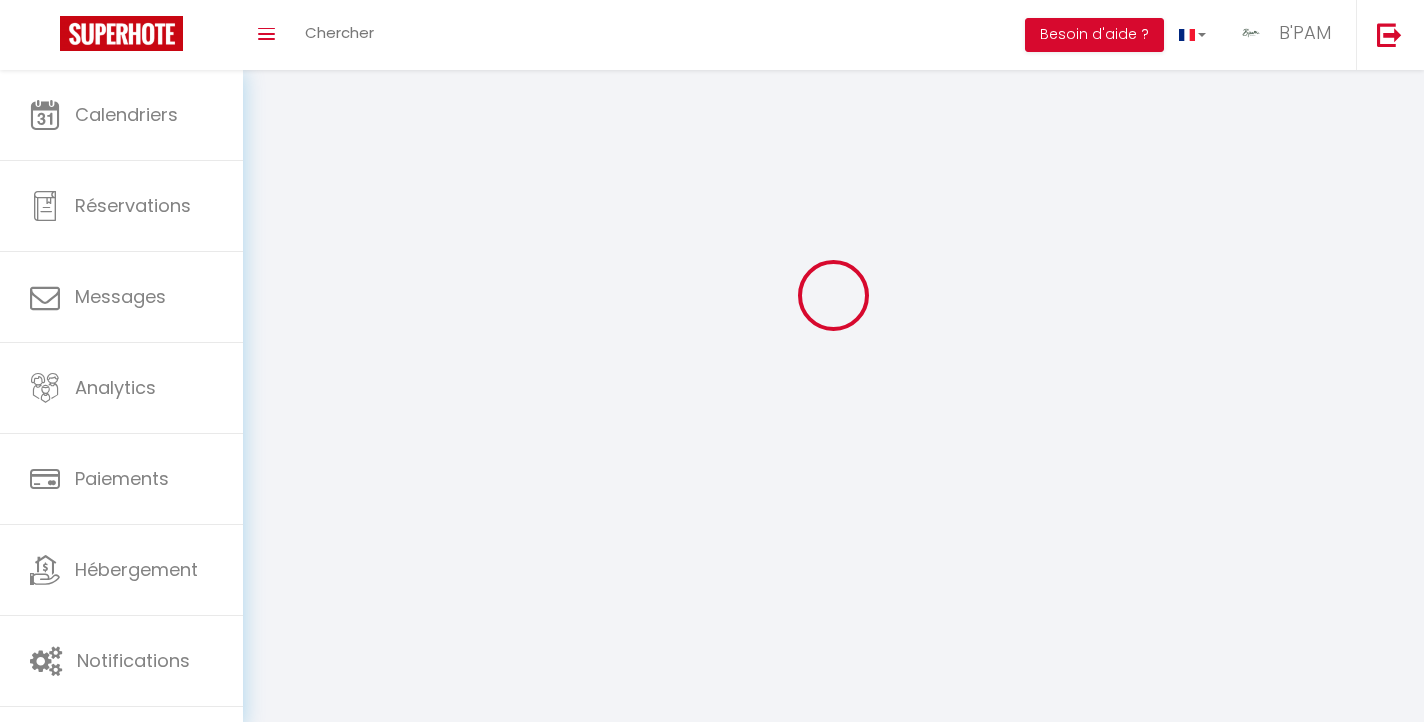 scroll, scrollTop: 70, scrollLeft: 0, axis: vertical 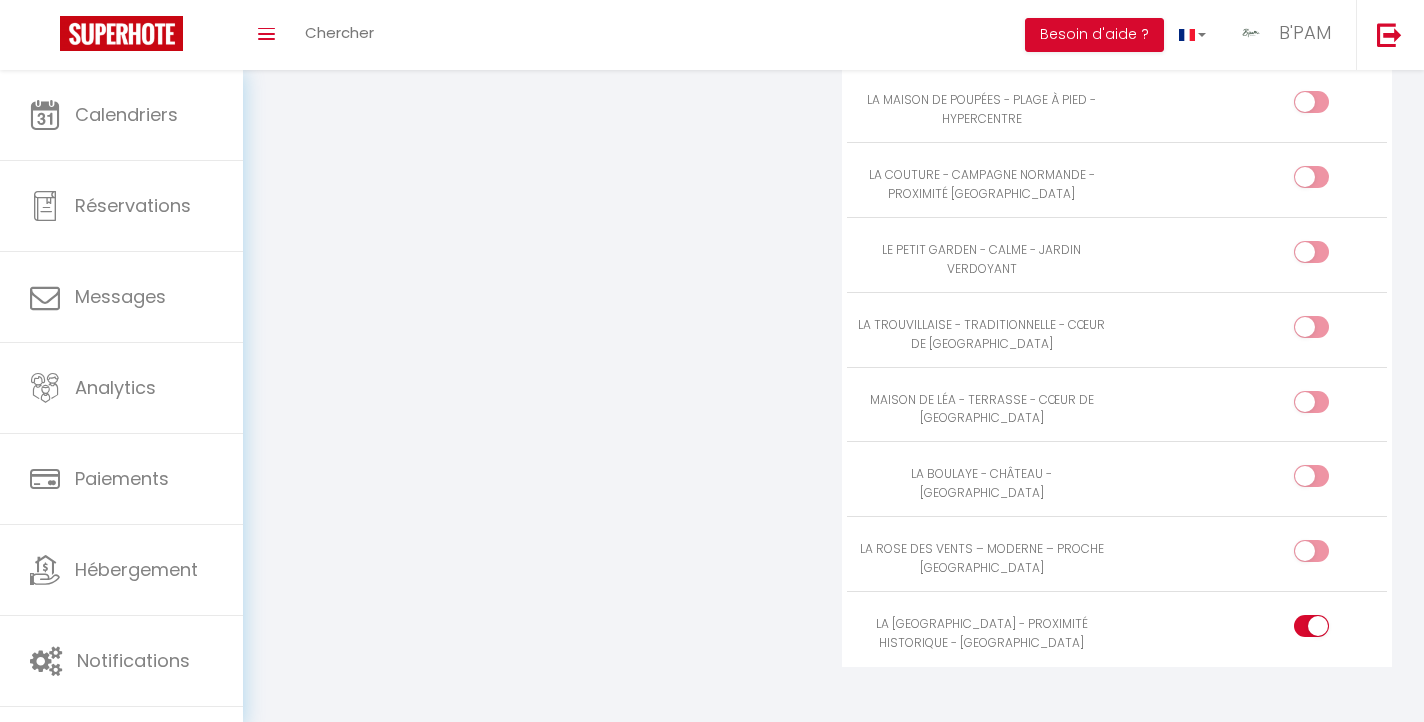 click at bounding box center (1311, 551) 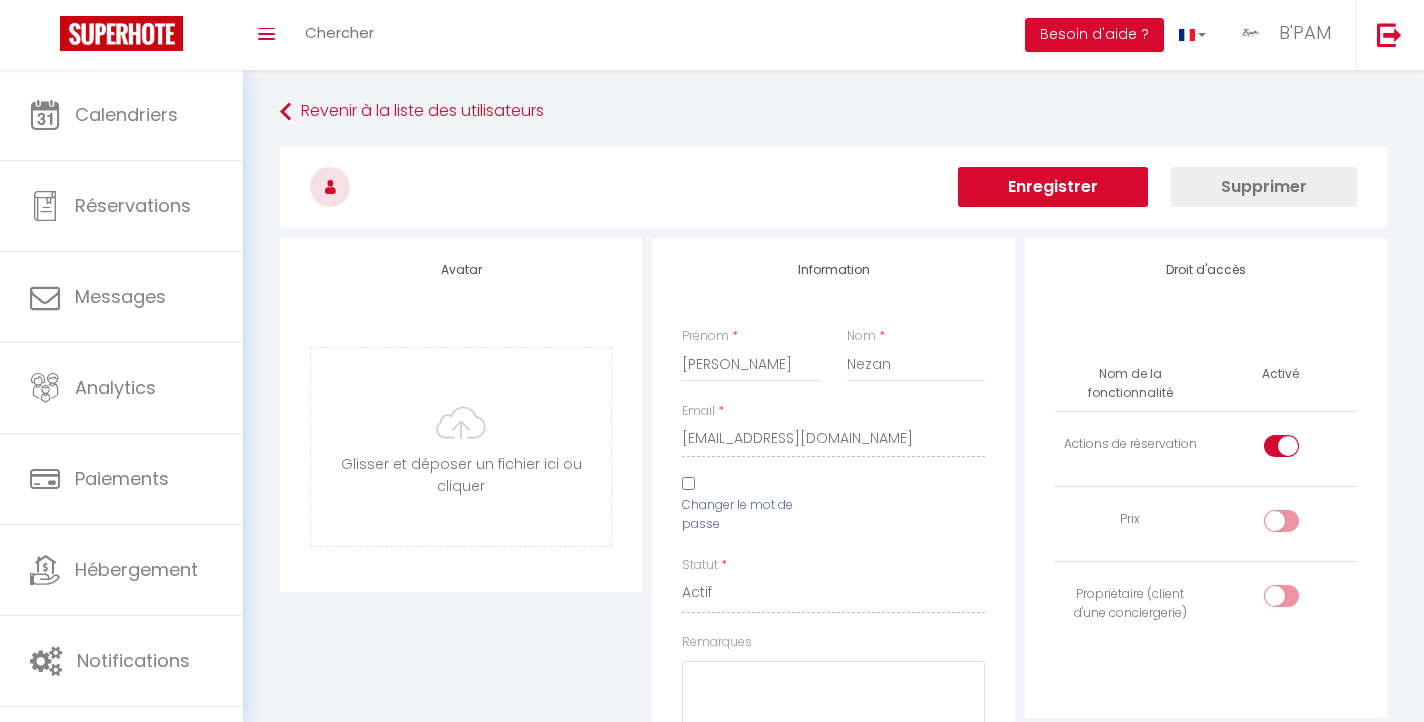 scroll, scrollTop: 0, scrollLeft: 0, axis: both 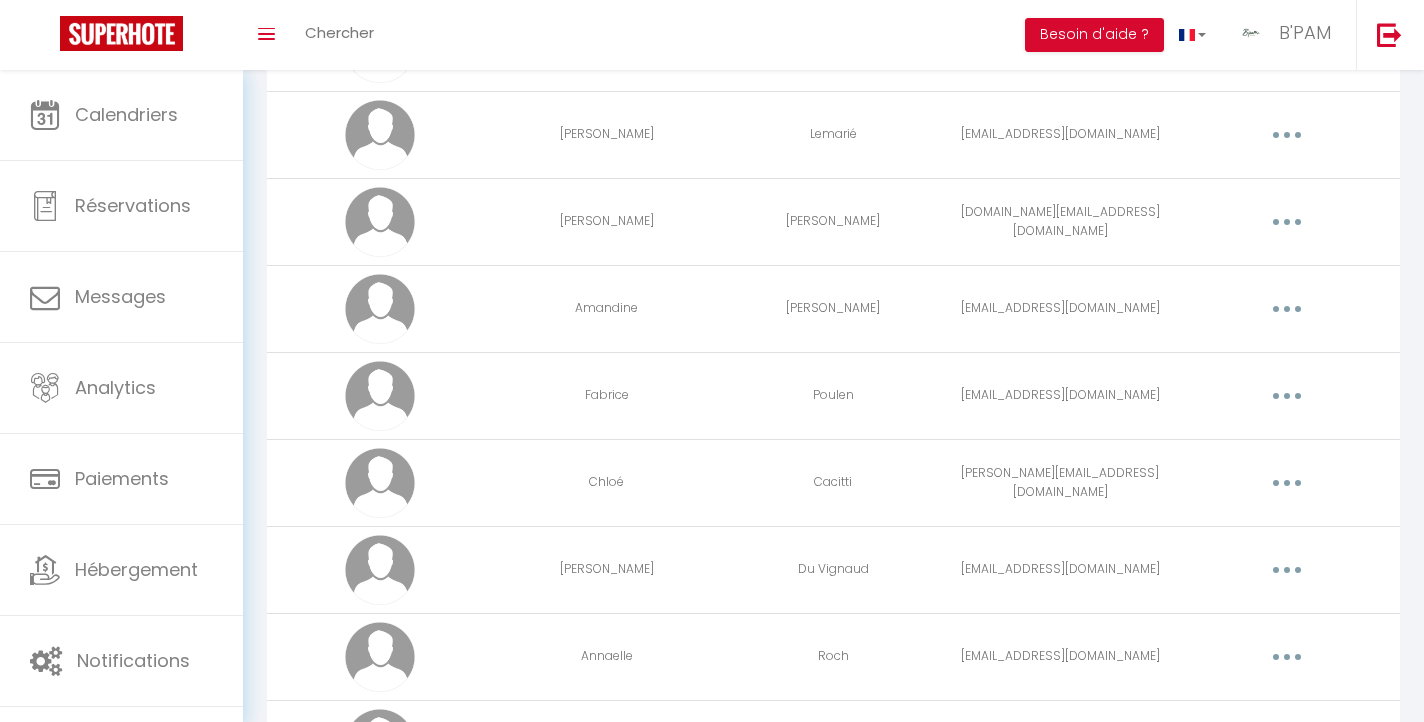 click at bounding box center [1287, 483] 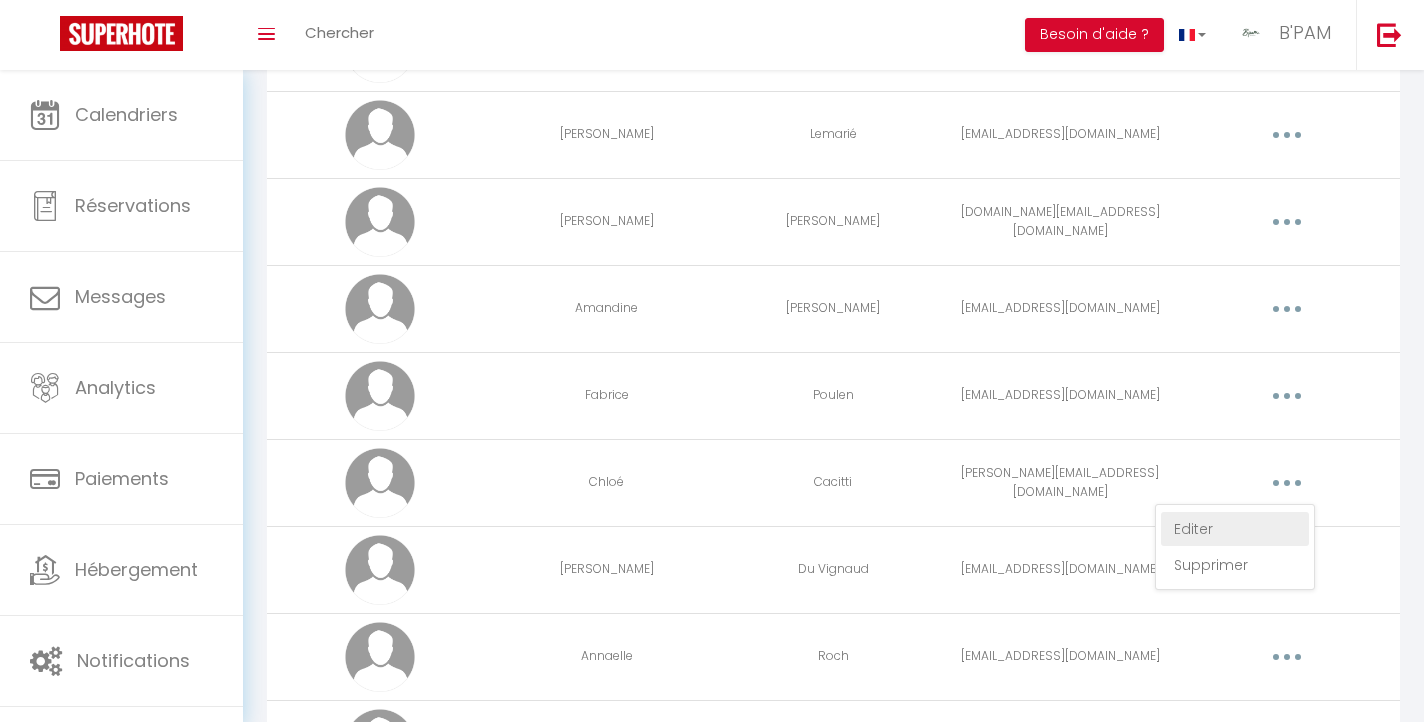 click on "Editer" at bounding box center (1235, 529) 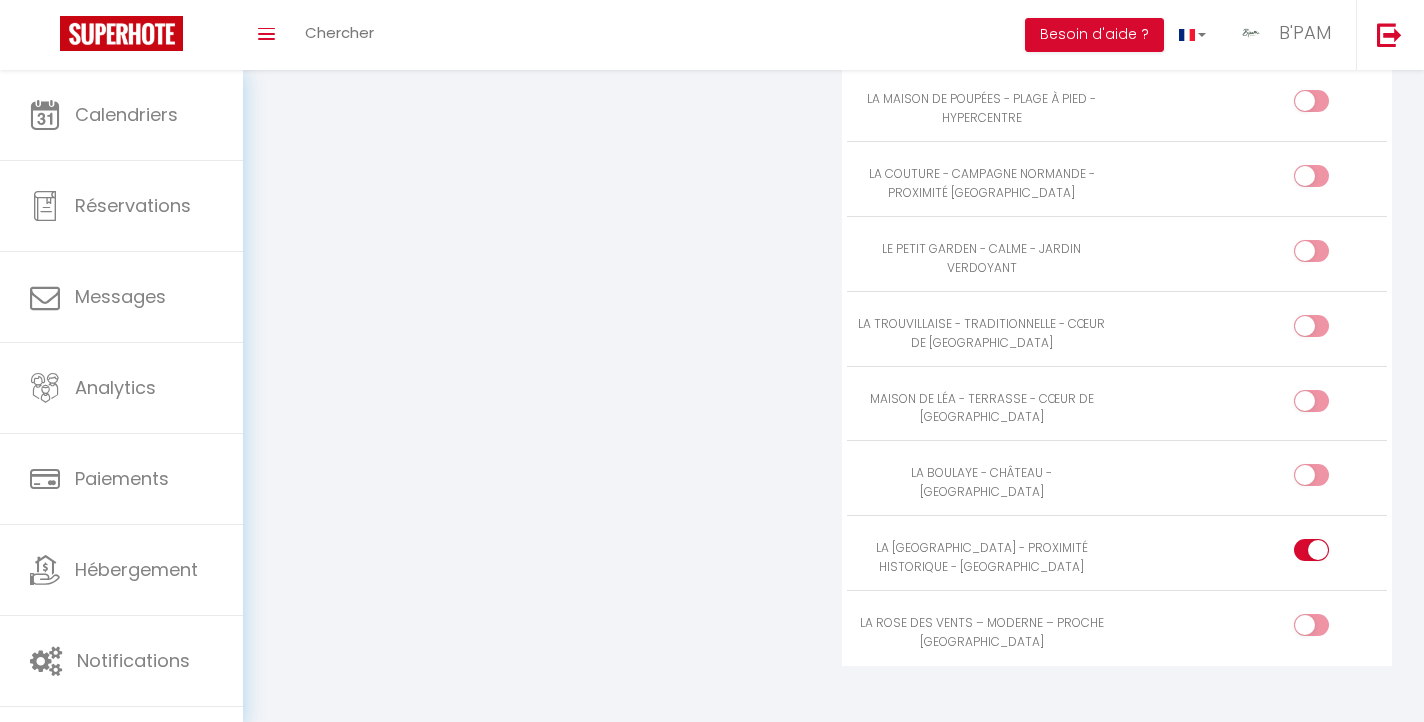 scroll, scrollTop: 2104, scrollLeft: 0, axis: vertical 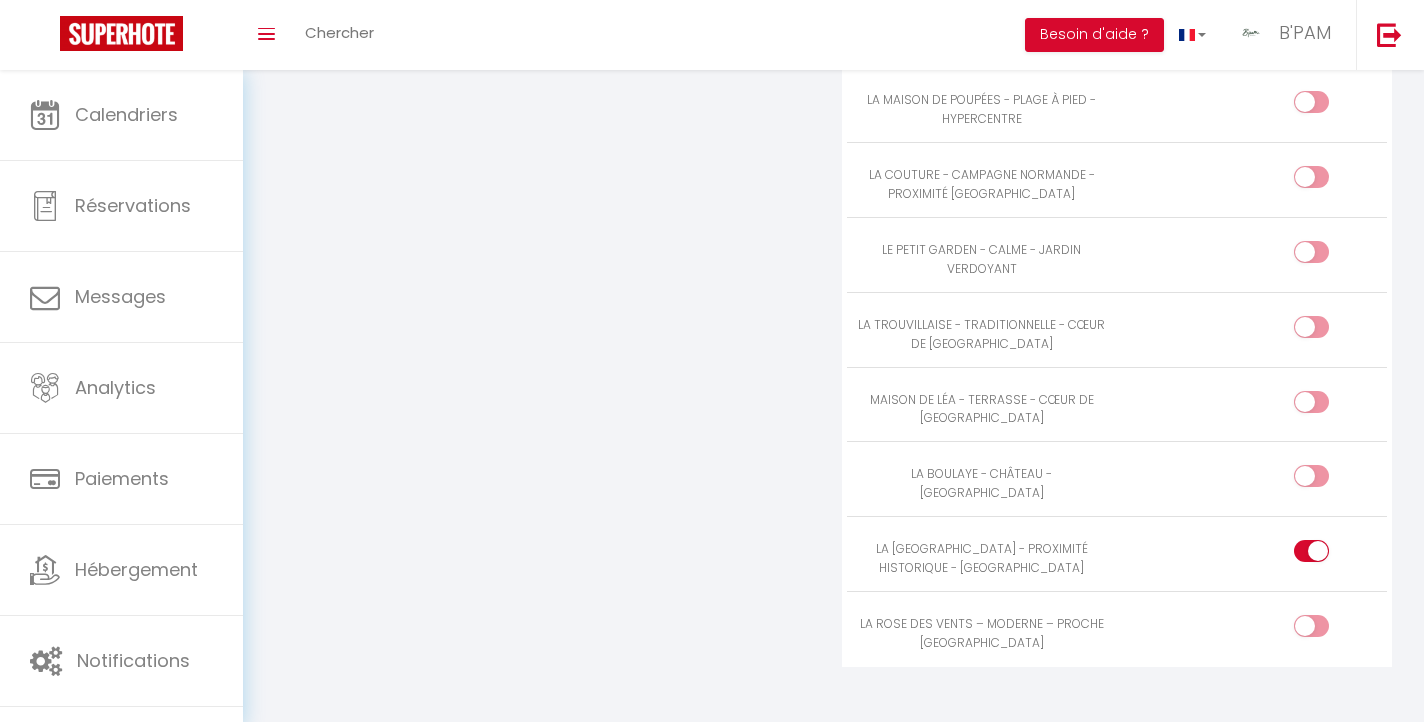 click at bounding box center (1328, 630) 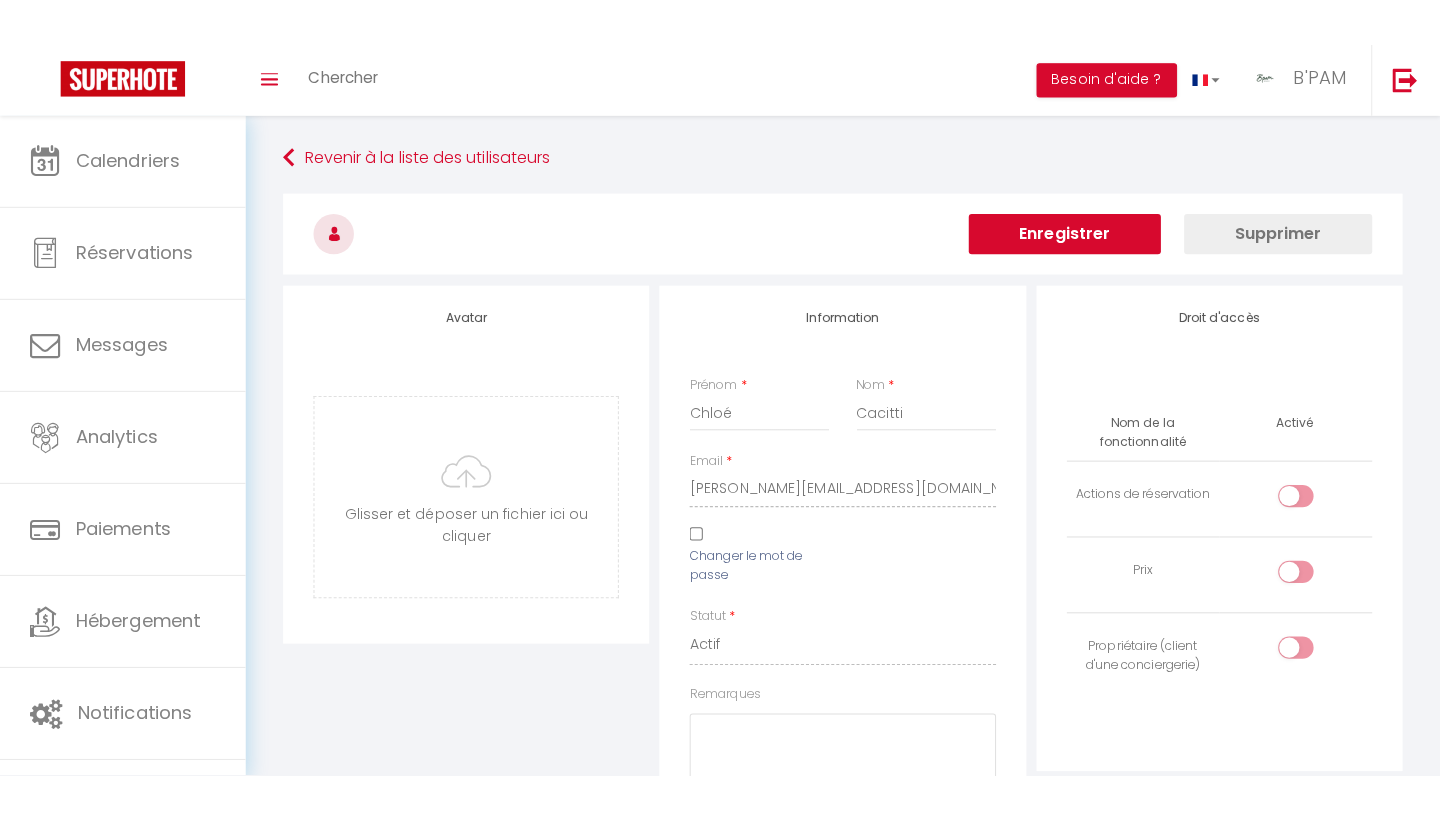 scroll, scrollTop: 0, scrollLeft: 0, axis: both 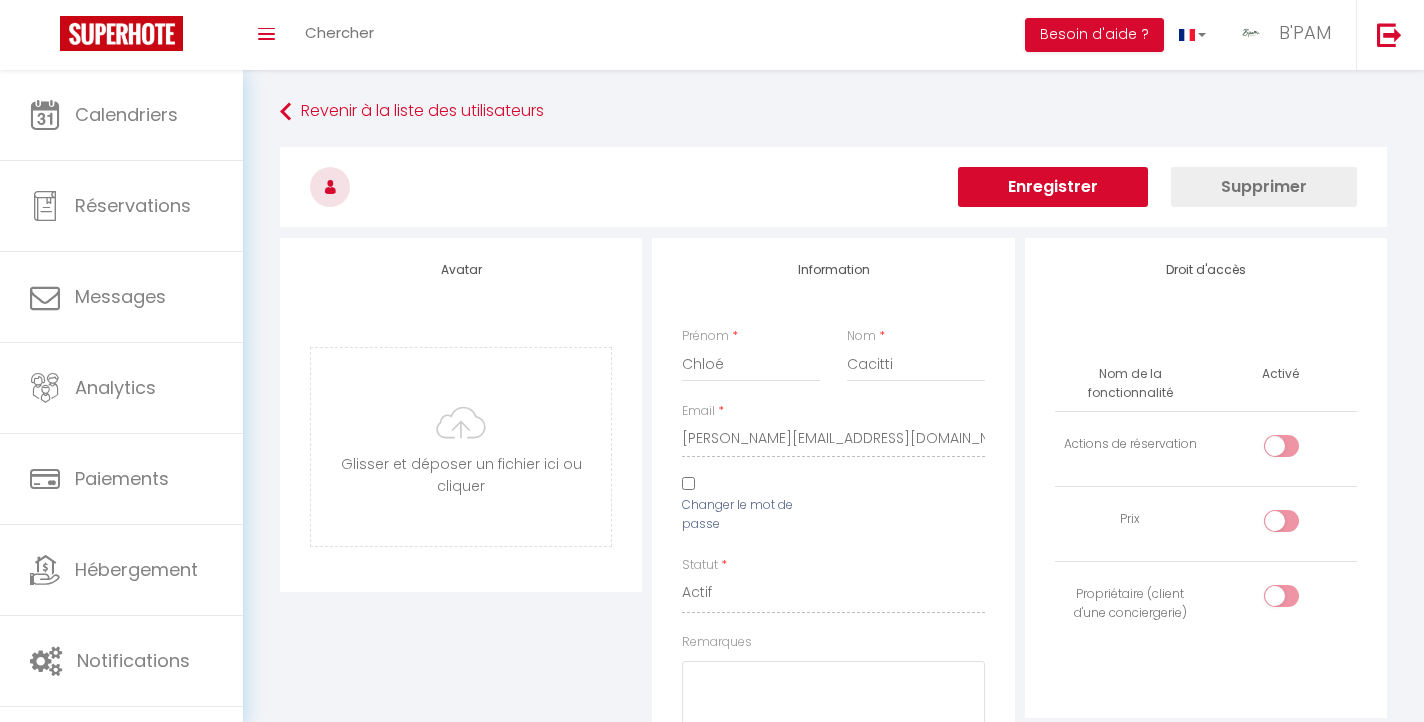 click on "Enregistrer" at bounding box center (1053, 187) 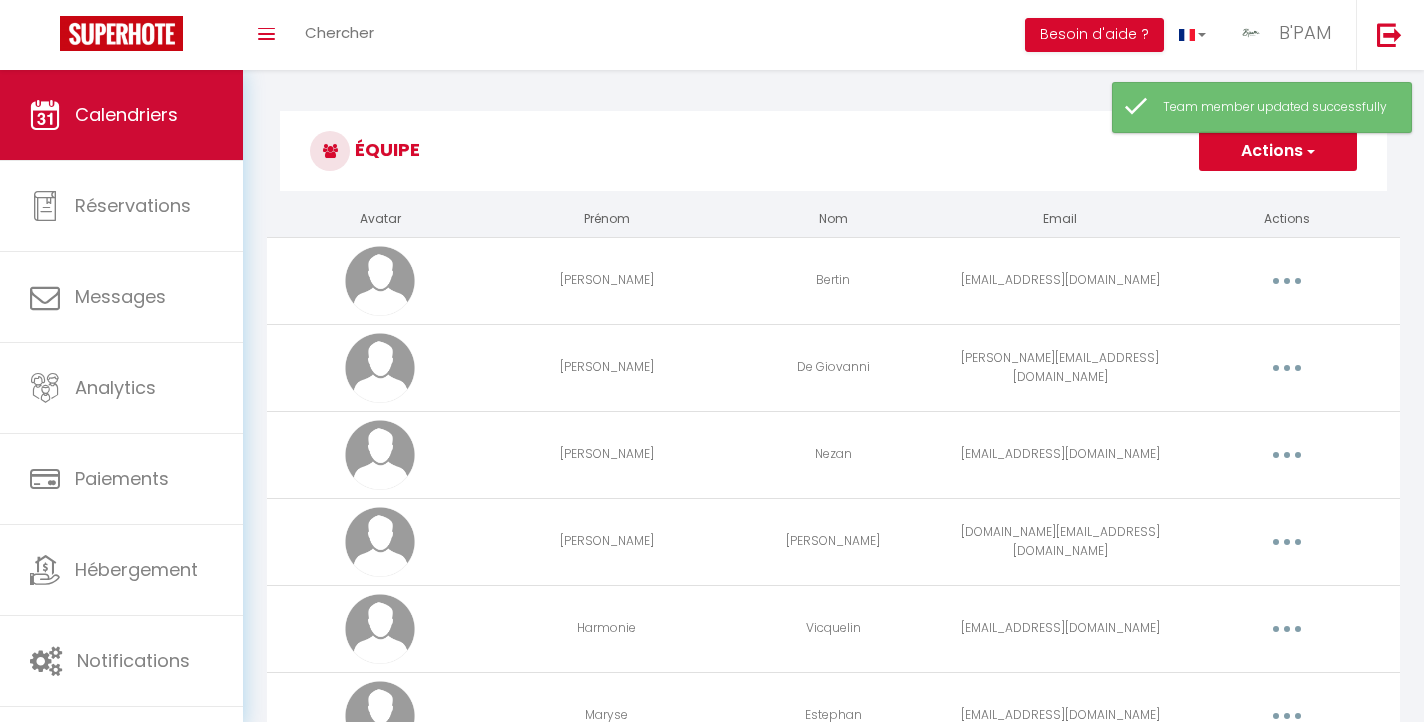 click on "Calendriers" at bounding box center [121, 115] 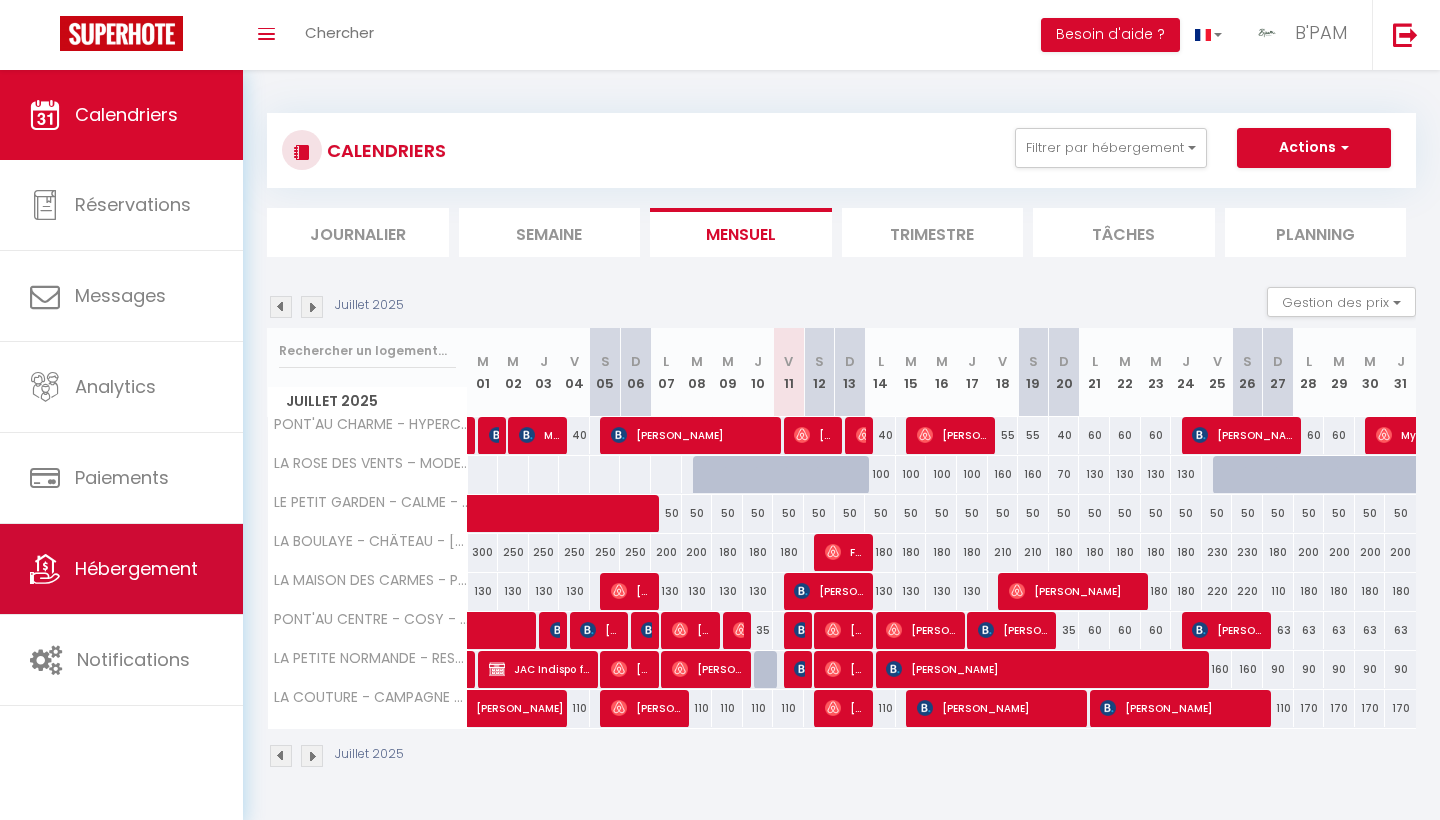 click on "Hébergement" at bounding box center (136, 568) 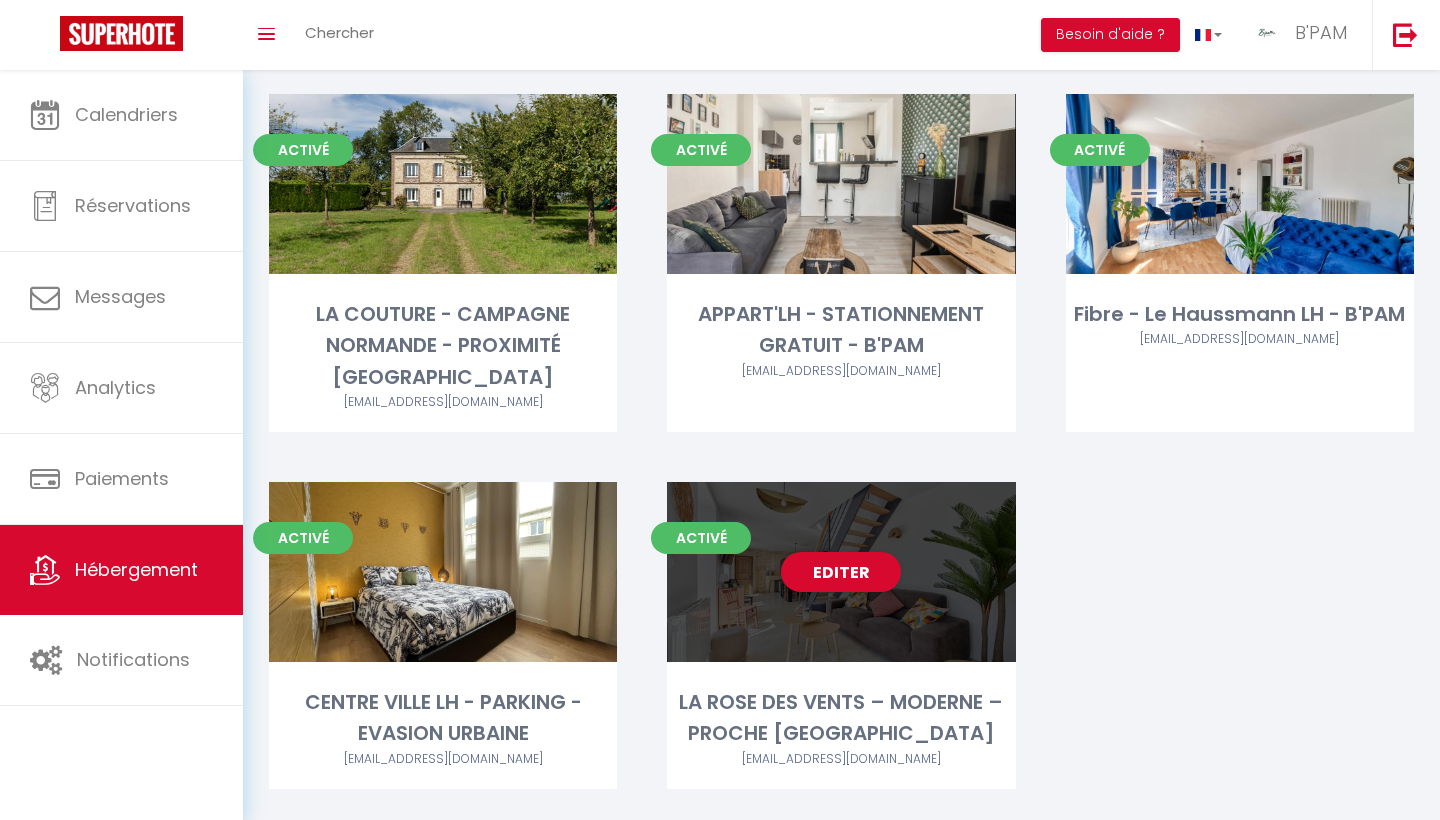scroll, scrollTop: 1937, scrollLeft: 0, axis: vertical 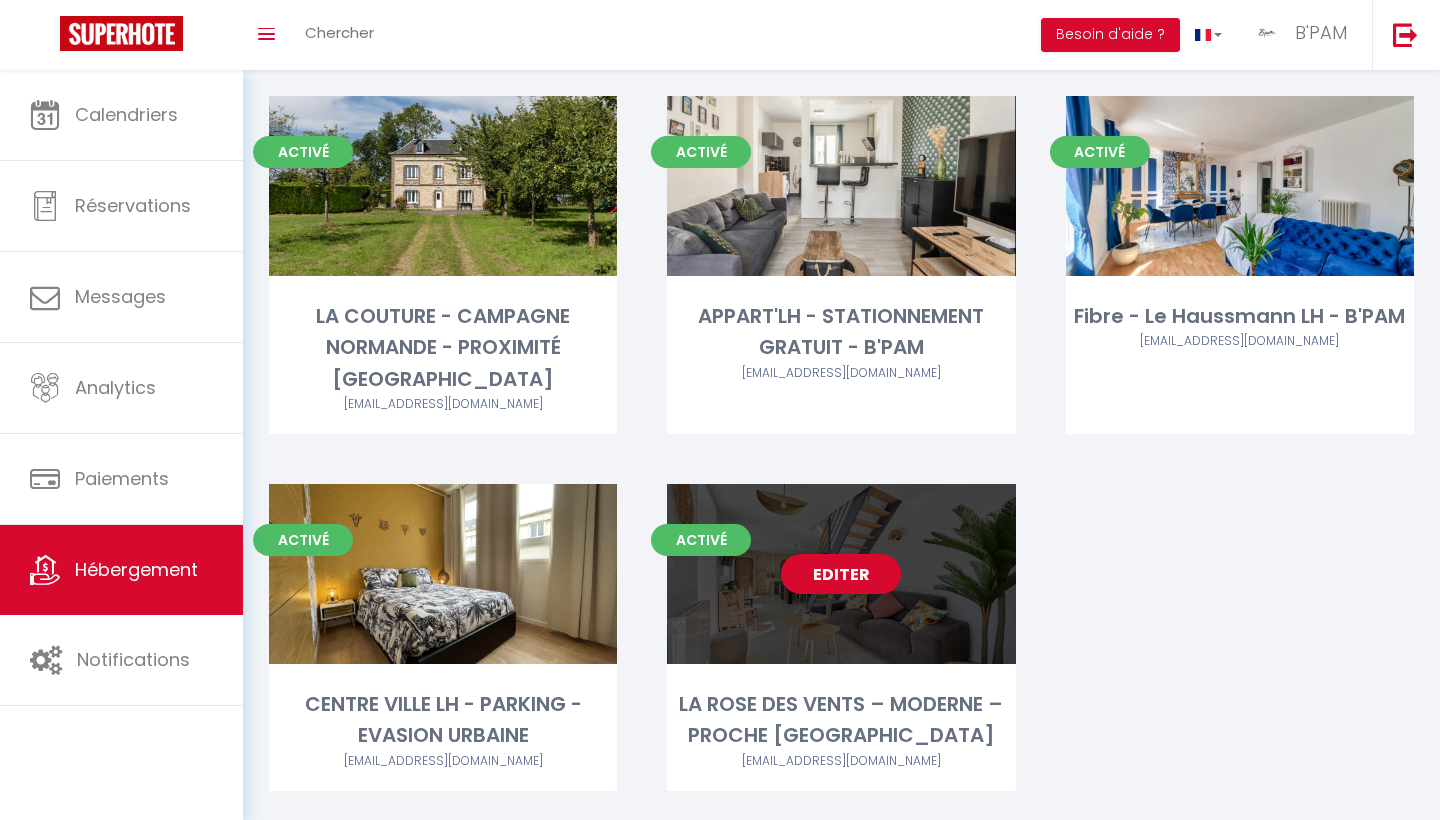 click on "Editer" at bounding box center (841, 574) 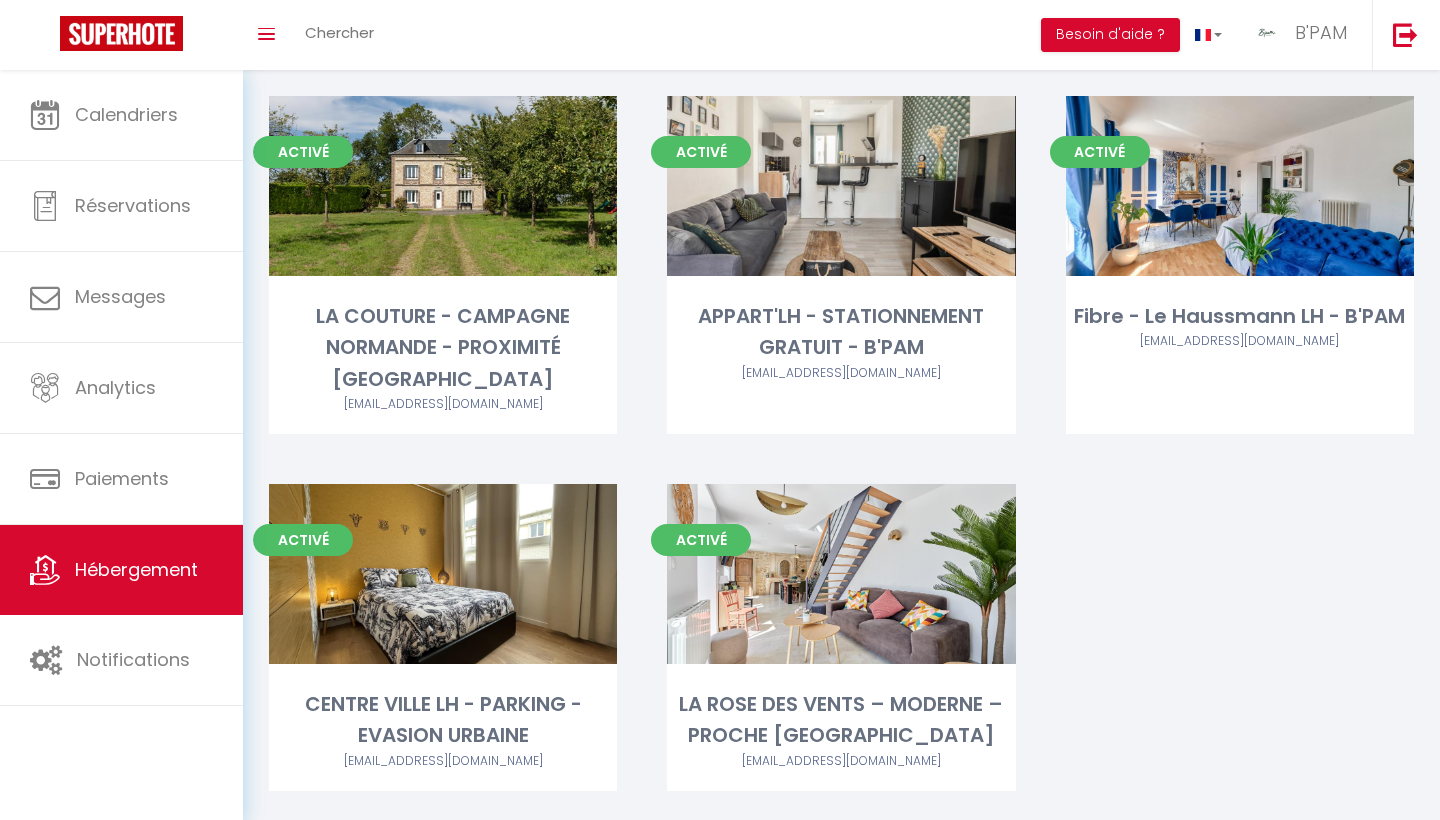 click on "Activé
Editer
PONT'AU CHARME - HYPERCENTRE - B'PAM   [EMAIL_ADDRESS][DOMAIN_NAME] Activé
Editer
LE PETIT GARDEN - CALME - JARDIN VERDOYANT   [EMAIL_ADDRESS][DOMAIN_NAME] Activé
Editer
LA TROUVILLAISE - TRADITIONNELLE - CŒUR DE TROUVILLE   [EMAIL_ADDRESS][DOMAIN_NAME] Activé
Editer
LA GRANDE ESCALE - HYPER CENTRE - PARKING GRATUIT   [EMAIL_ADDRESS][DOMAIN_NAME] Activé
Editer
LA MAISON DE POUPÉES - PLAGE À PIED - HYPERCENTRE   [EMAIL_ADDRESS][DOMAIN_NAME] Activé
Editer
AU [STREET_ADDRESS]   [EMAIL_ADDRESS][DOMAIN_NAME] Activé
Editer
MAISON DE LÉA - TERRASSE - CŒUR DE [GEOGRAPHIC_DATA]   [EMAIL_ADDRESS][DOMAIN_NAME] Activé
Editer
LA BOULAYE - CHÂTEAU - [GEOGRAPHIC_DATA]   [EMAIL_ADDRESS][DOMAIN_NAME] Activé" at bounding box center (841, -439) 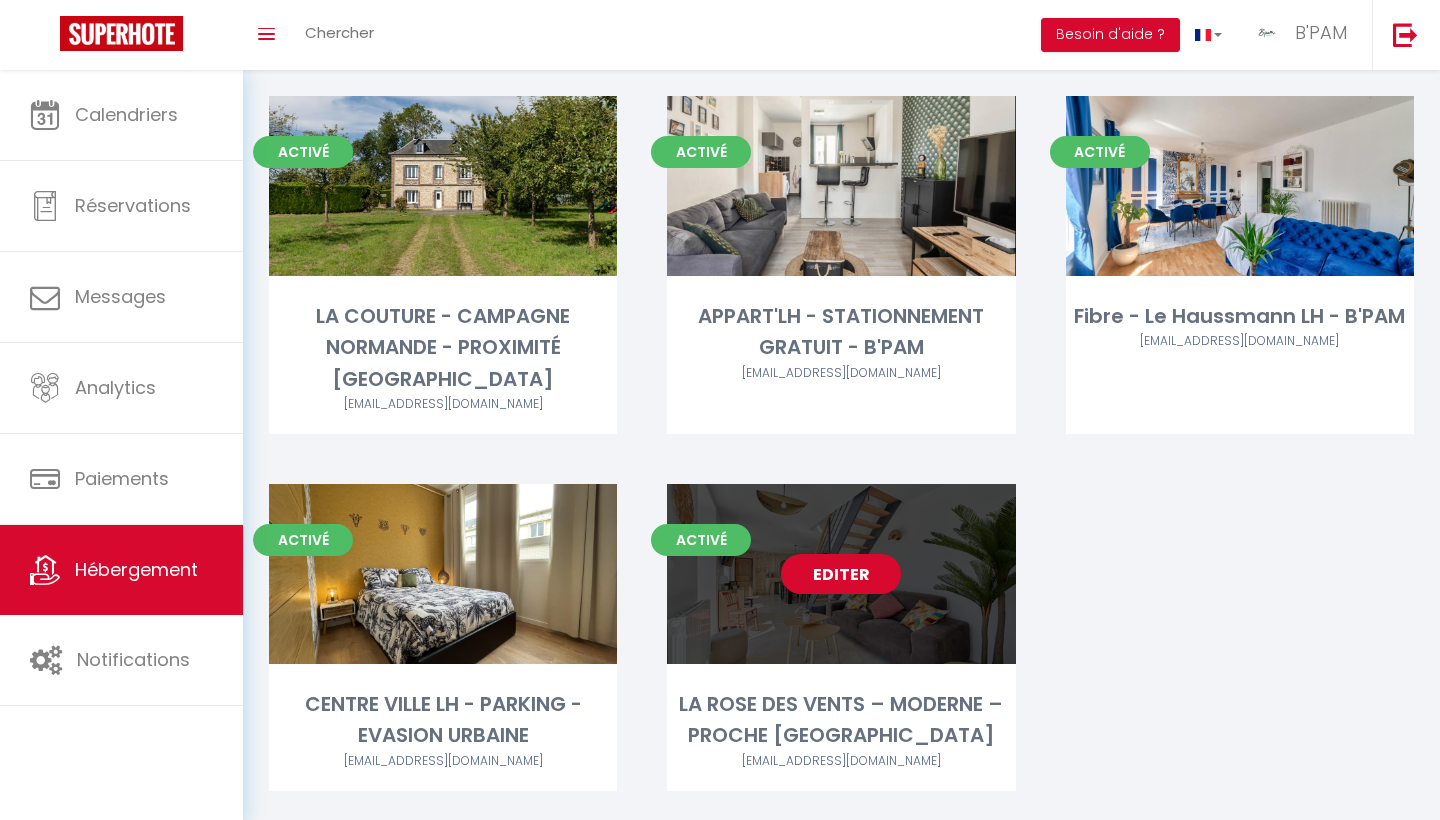click on "Editer" at bounding box center (841, 574) 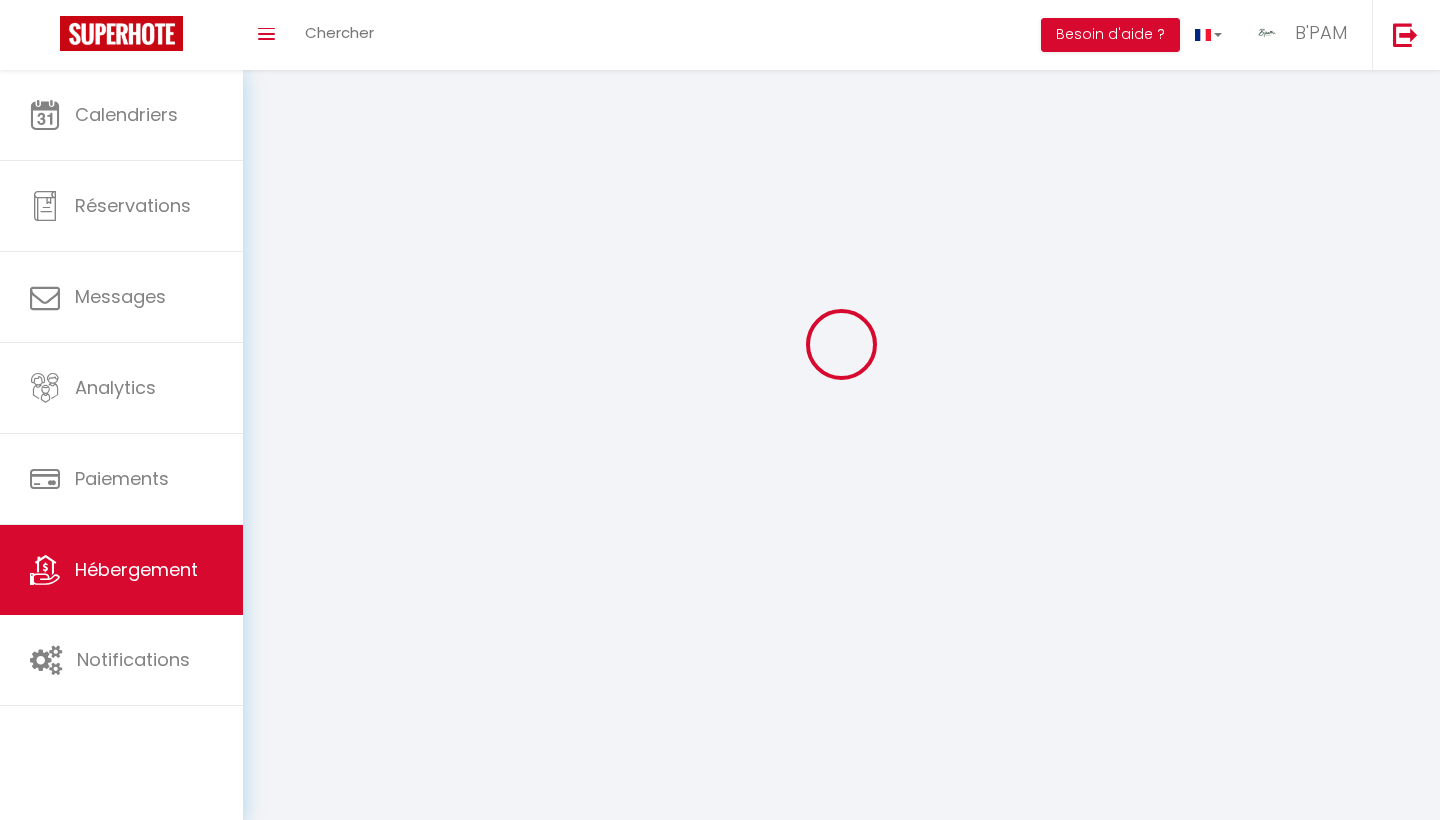 scroll, scrollTop: 0, scrollLeft: 0, axis: both 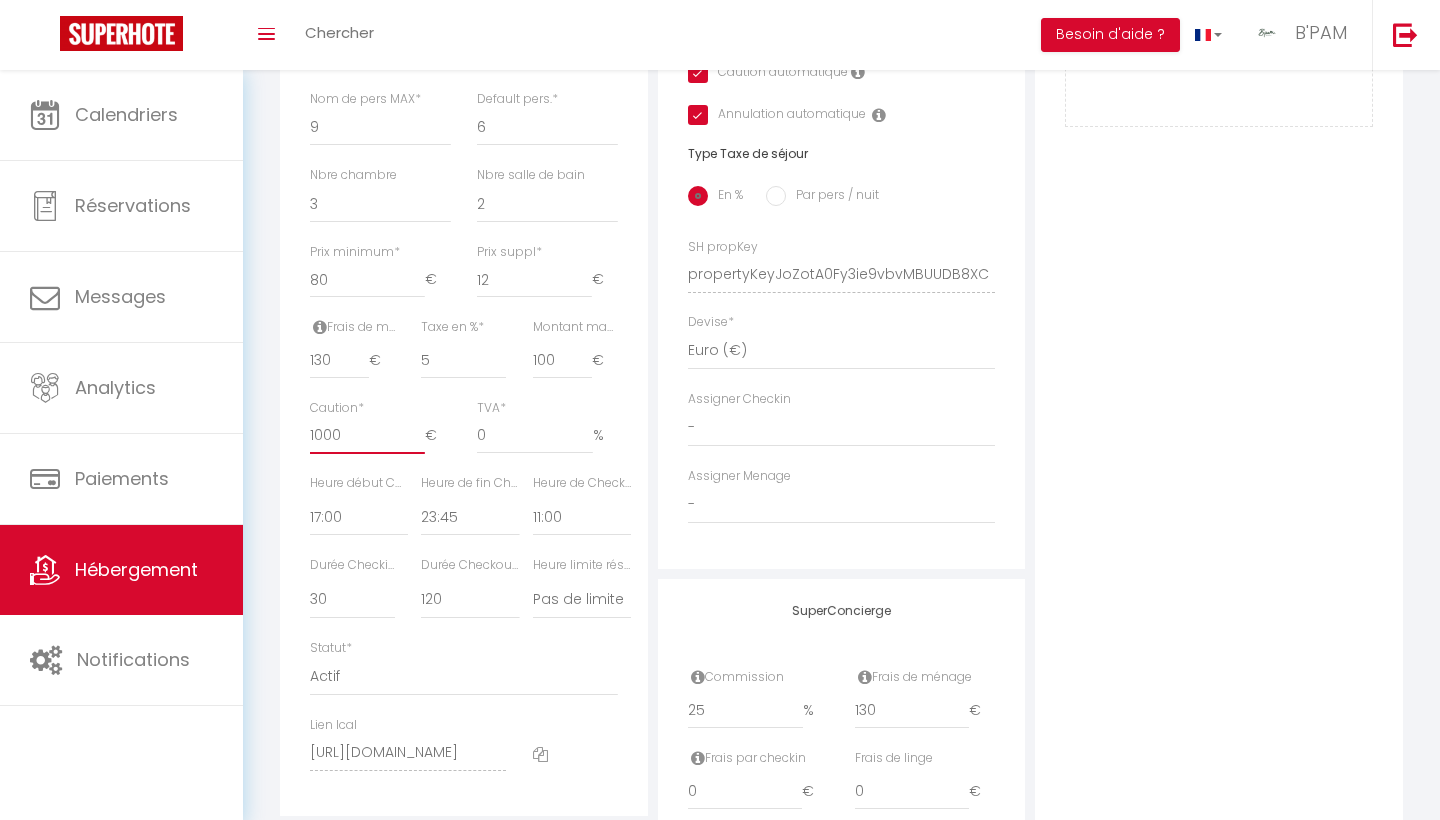 click on "1000" at bounding box center [367, 436] 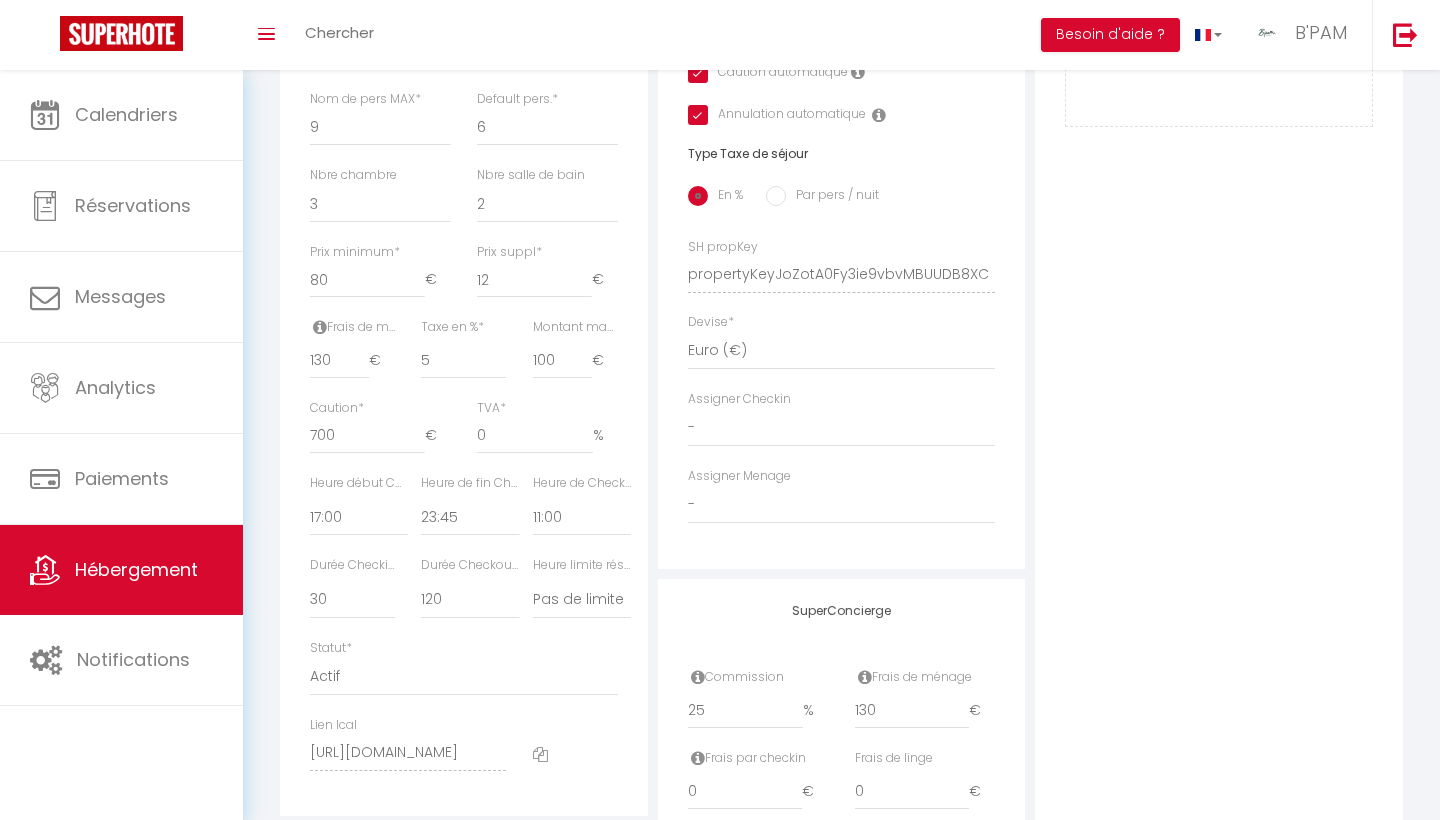 click on "Photo
Photo
Supprimer
Drag and drop a file here or click Ooops, something wrong appended. Remove   Drag and drop or click to replace" at bounding box center [1219, 260] 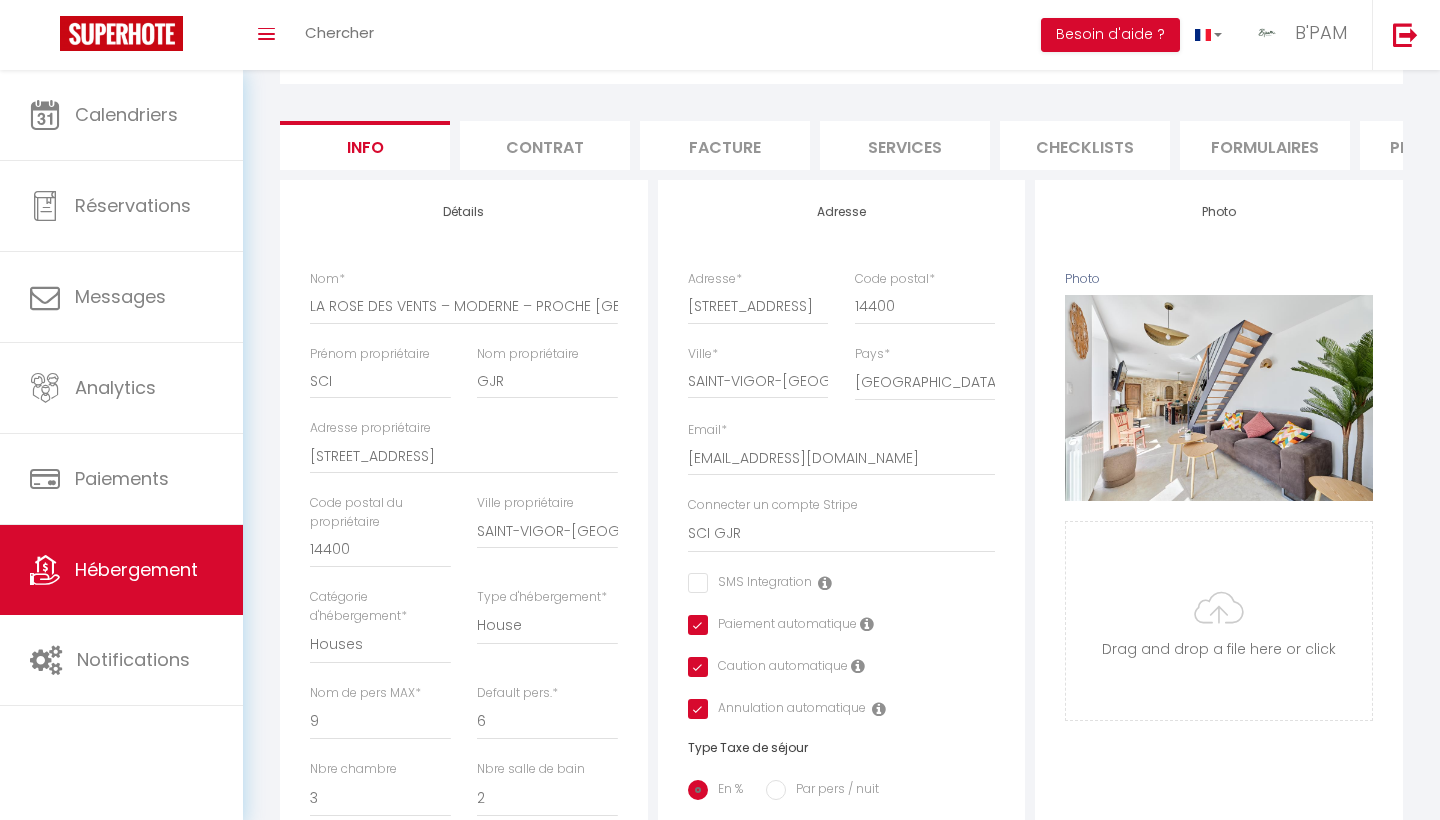 scroll, scrollTop: 437, scrollLeft: 0, axis: vertical 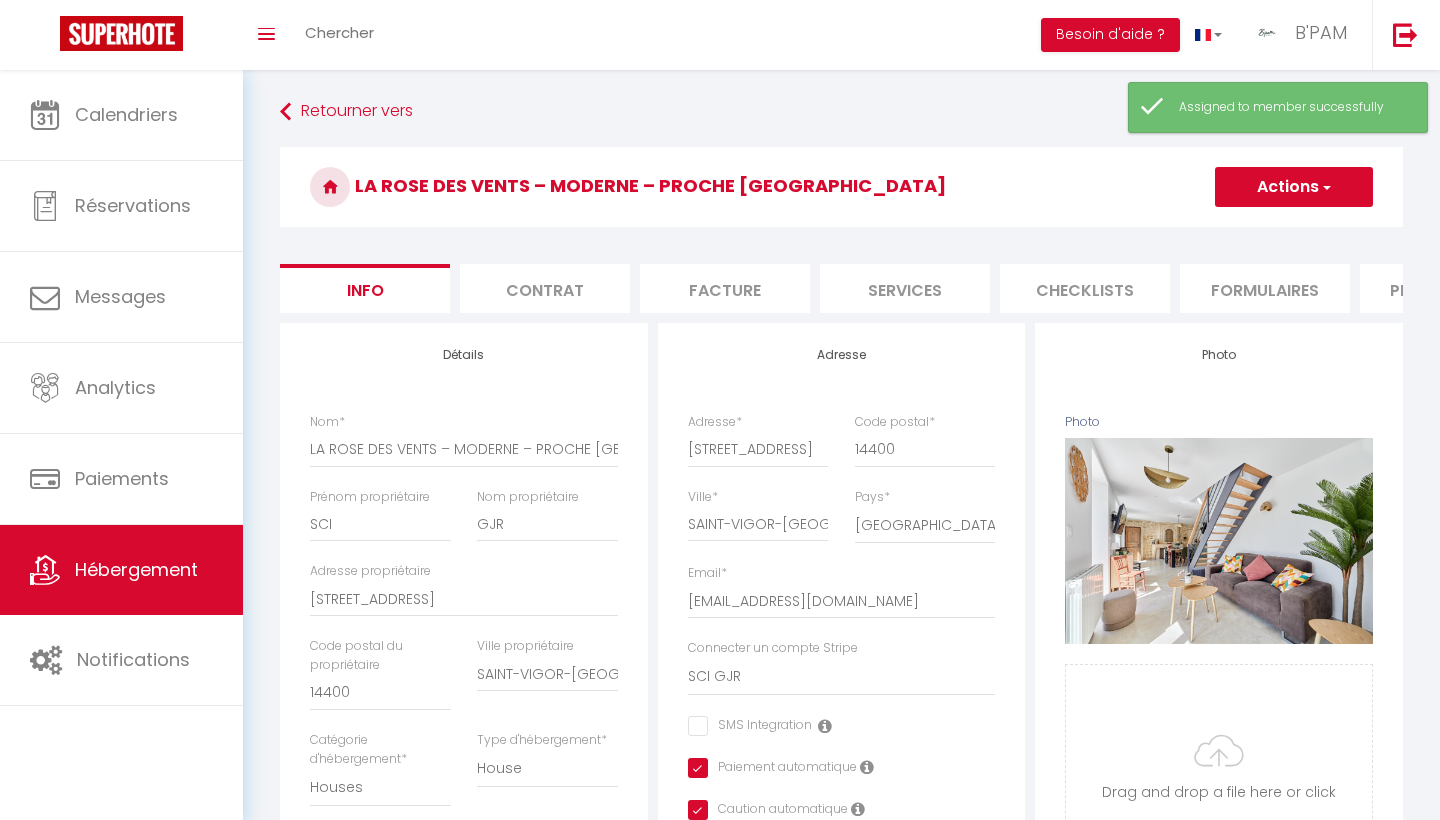 click on "Actions" at bounding box center (1294, 187) 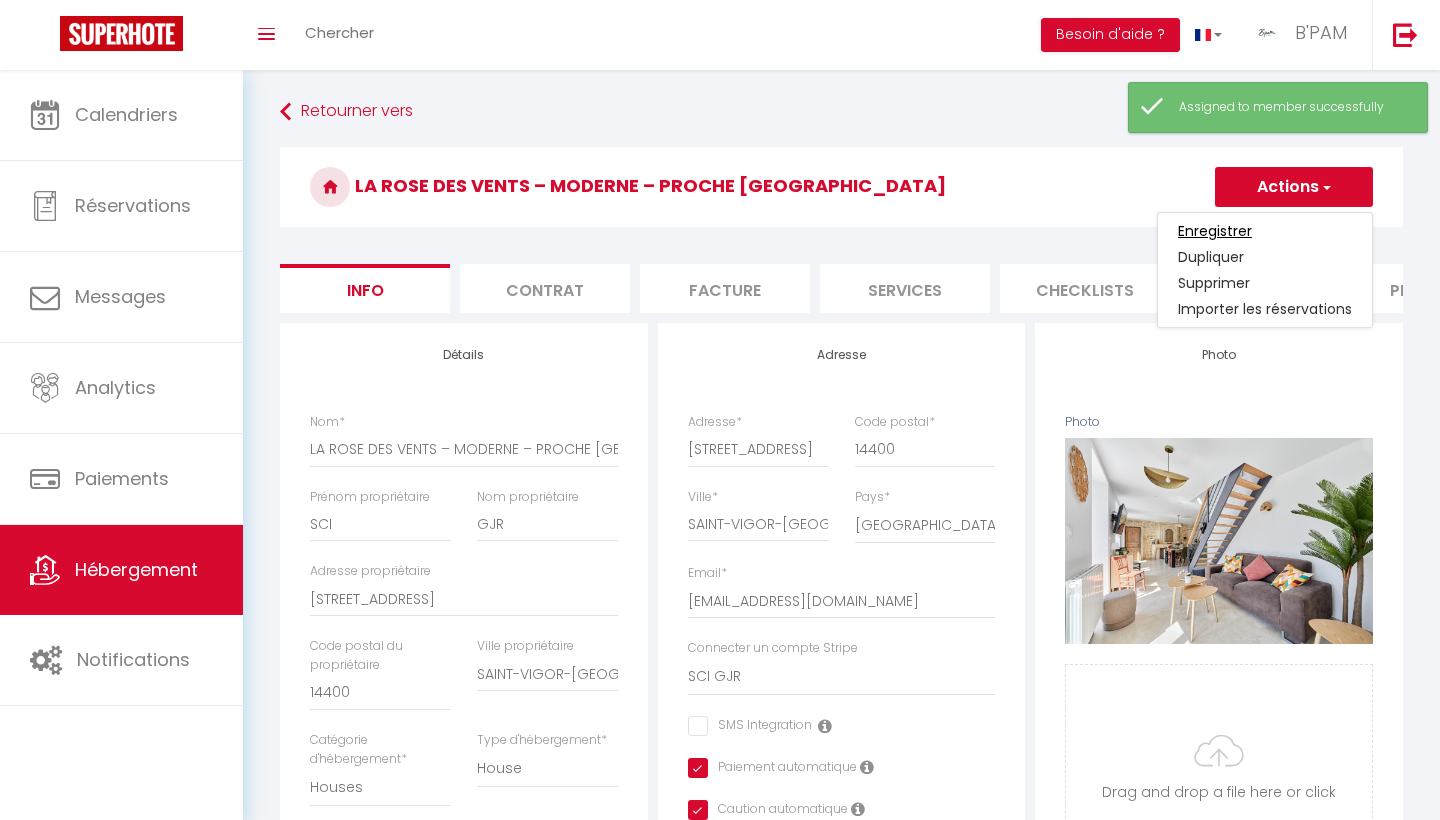 click on "Enregistrer" at bounding box center [1215, 231] 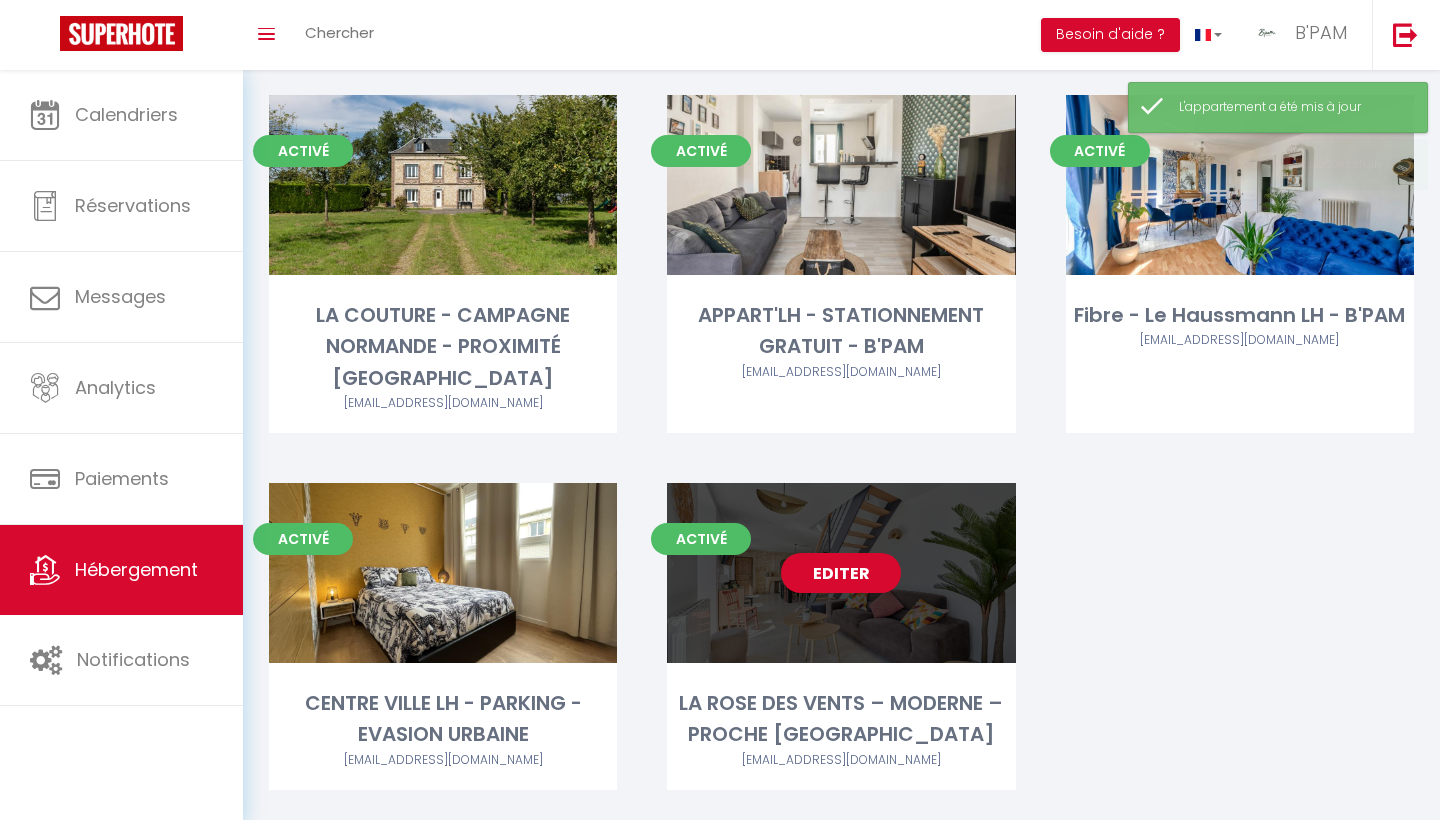scroll, scrollTop: 1937, scrollLeft: 0, axis: vertical 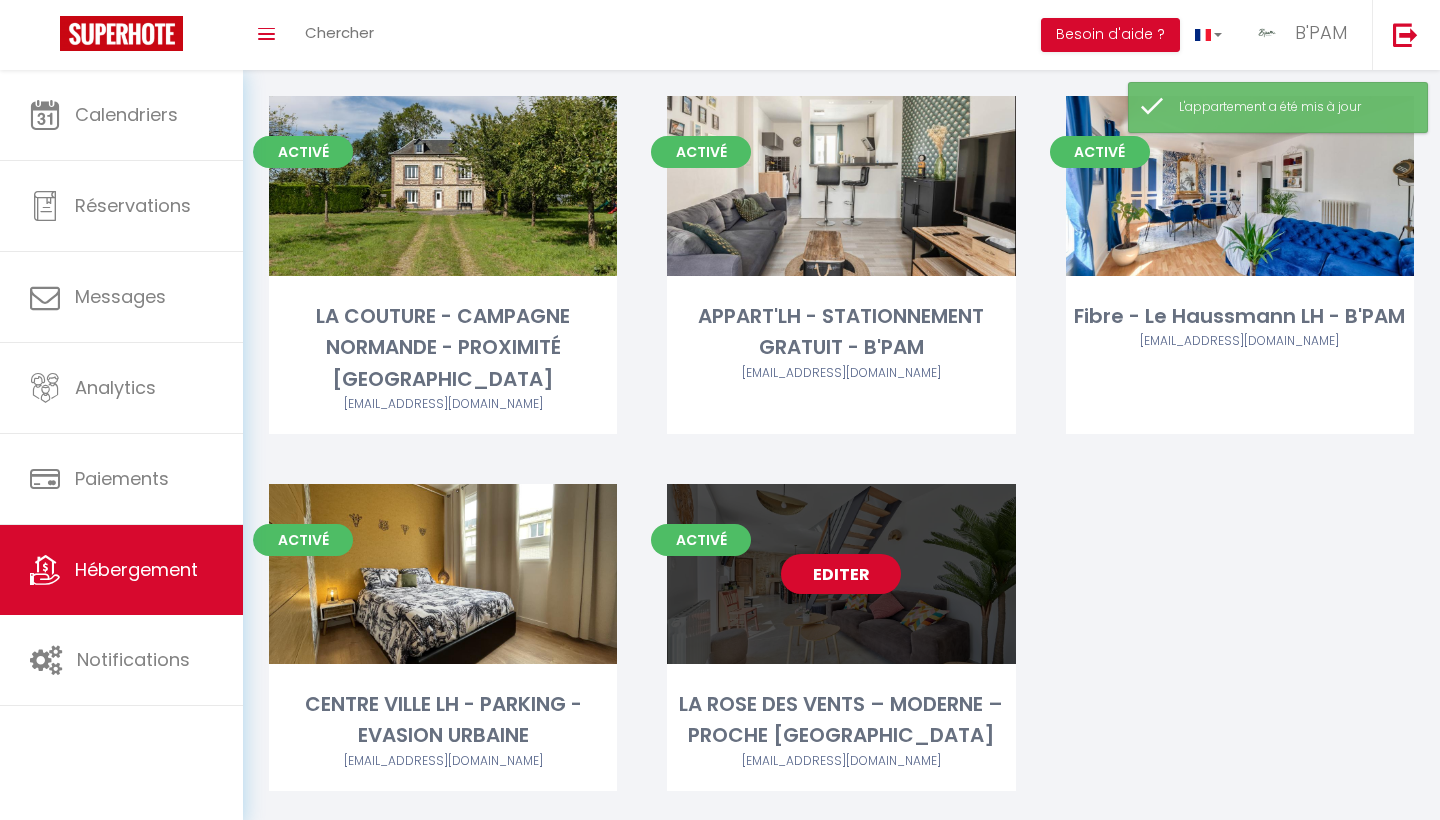 click on "Editer" at bounding box center [841, 574] 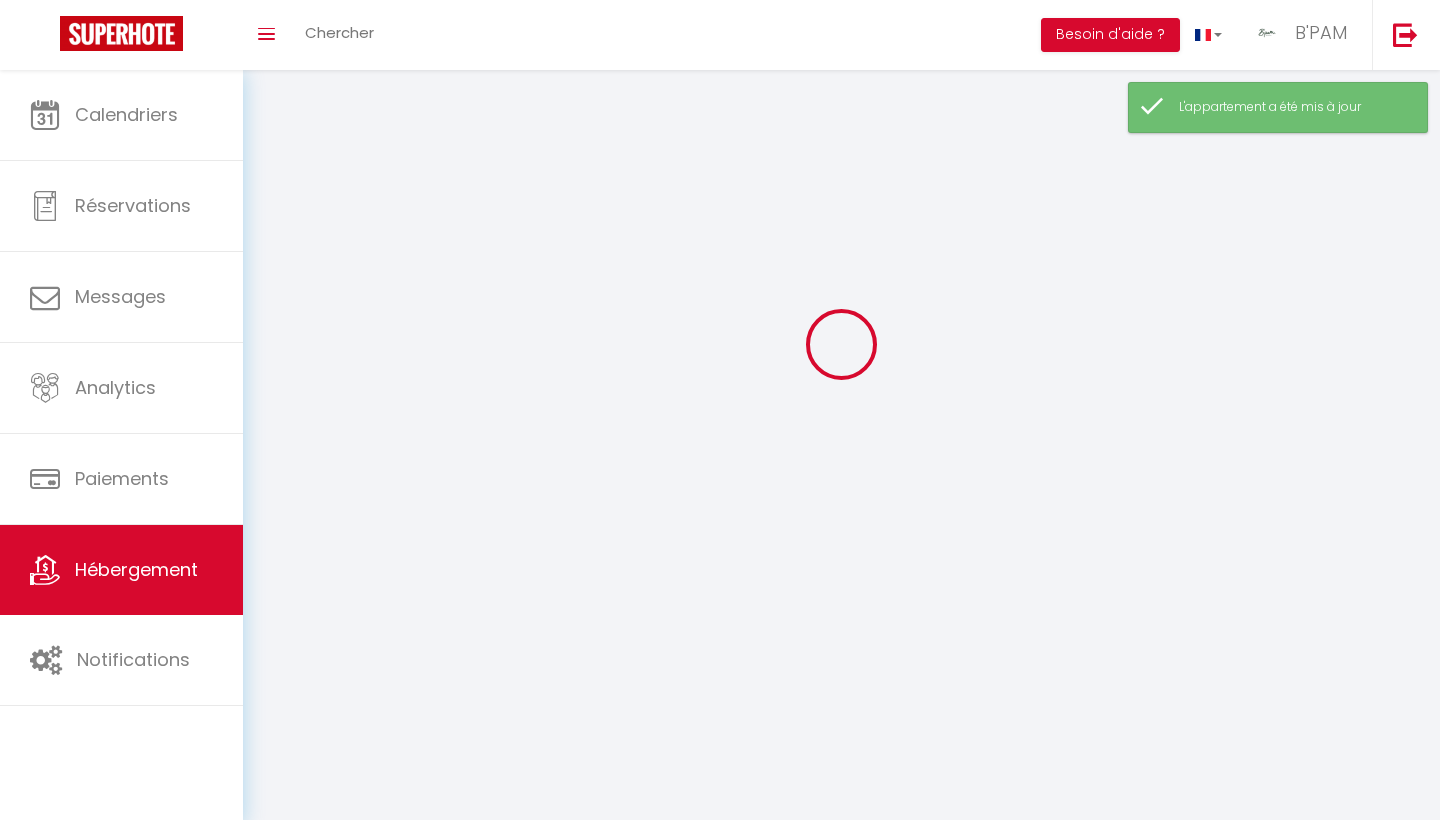 scroll, scrollTop: 0, scrollLeft: 0, axis: both 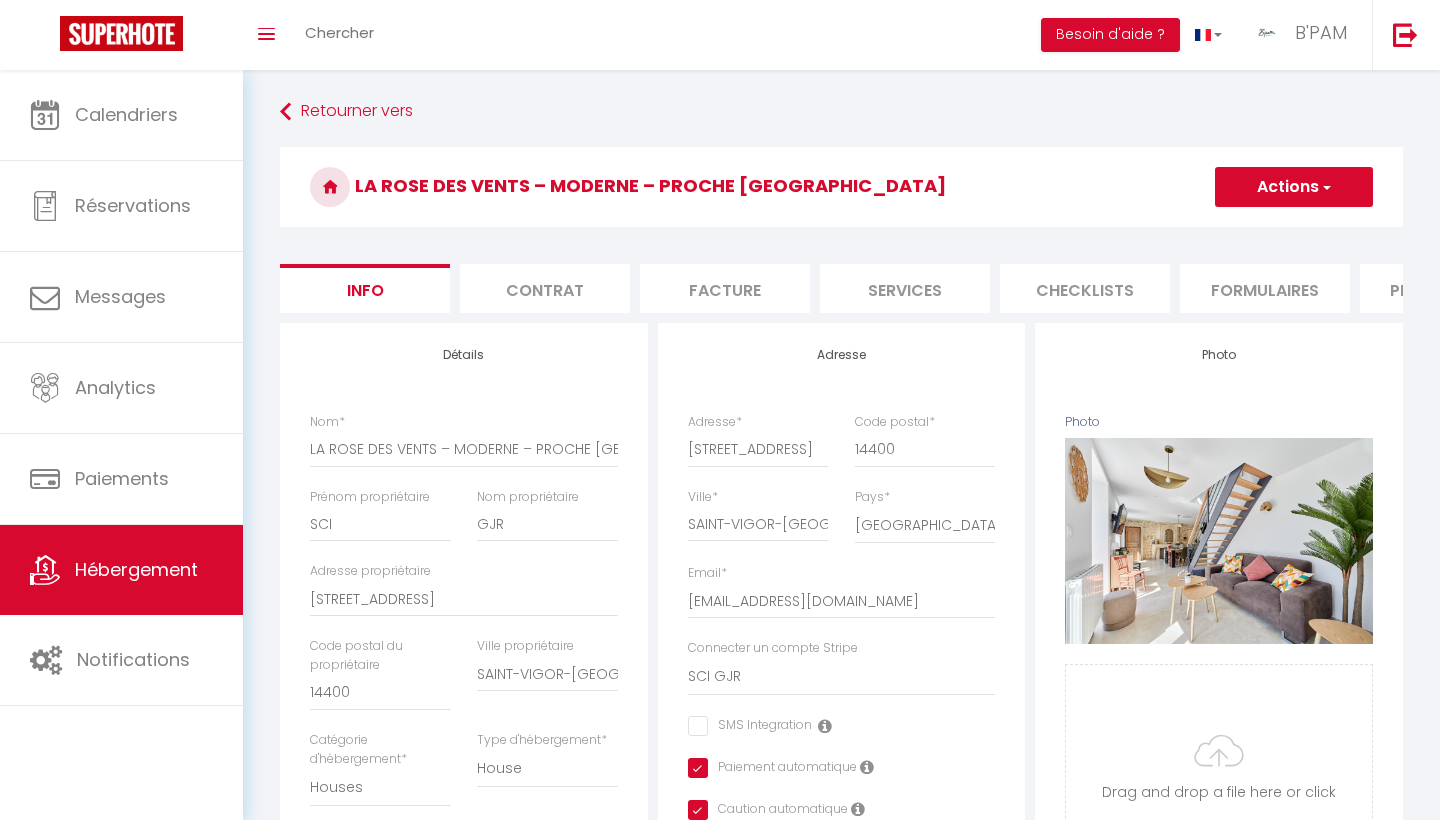 click on "Services" at bounding box center (905, 288) 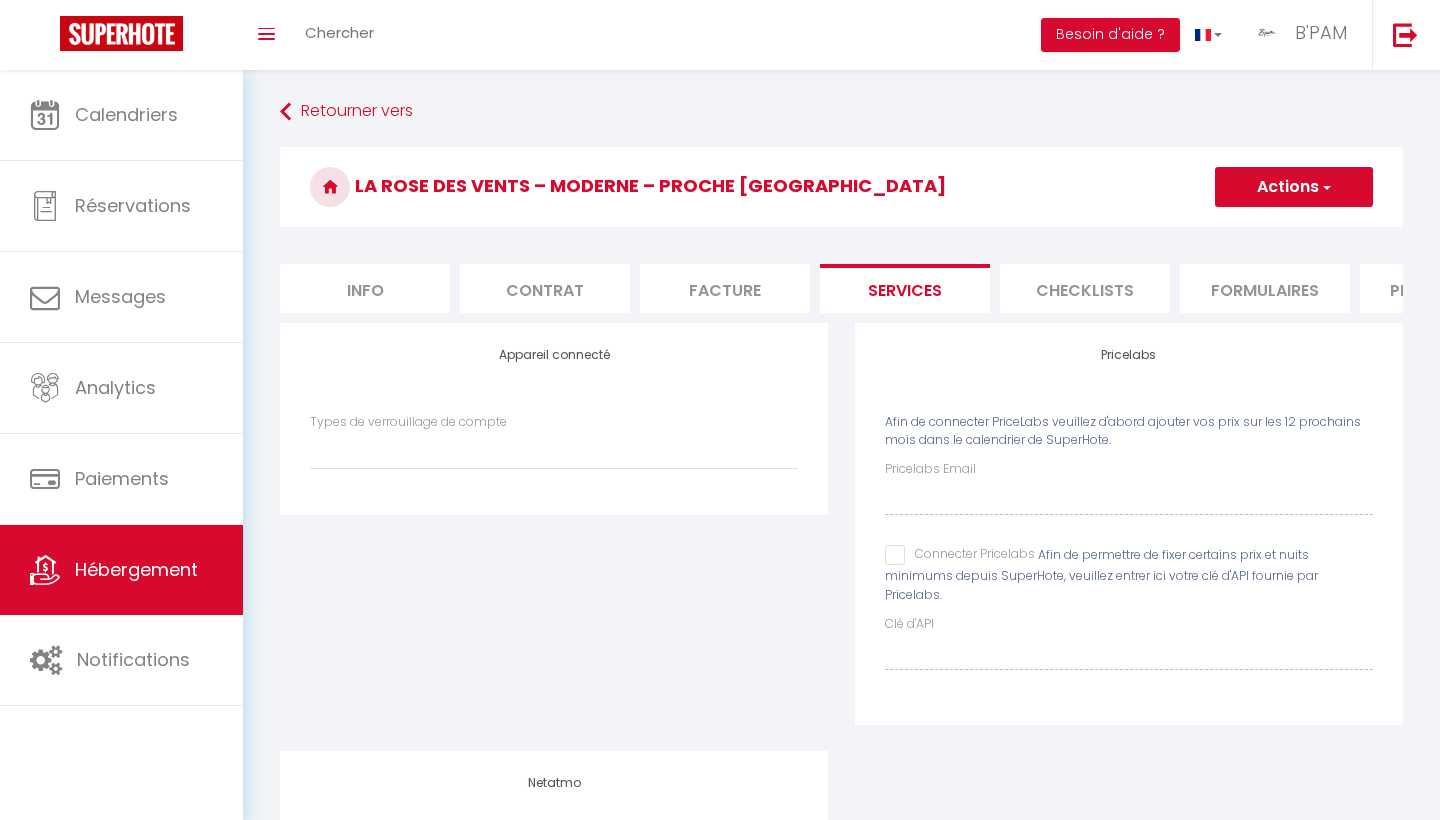click on "Checklists" at bounding box center [1085, 288] 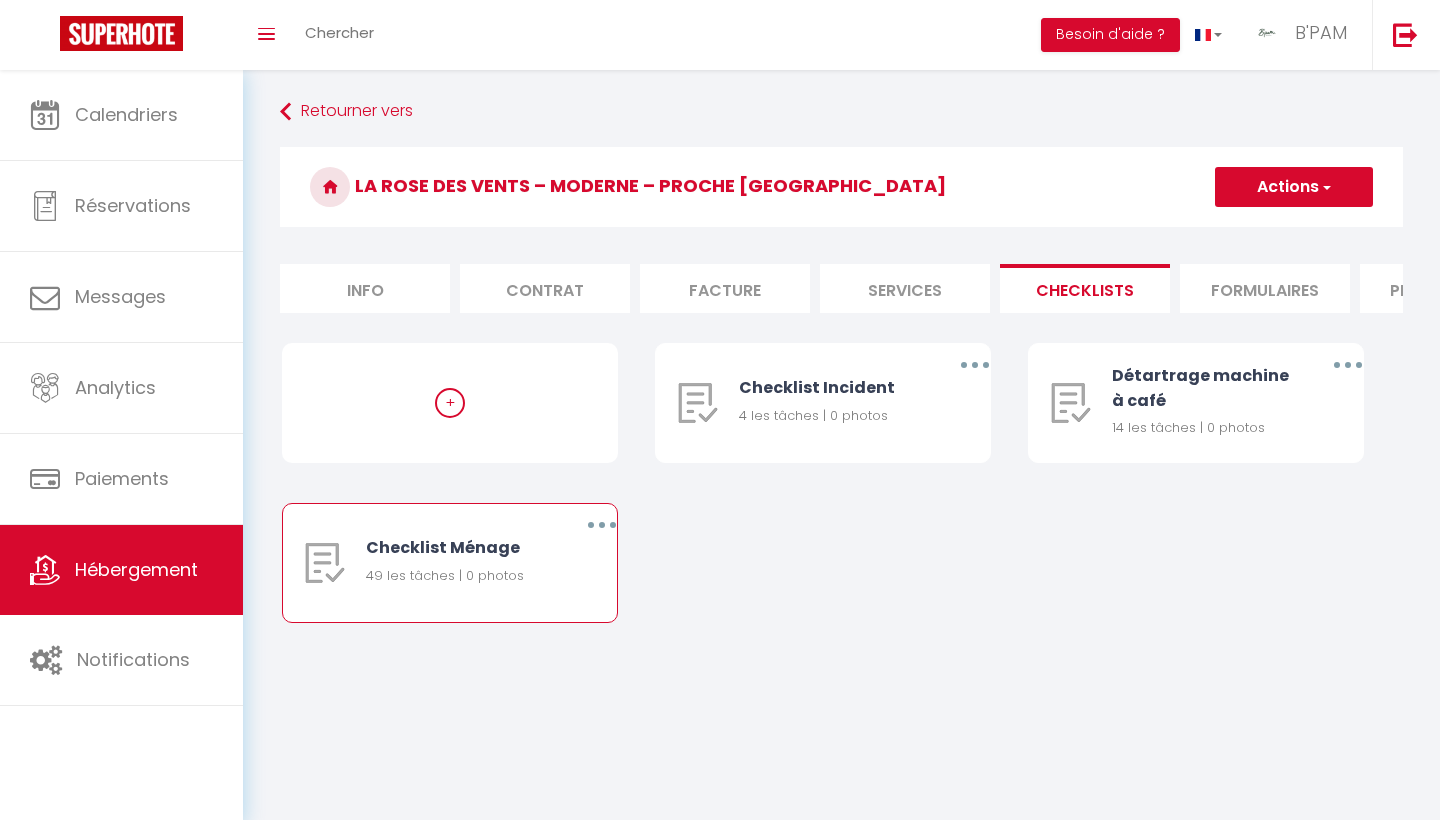 click at bounding box center (602, 525) 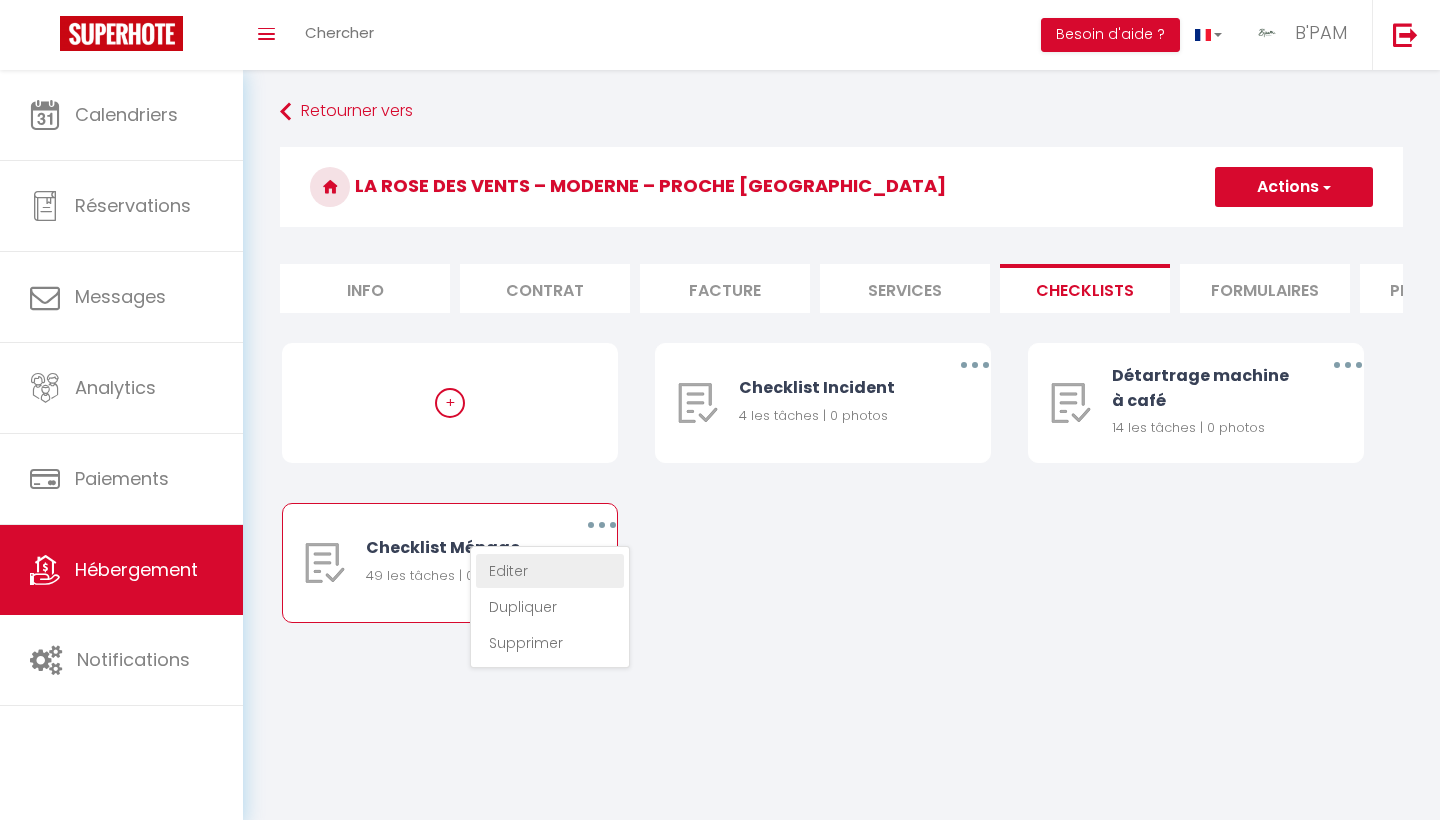 click on "Editer" at bounding box center (550, 571) 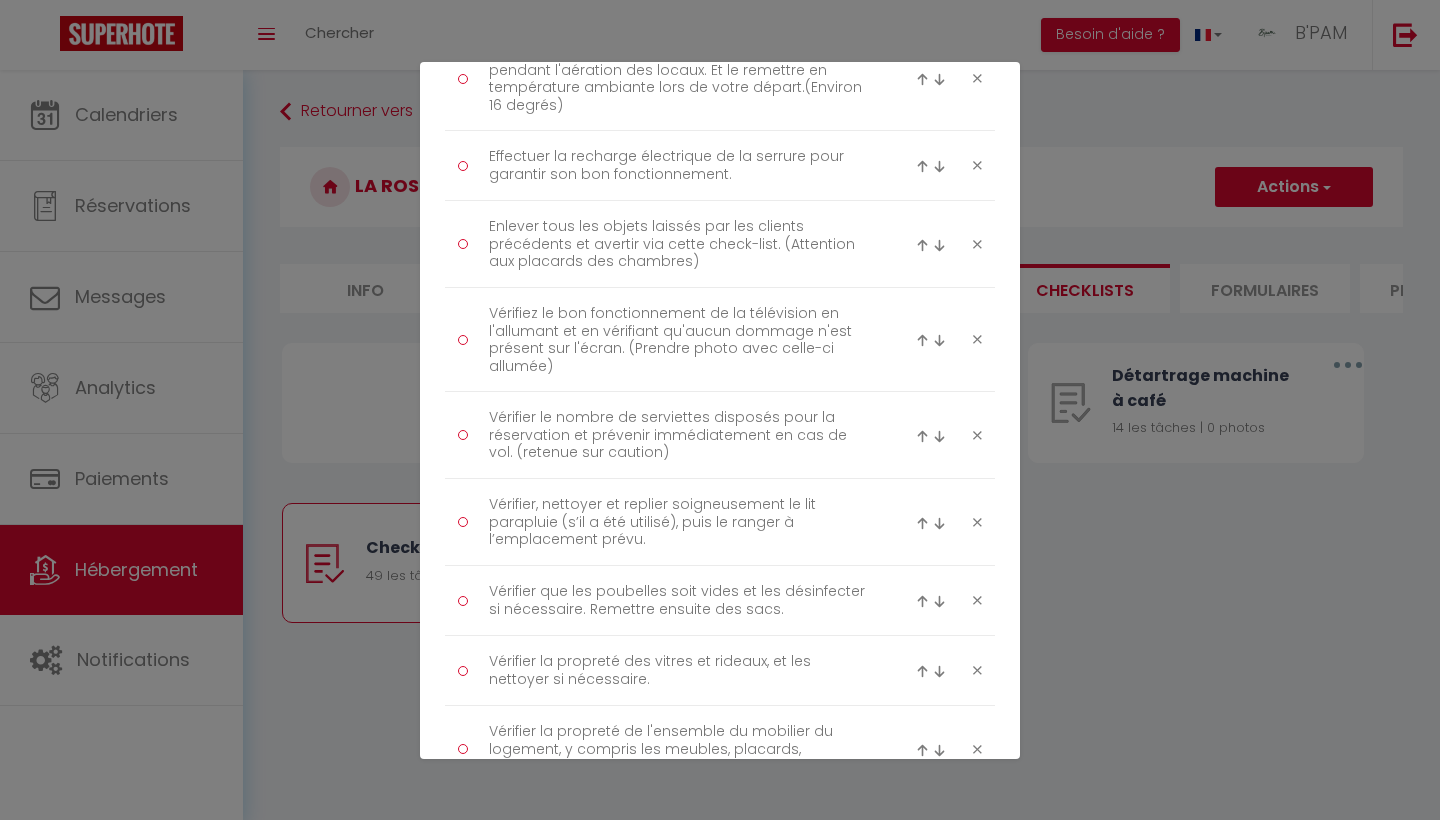 scroll, scrollTop: 438, scrollLeft: 0, axis: vertical 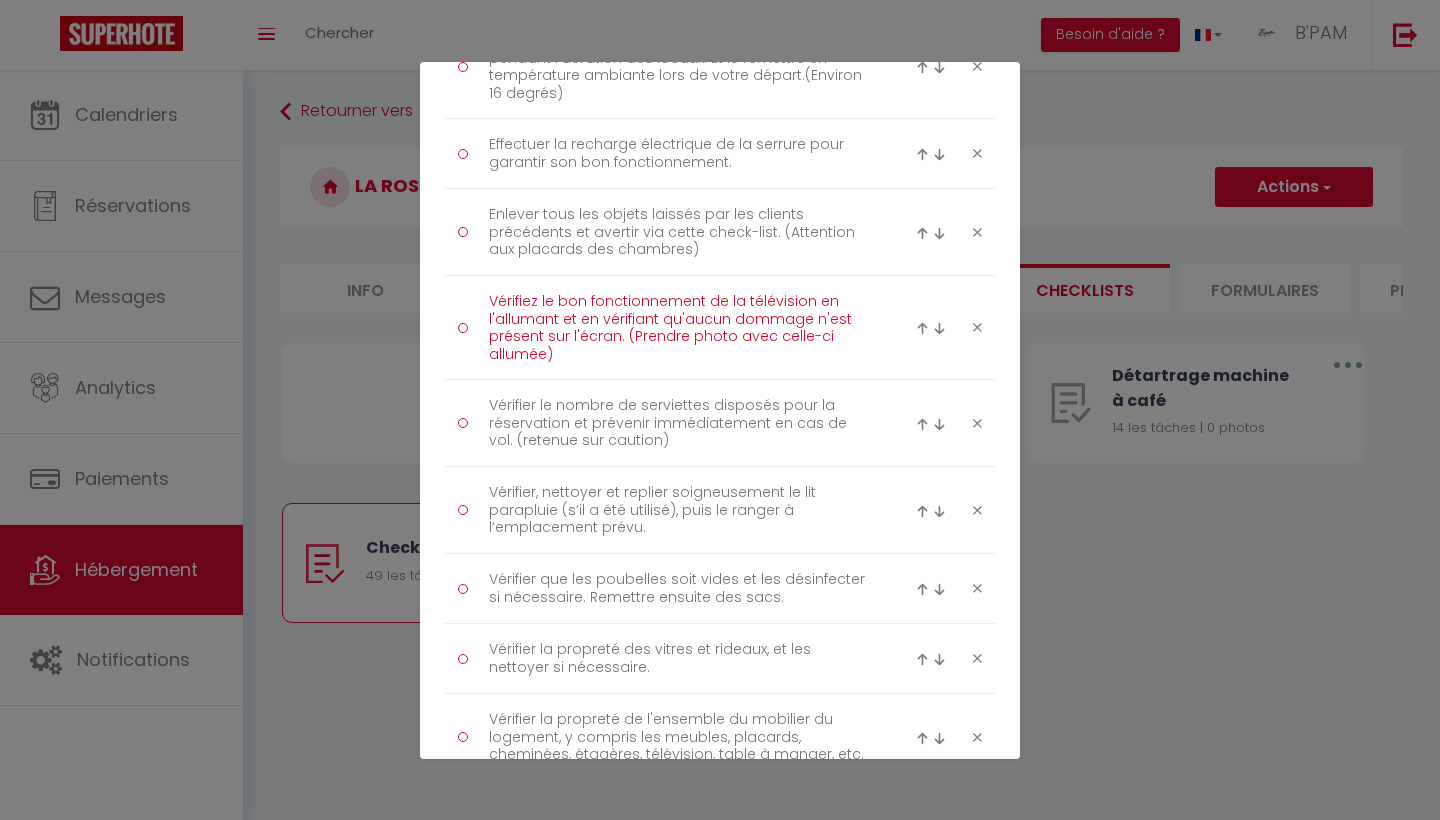 click on "Vérifiez le bon fonctionnement de la télévision en l'allumant et en vérifiant qu'aucun dommage n'est présent sur l'écran. (Prendre photo avec celle-ci allumée)" at bounding box center (680, 327) 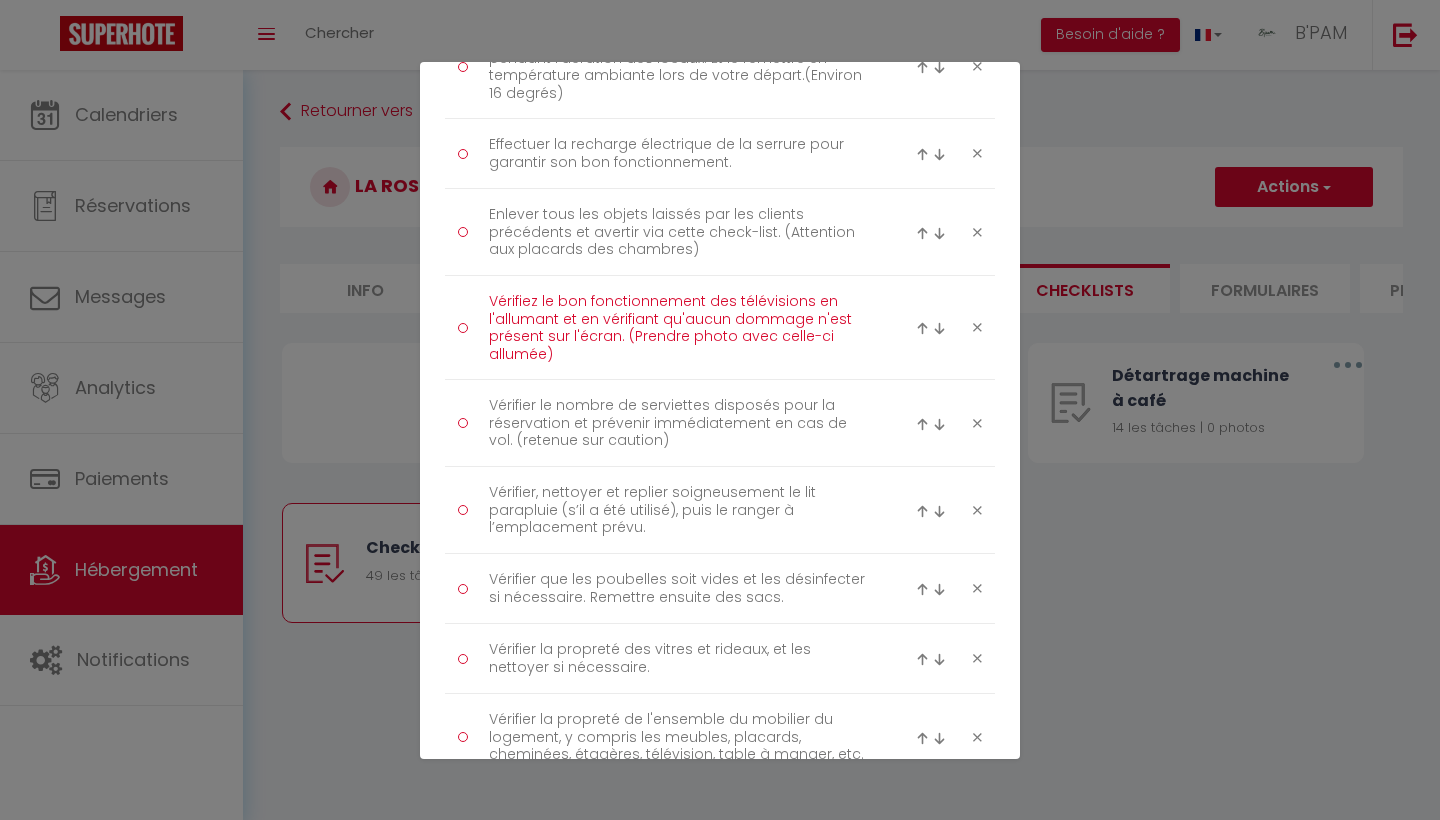 click on "Vérifiez le bon fonctionnement des télévisions en l'allumant et en vérifiant qu'aucun dommage n'est présent sur l'écran. (Prendre photo avec celle-ci allumée)" at bounding box center (680, 327) 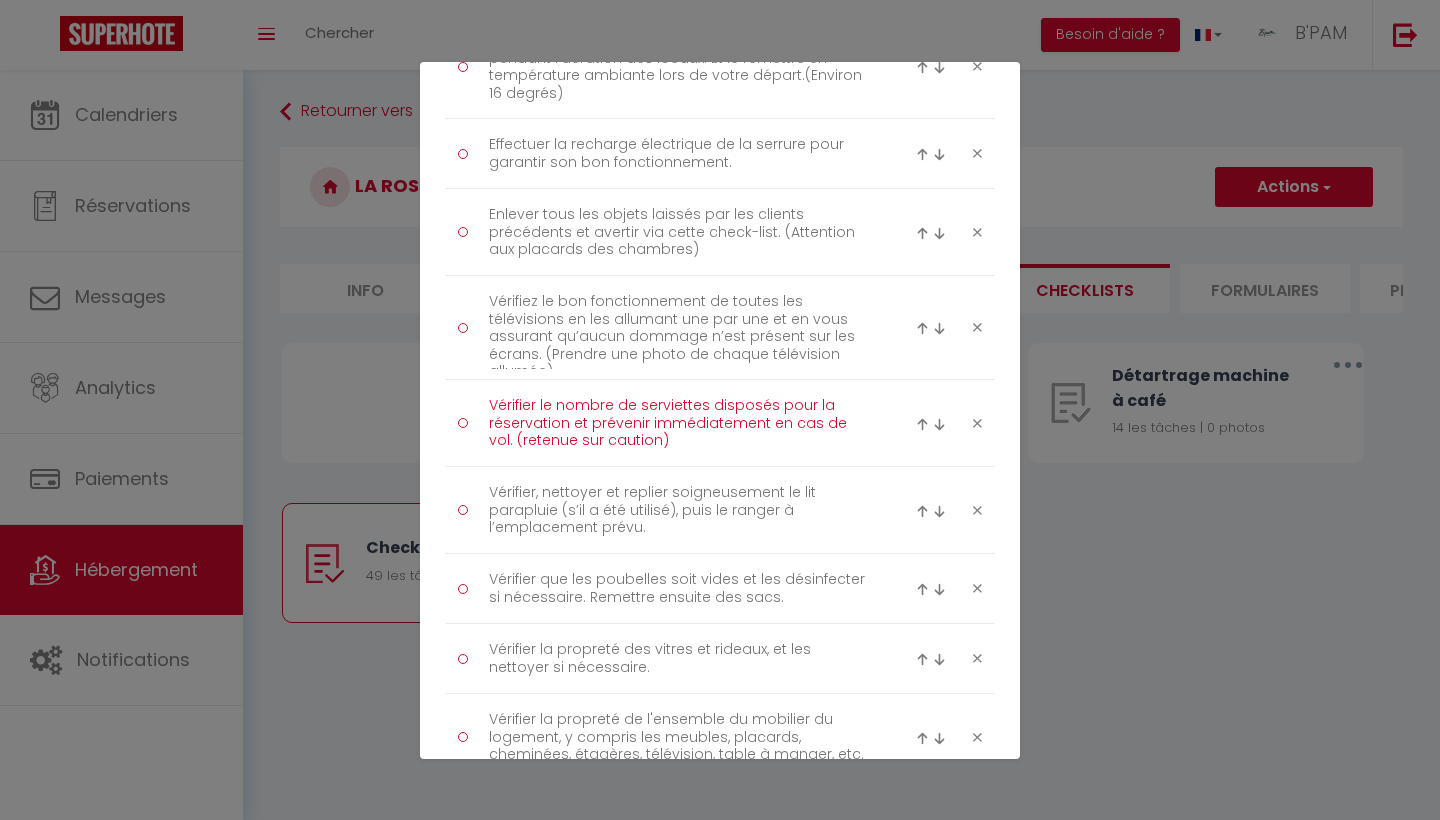 click on "Vérifier le nombre de serviettes disposés pour la réservation et prévenir immédiatement en cas de vol. (retenue sur caution)" at bounding box center (680, 423) 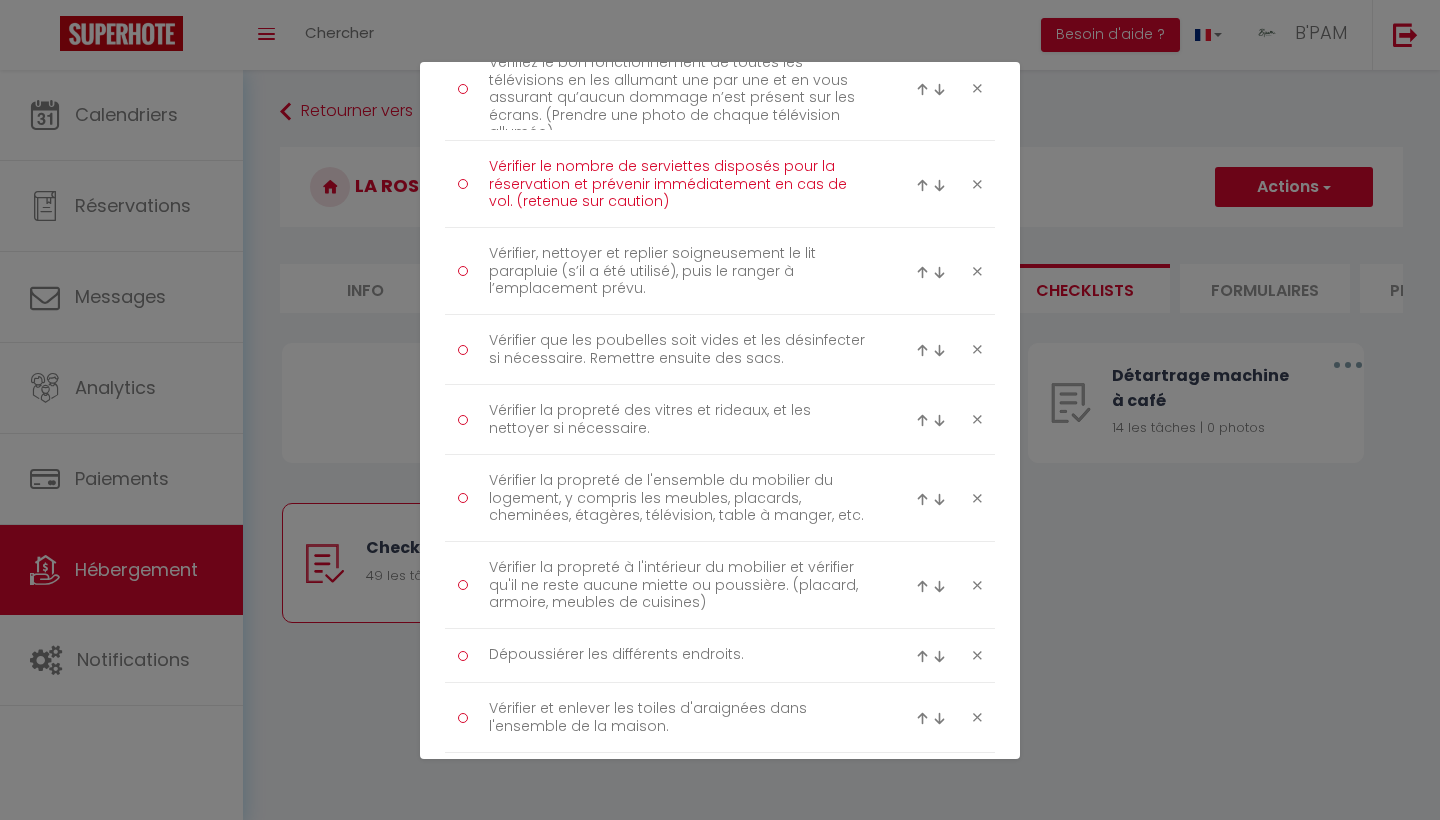 scroll, scrollTop: 684, scrollLeft: 0, axis: vertical 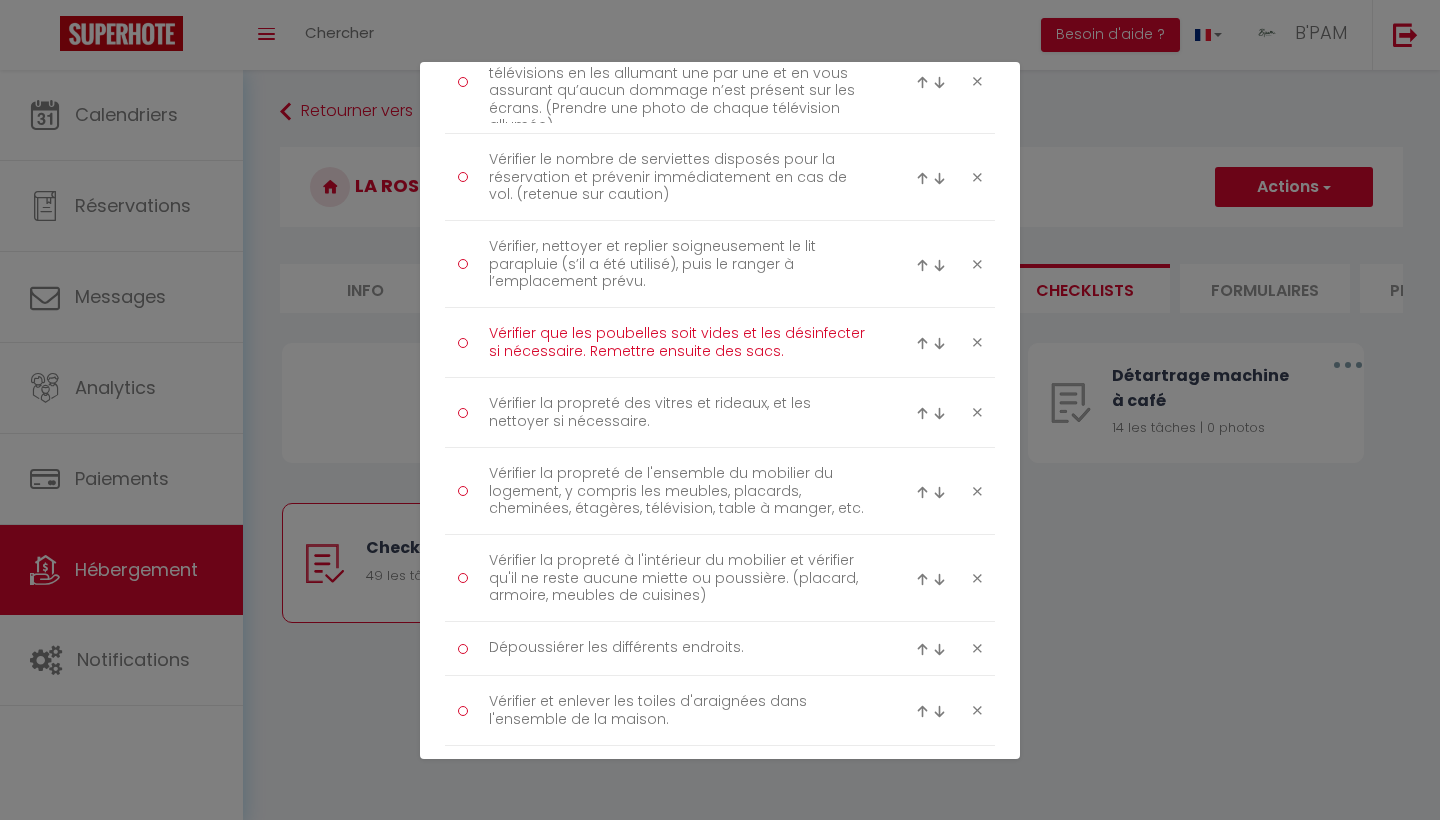 click on "Vérifier que les poubelles soit vides et les désinfecter si nécessaire. Remettre ensuite des sacs." at bounding box center (680, 342) 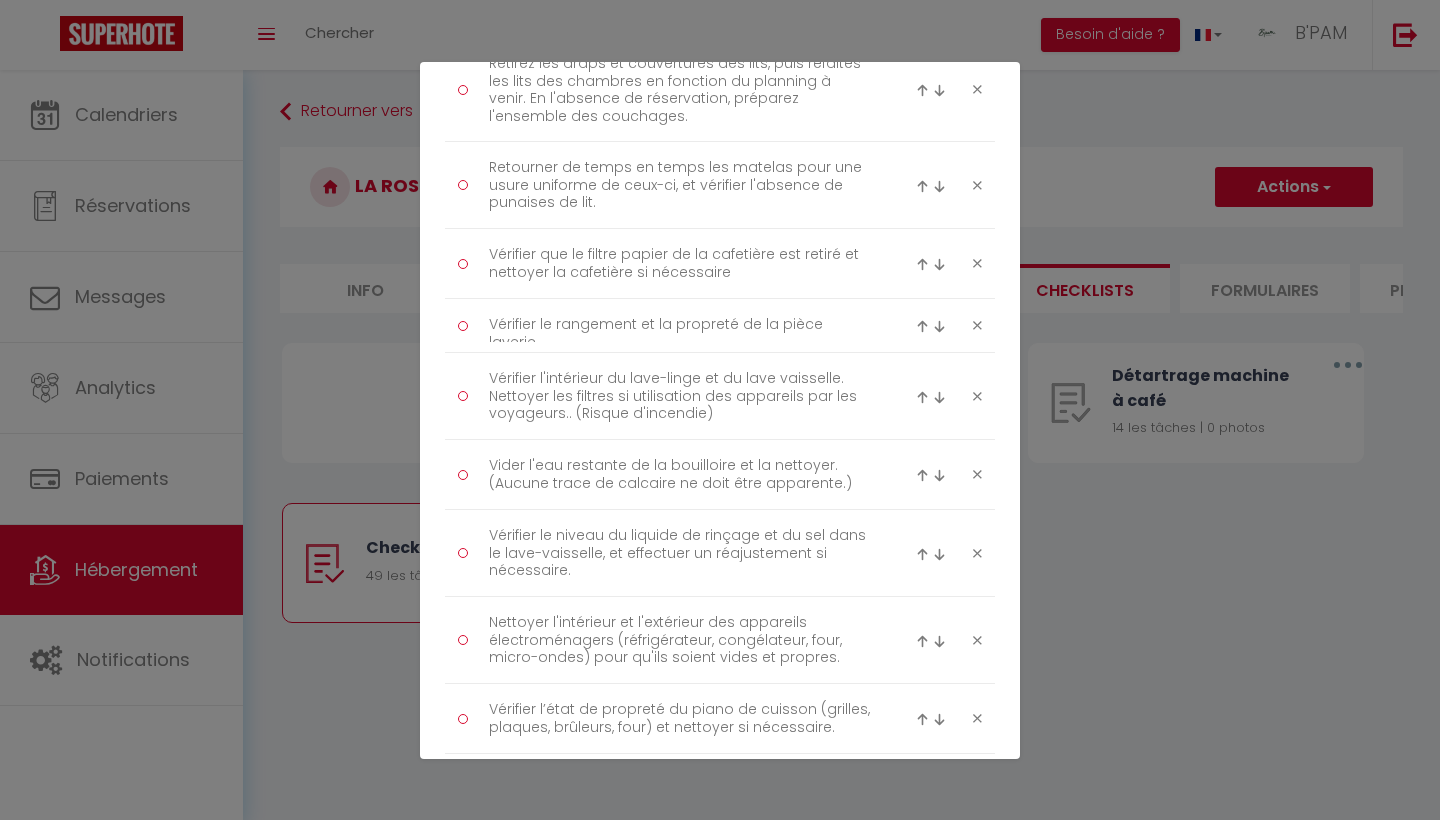 scroll, scrollTop: 1523, scrollLeft: 0, axis: vertical 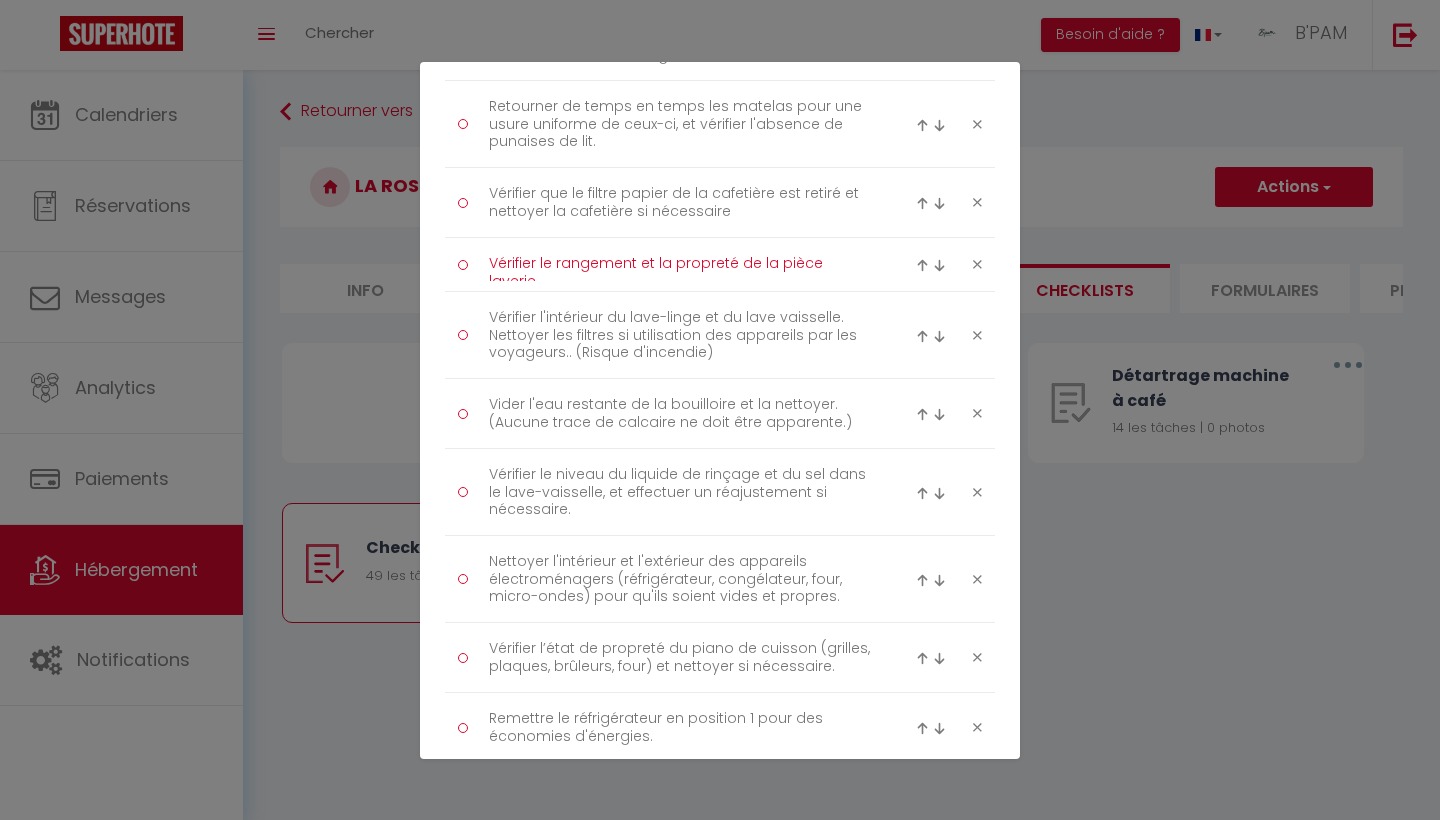 click on "Vérifier le rangement et la propreté de la pièce laverie." at bounding box center (680, 264) 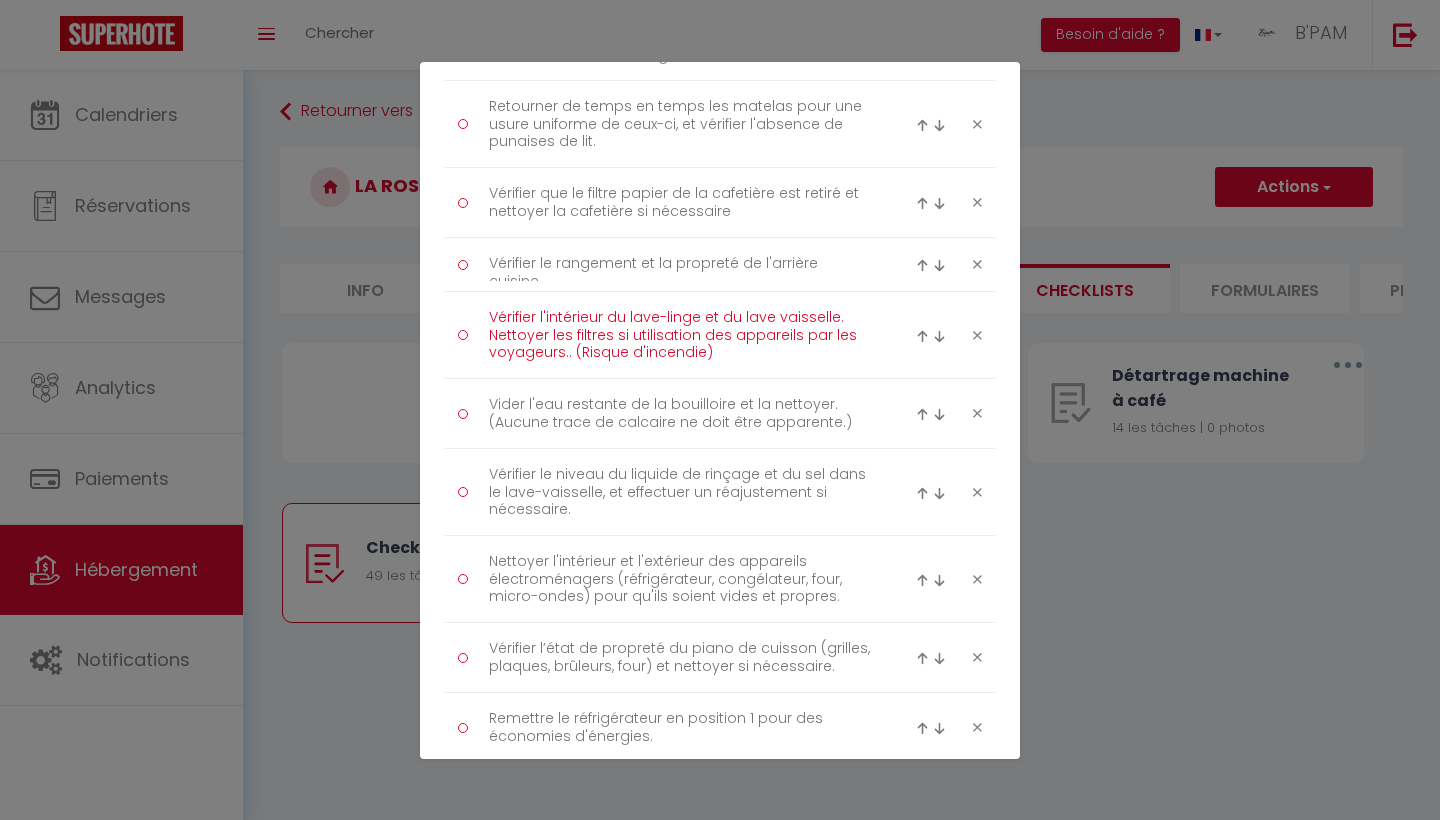 click on "Vérifier l'intérieur du lave-linge et du lave vaisselle.
Nettoyer les filtres si utilisation des appareils par les voyageurs.. (Risque d'incendie)" at bounding box center (680, 335) 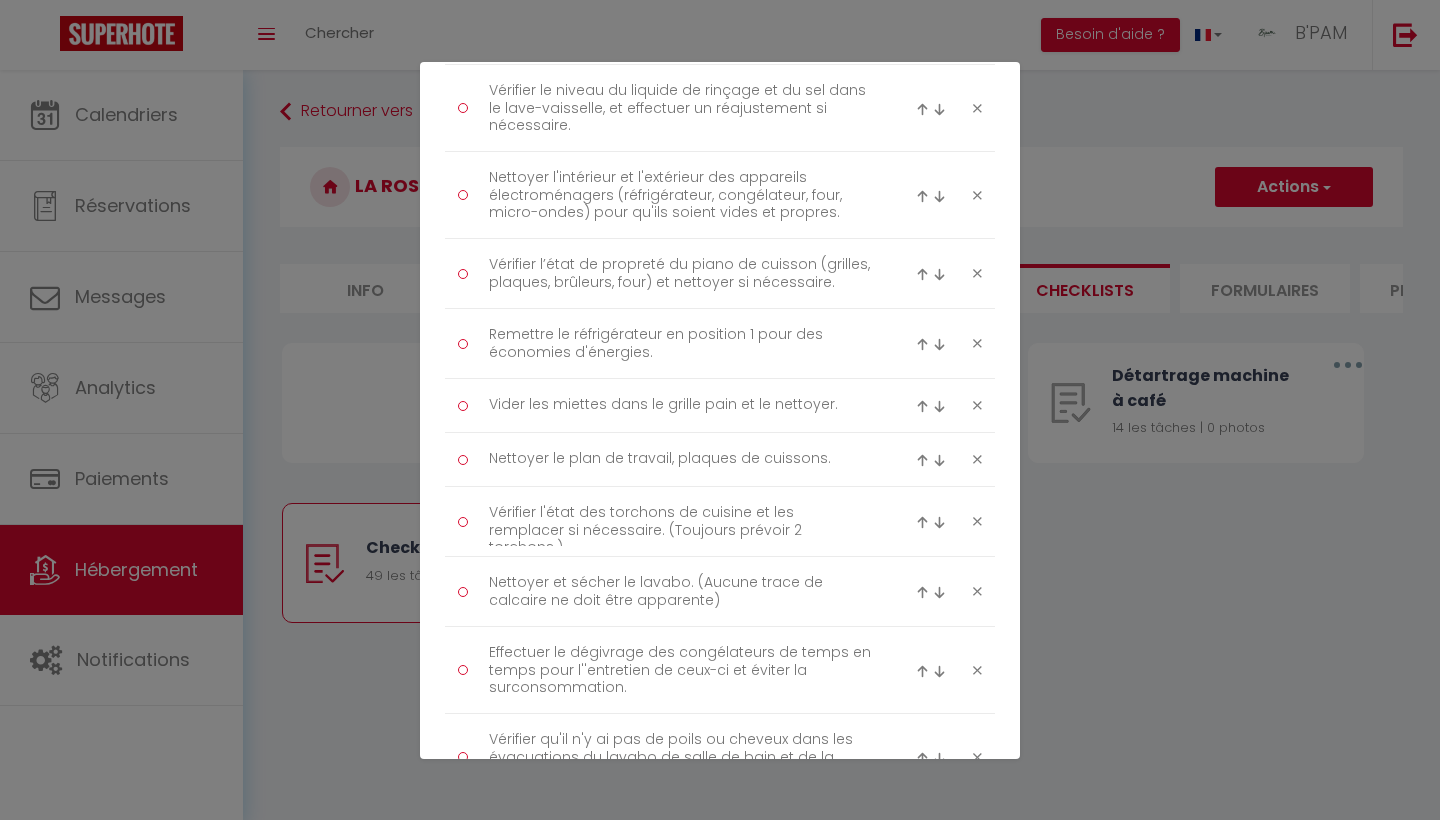 scroll, scrollTop: 1909, scrollLeft: 0, axis: vertical 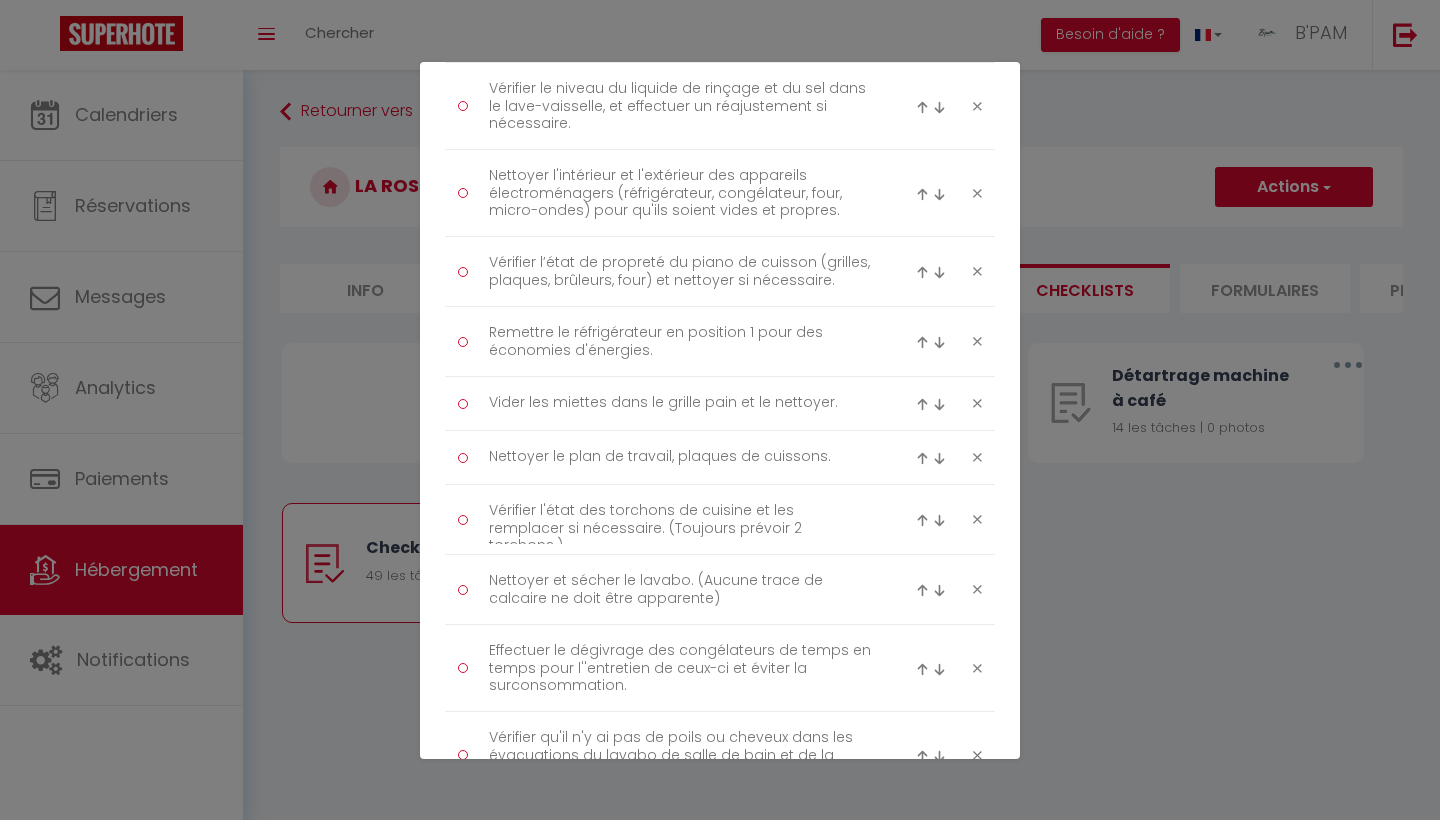 click at bounding box center [949, 272] 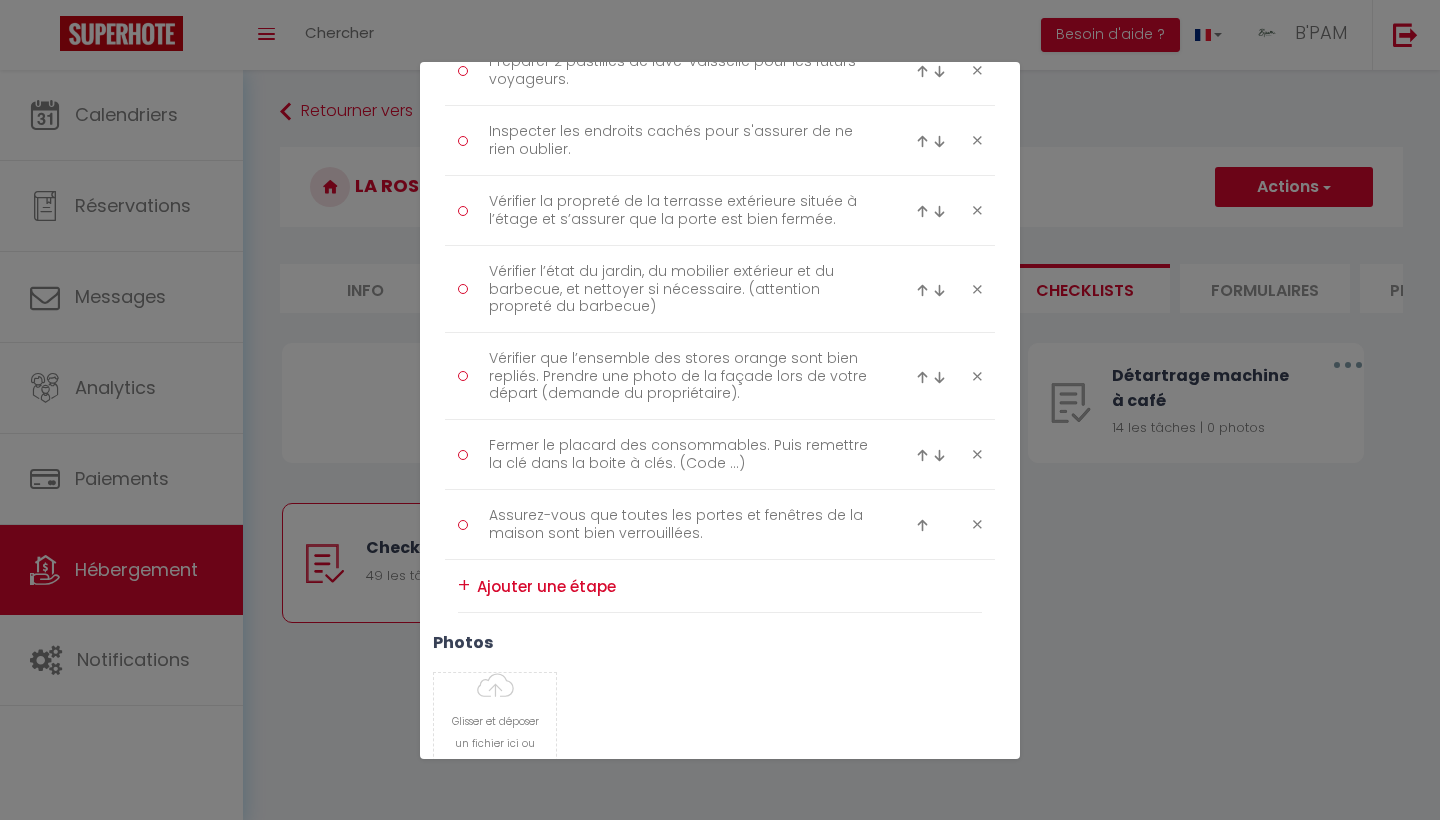 scroll, scrollTop: 3498, scrollLeft: 0, axis: vertical 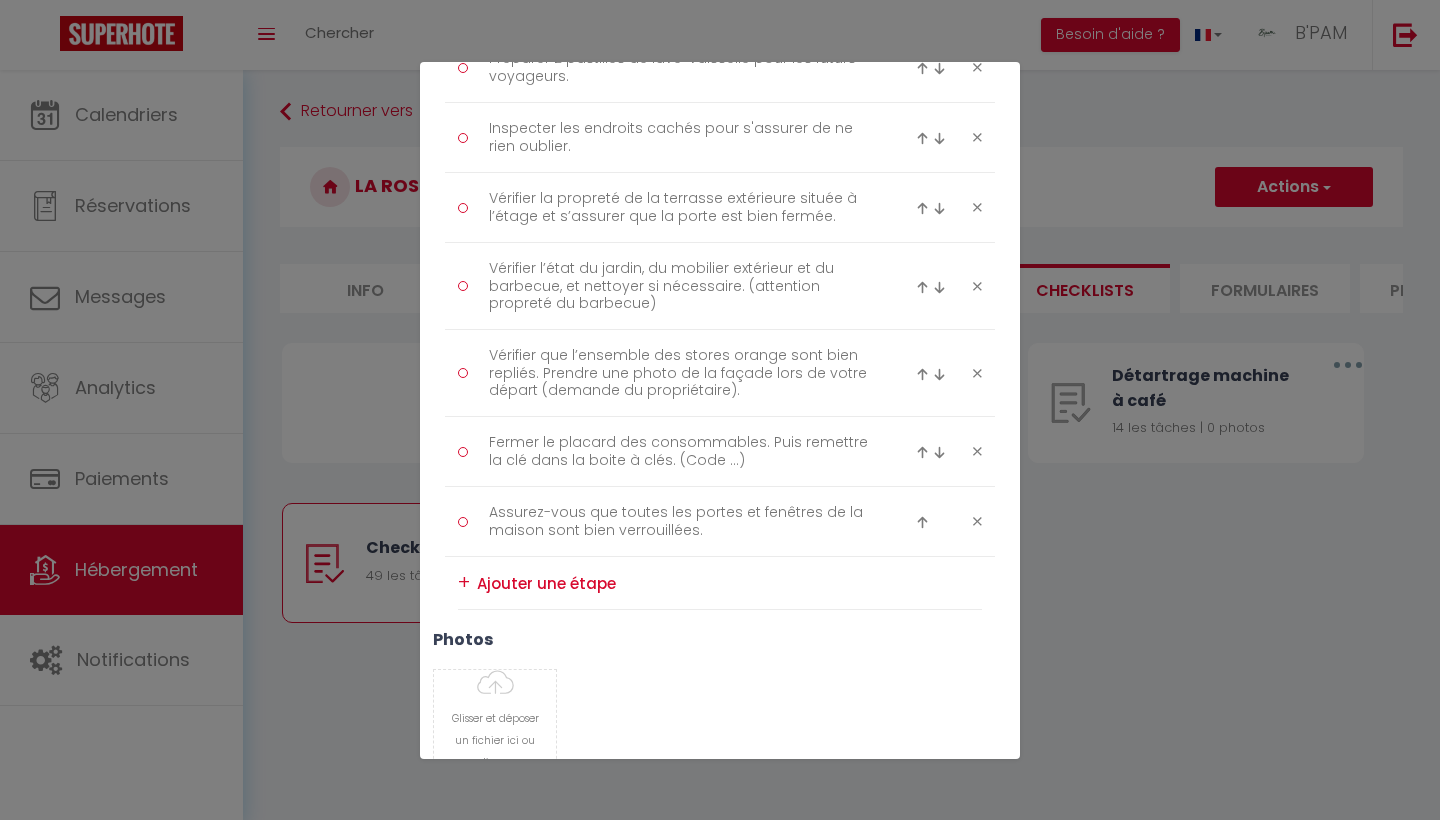 click at bounding box center [977, 373] 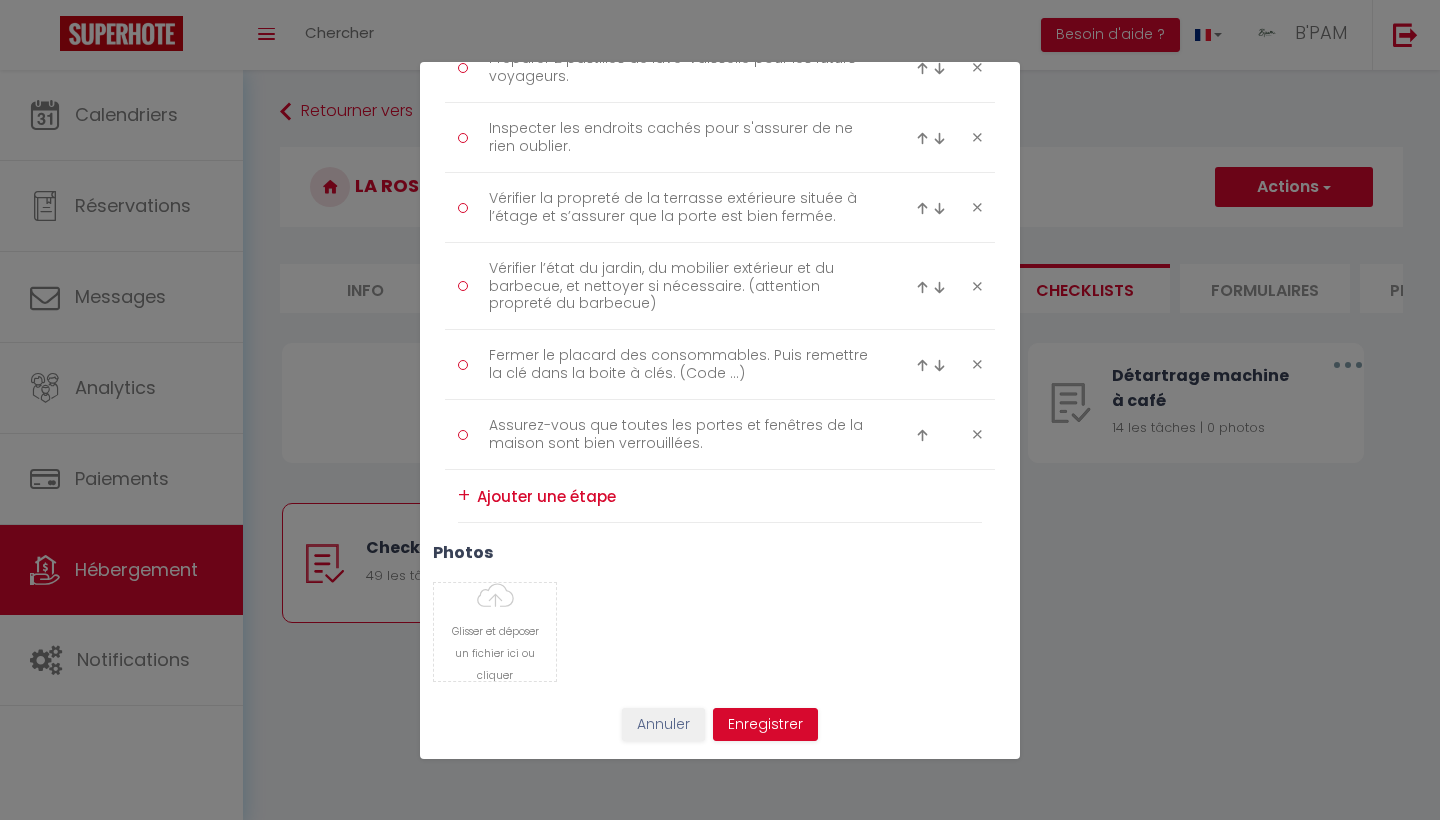scroll, scrollTop: 3462, scrollLeft: 0, axis: vertical 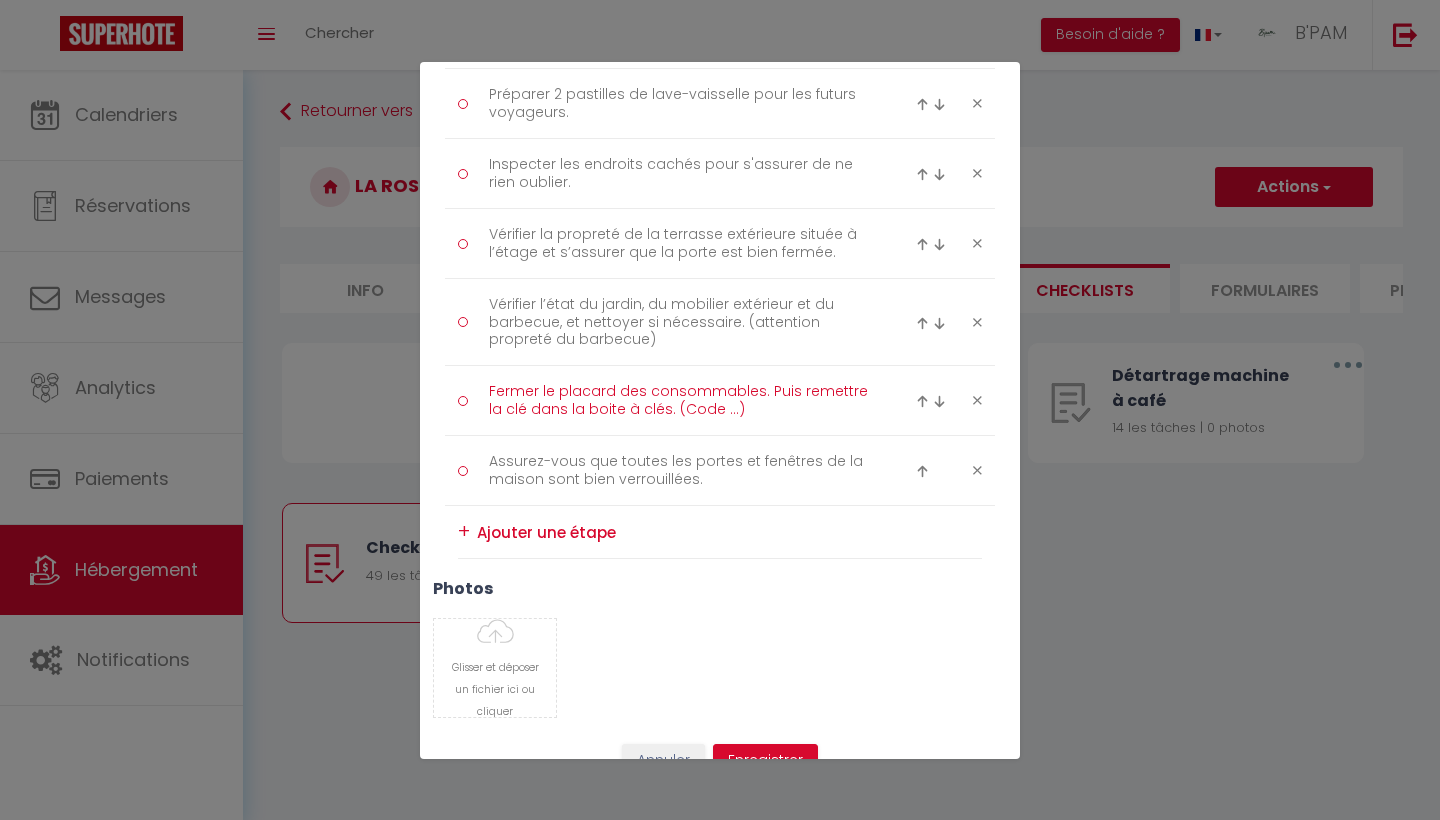 click on "Fermer le placard des consommables. Puis remettre la clé dans la boite à clés. (Code ...)" at bounding box center [680, 400] 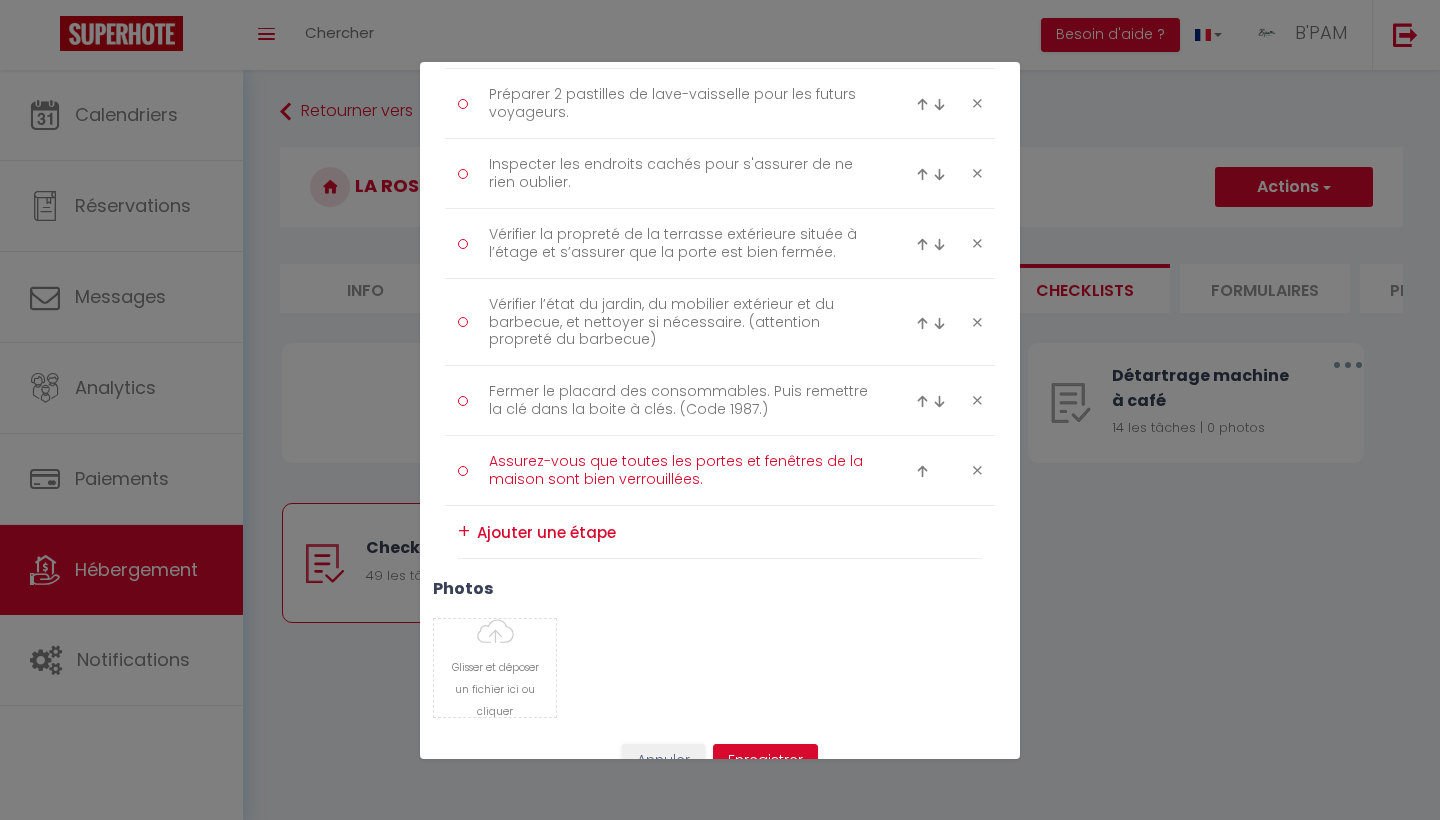 click on "Assurez-vous que toutes les portes et fenêtres de la maison sont bien verrouillées." at bounding box center (680, 470) 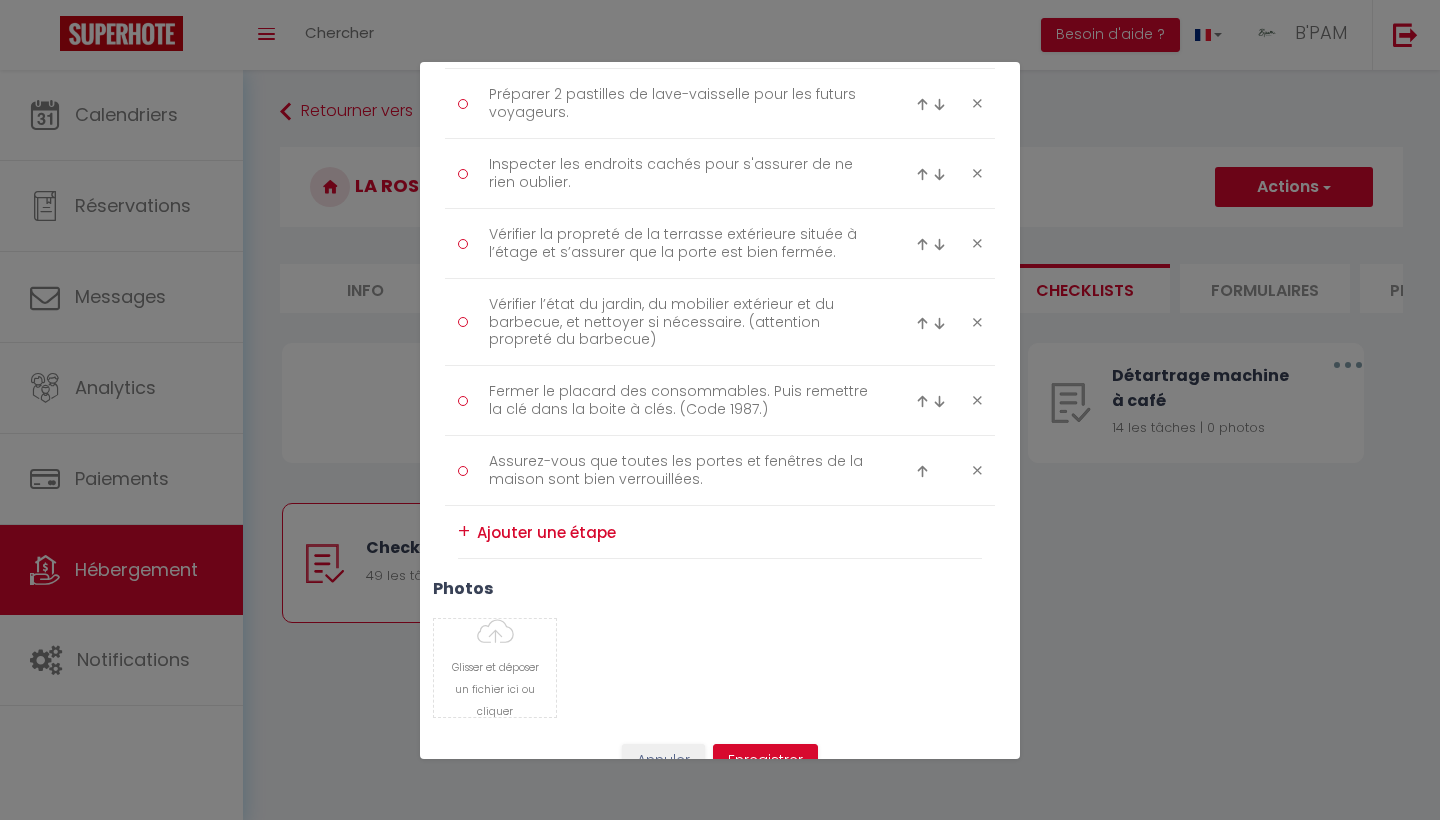 click at bounding box center [729, 532] 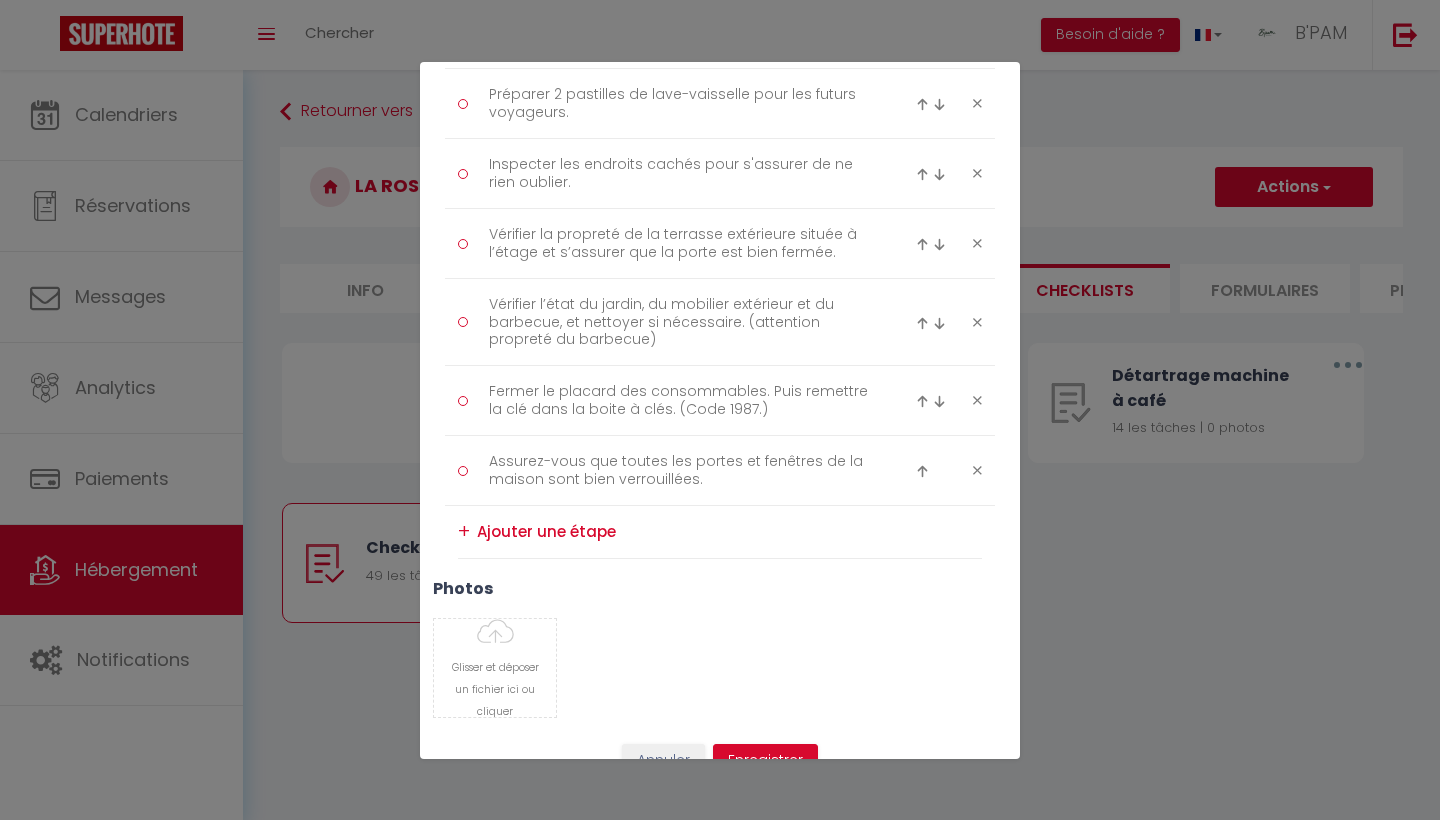 paste on "S’il n’y a pas de réservation le soir-même, fermer l’ensemble des stores des vélux ainsi que tous les volets électriques du rez-de-chaussée" 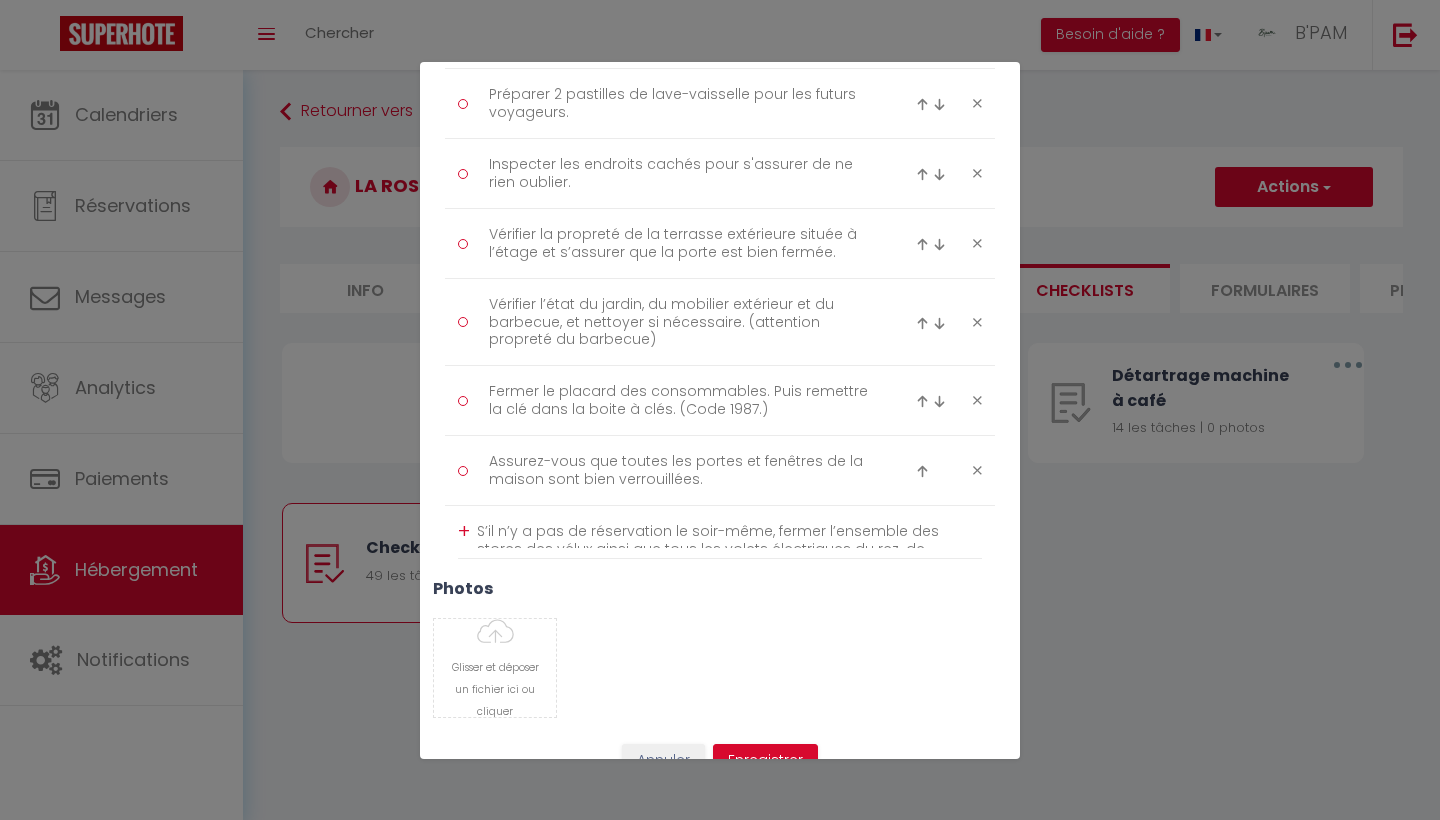 scroll, scrollTop: 0, scrollLeft: 0, axis: both 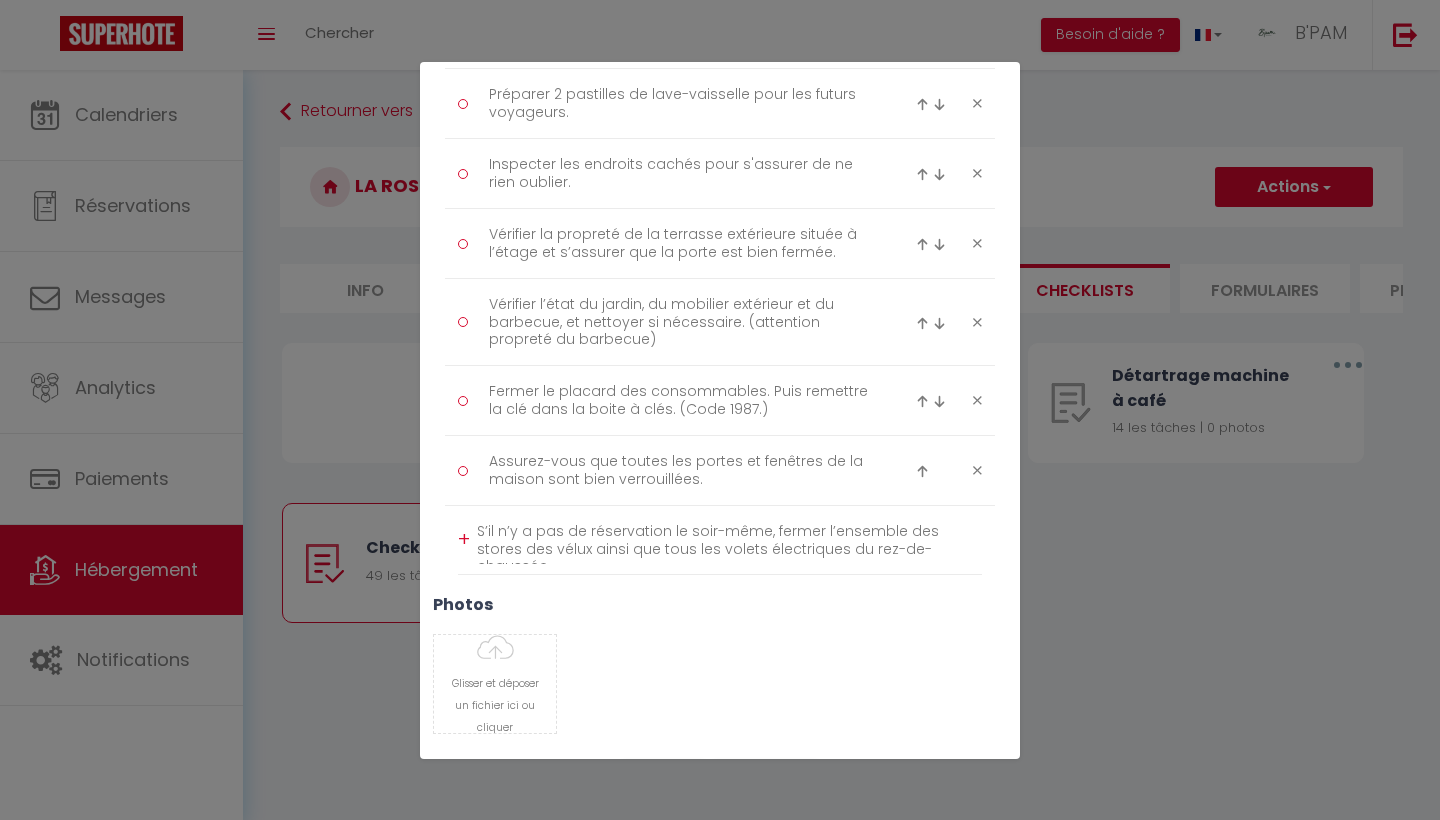 click on "+" at bounding box center (464, 539) 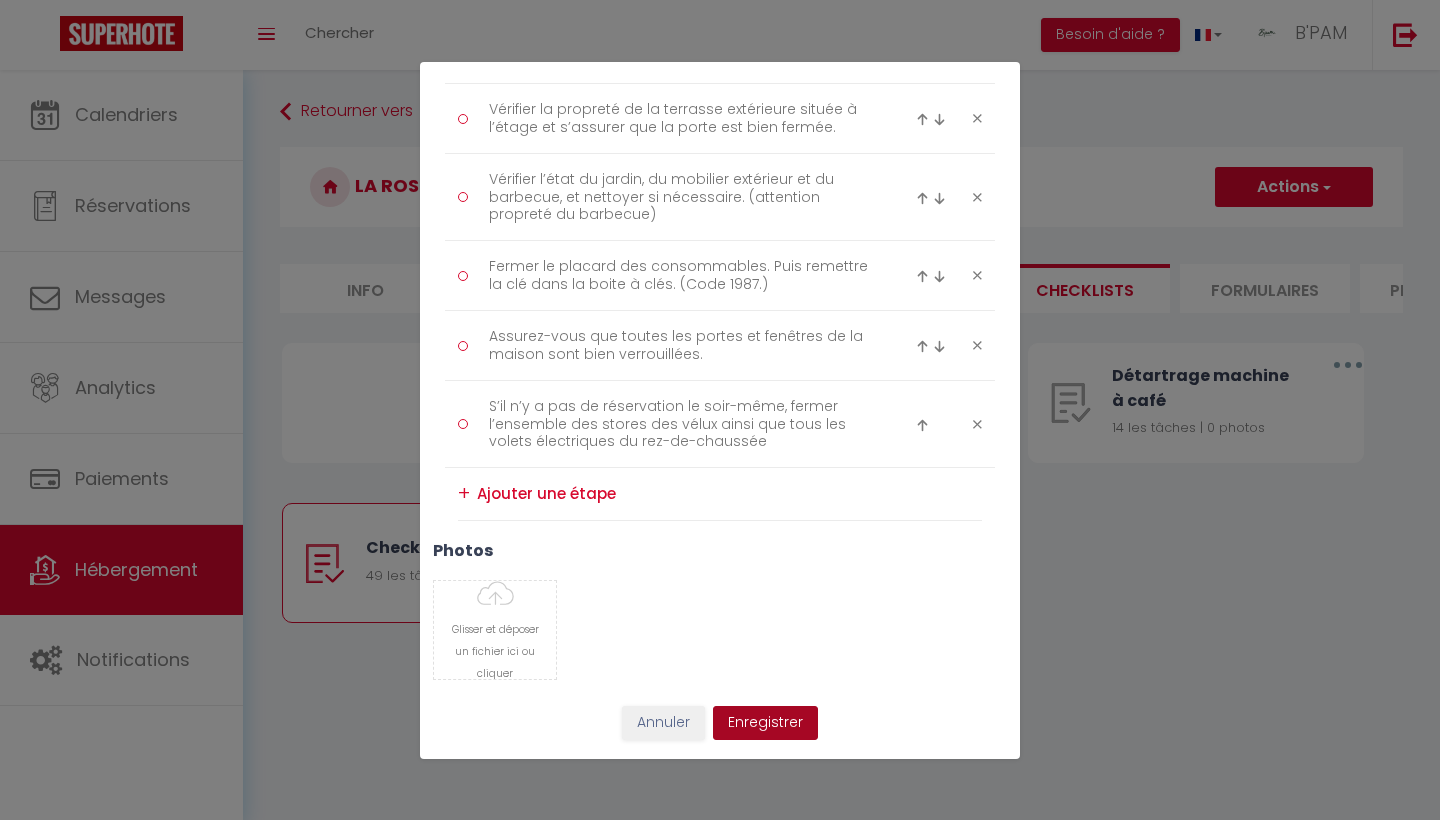scroll, scrollTop: 3585, scrollLeft: 0, axis: vertical 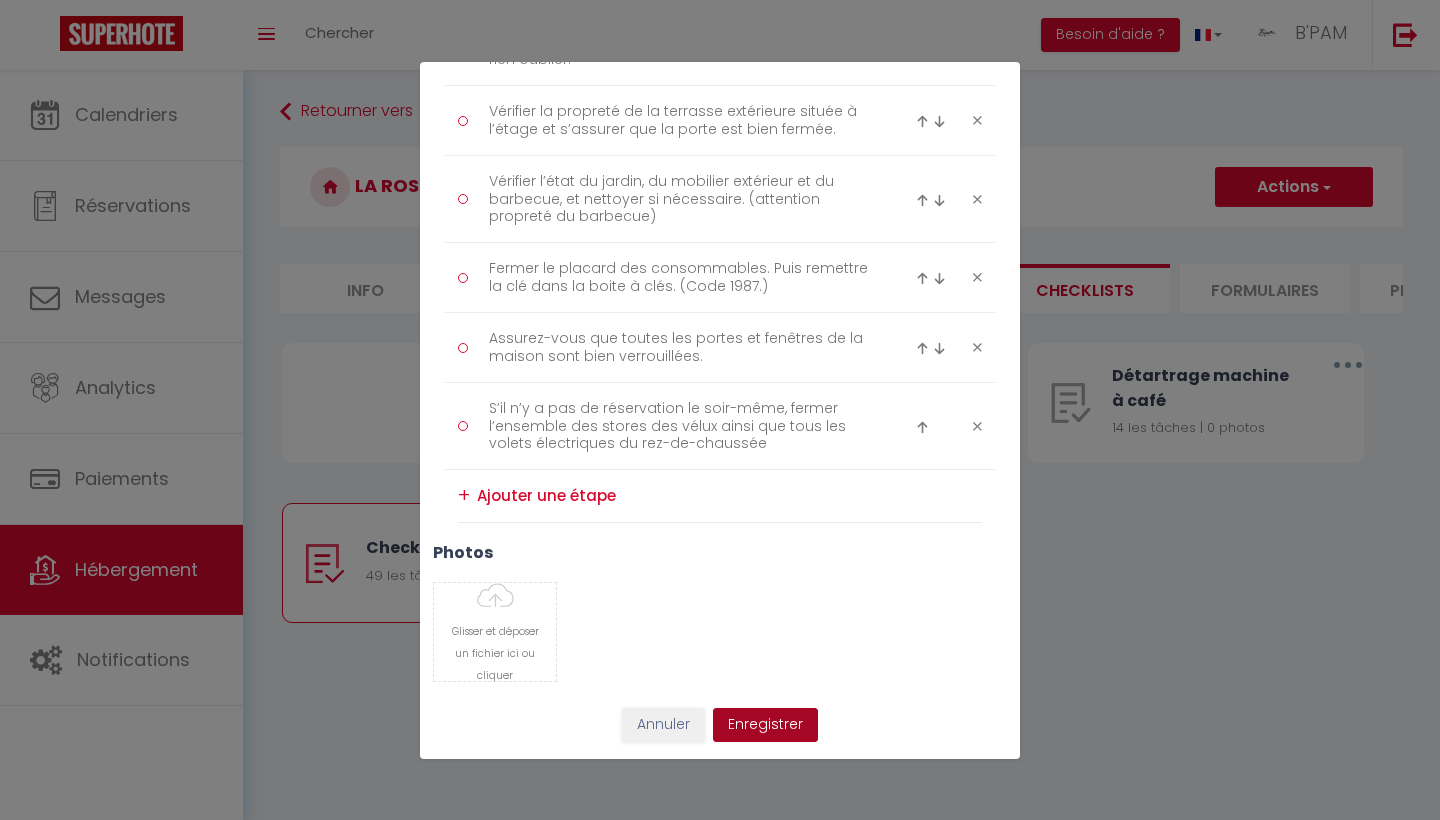 click on "Enregistrer" at bounding box center (765, 725) 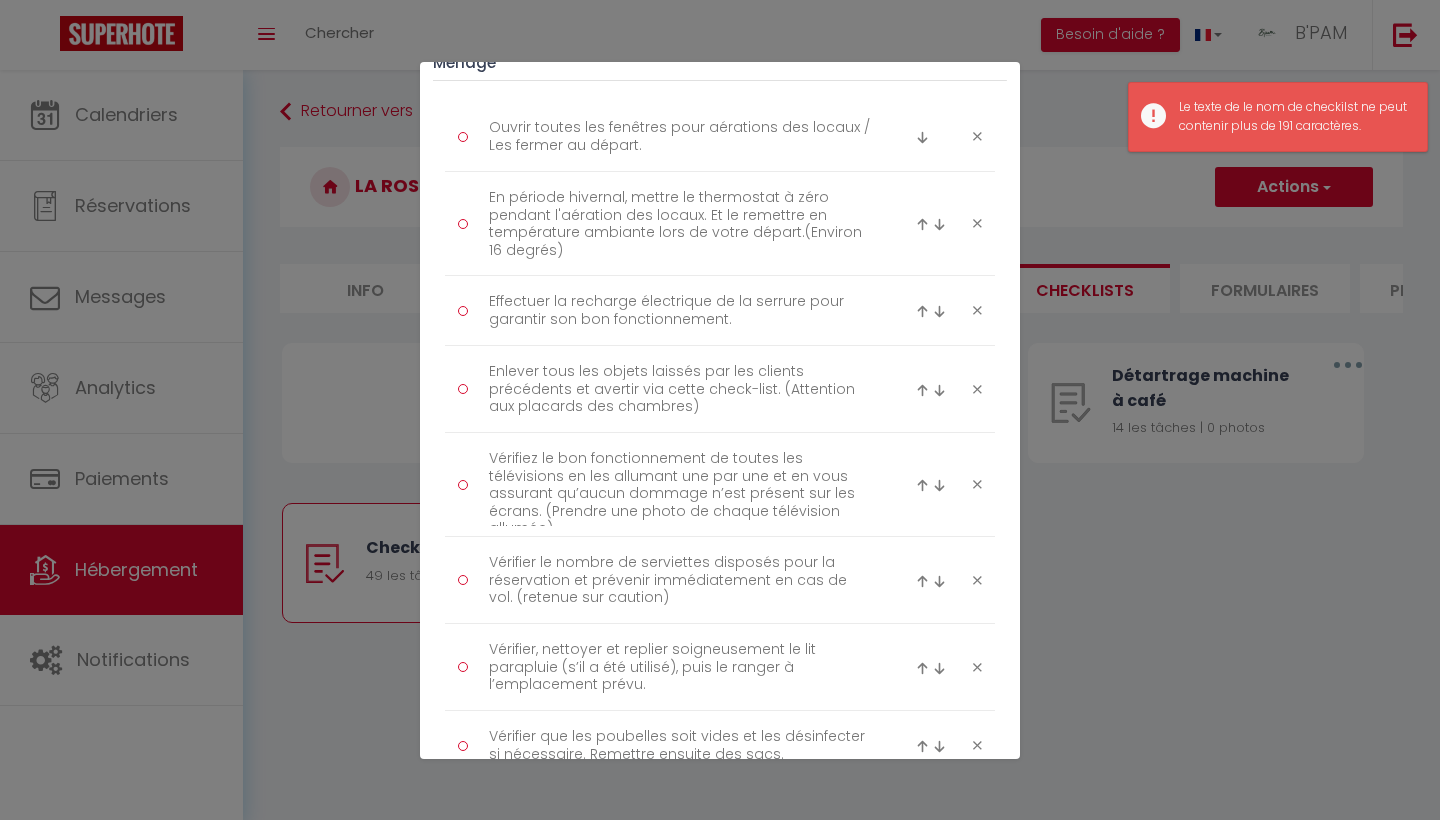 scroll, scrollTop: 283, scrollLeft: 0, axis: vertical 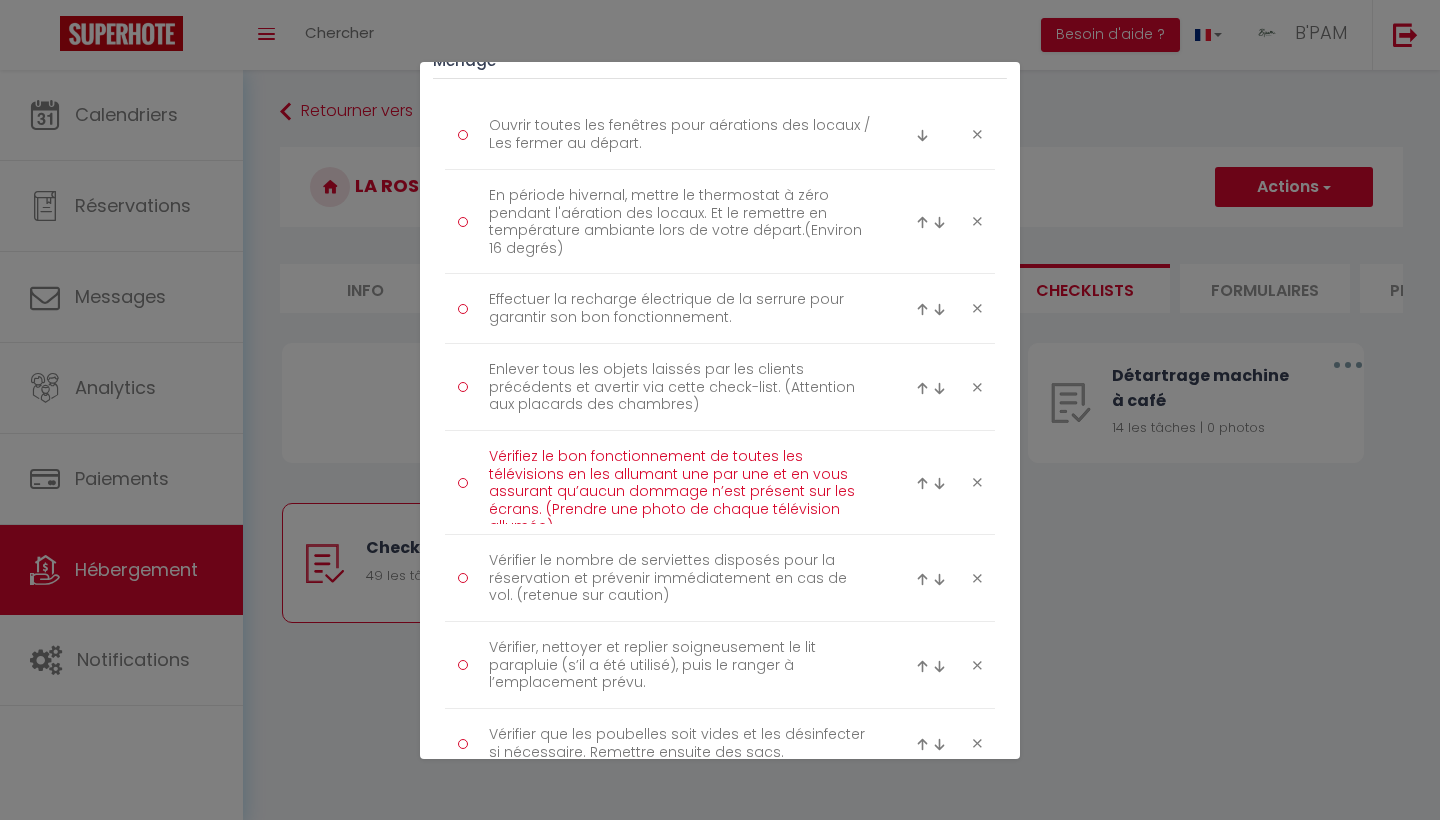 click on "Vérifiez le bon fonctionnement de toutes les télévisions en les allumant une par une et en vous assurant qu’aucun dommage n’est présent sur les écrans. (Prendre une photo de chaque télévision allumée)" at bounding box center (680, 482) 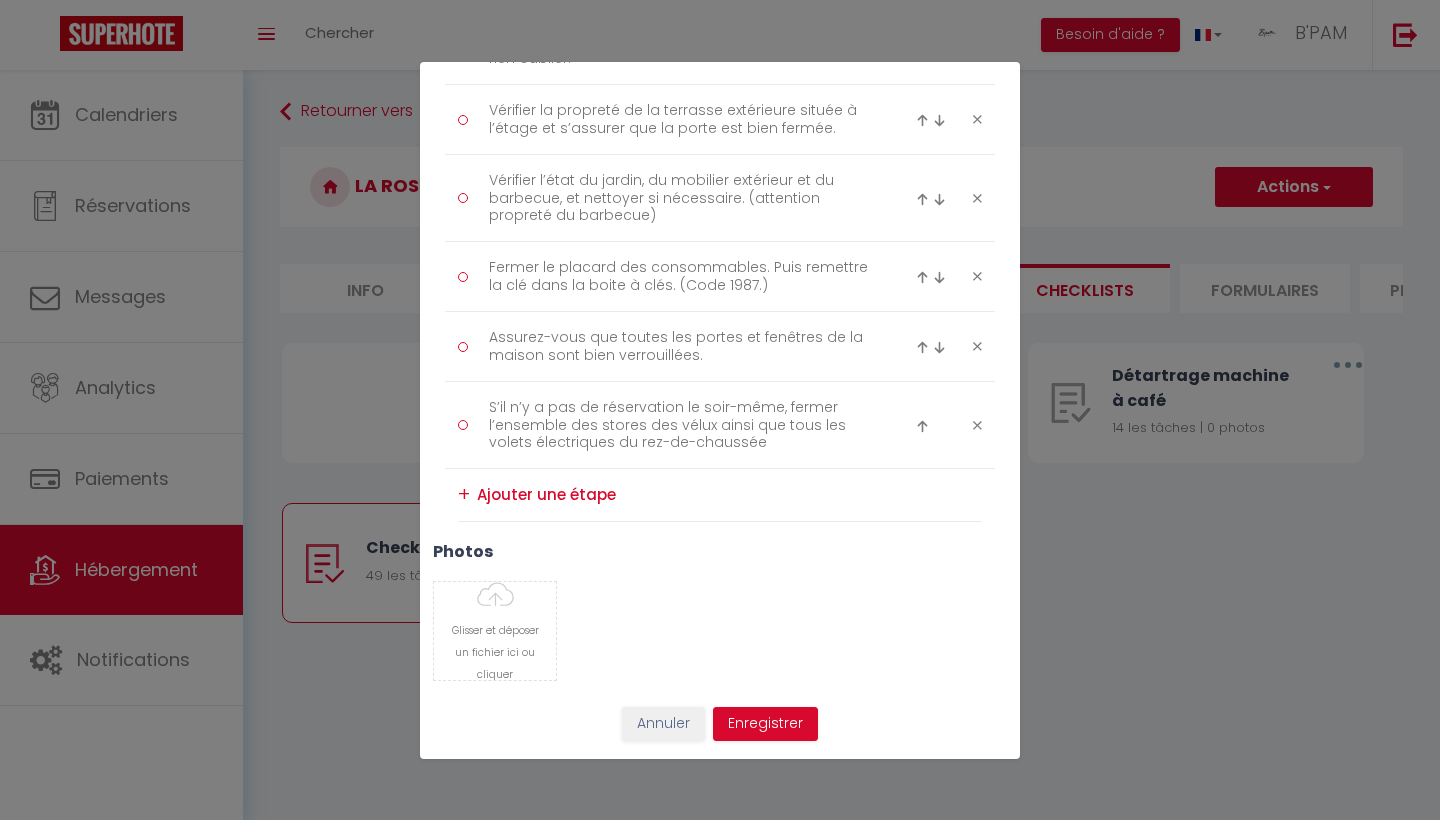 scroll, scrollTop: 3585, scrollLeft: 0, axis: vertical 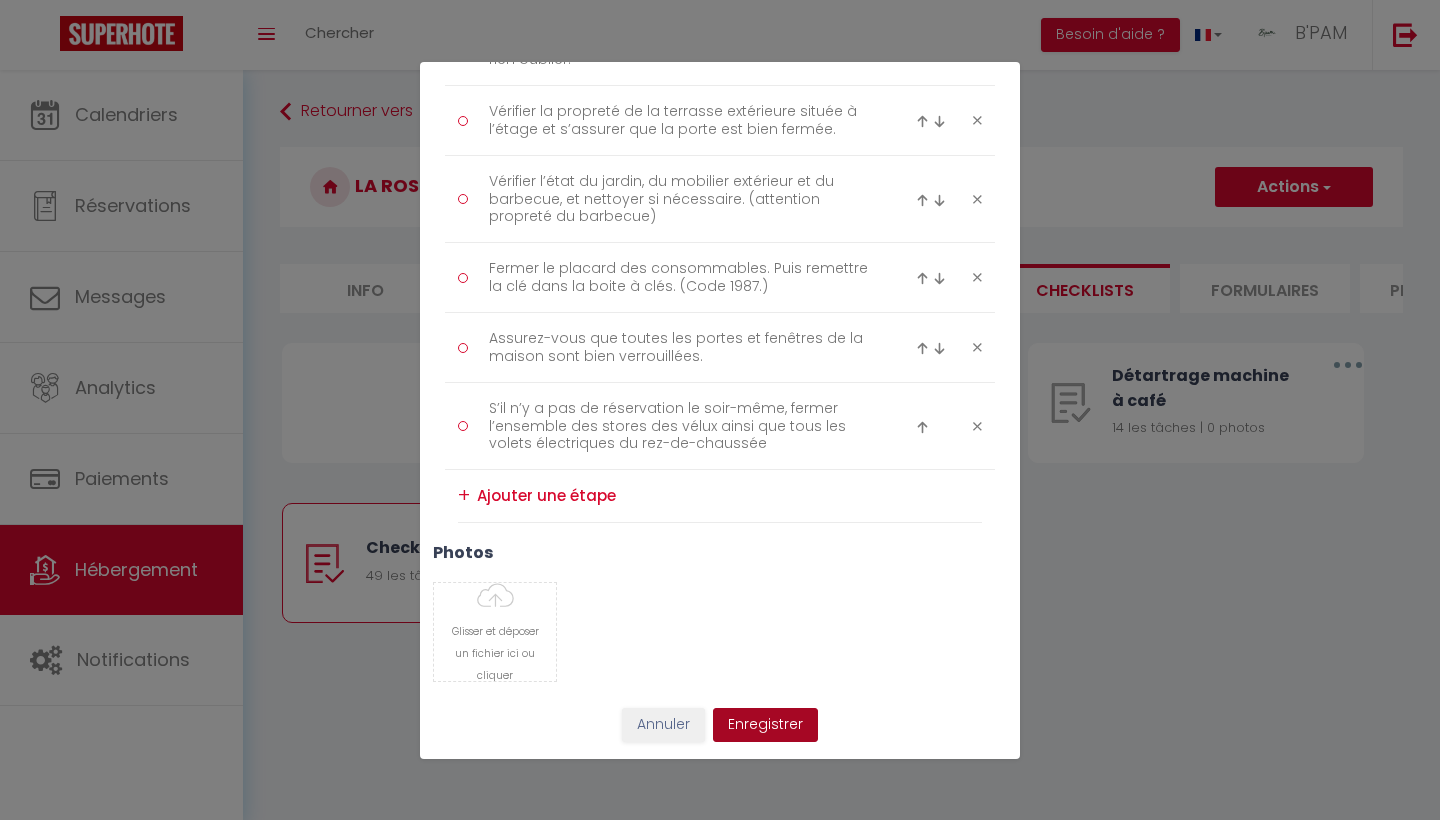 click on "Enregistrer" at bounding box center (765, 725) 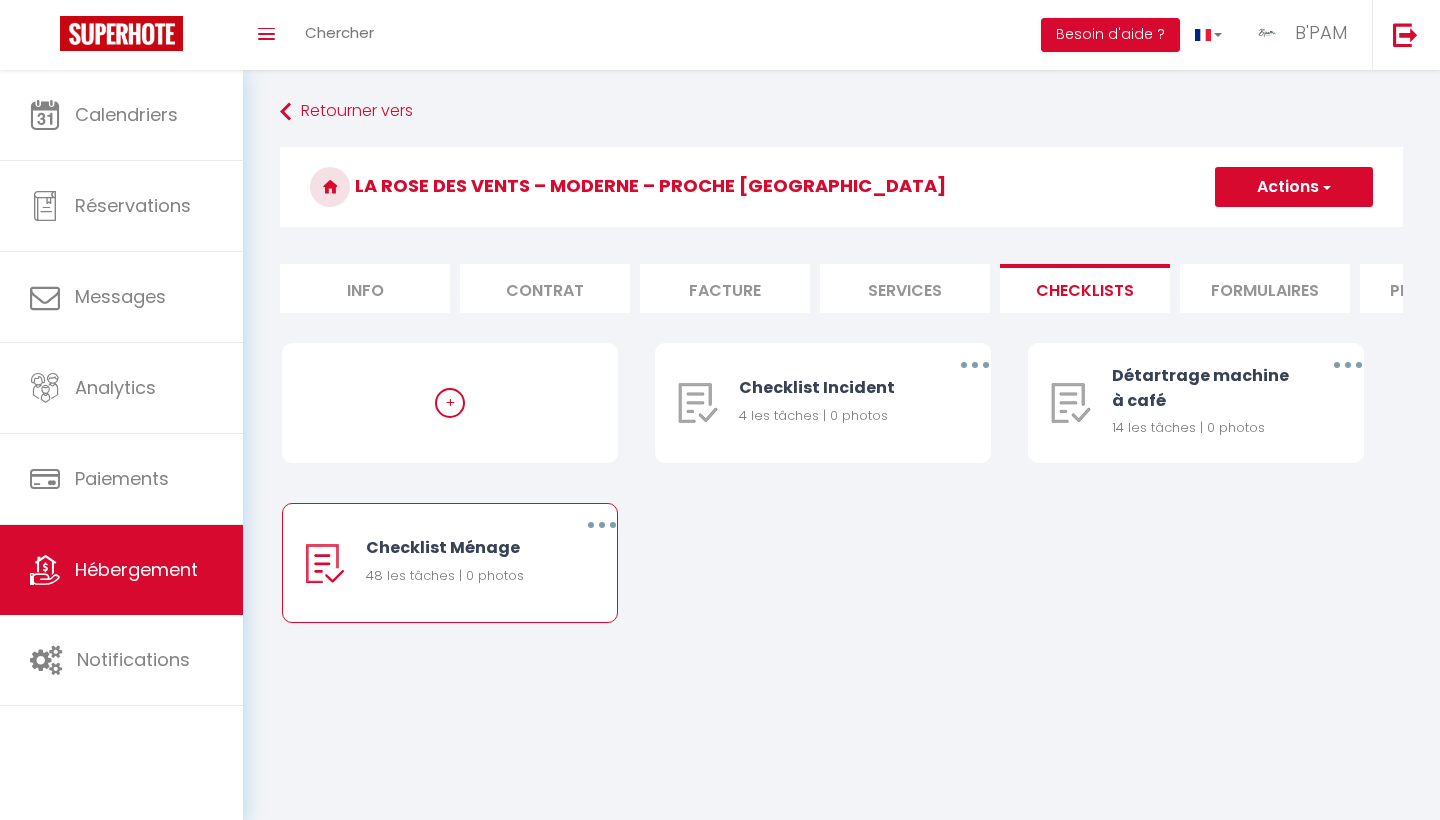 click at bounding box center (602, 525) 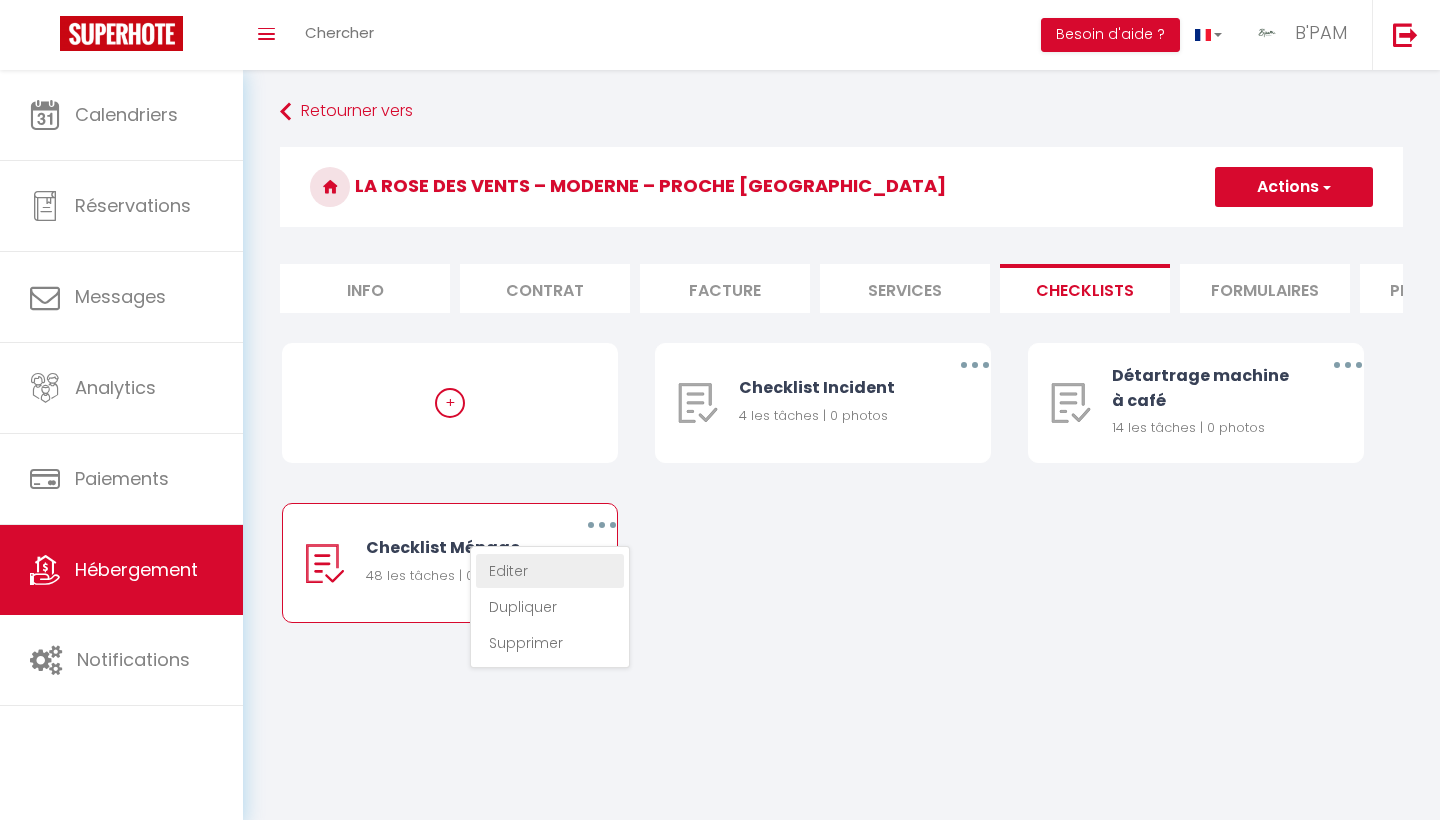 click on "Editer" at bounding box center [550, 571] 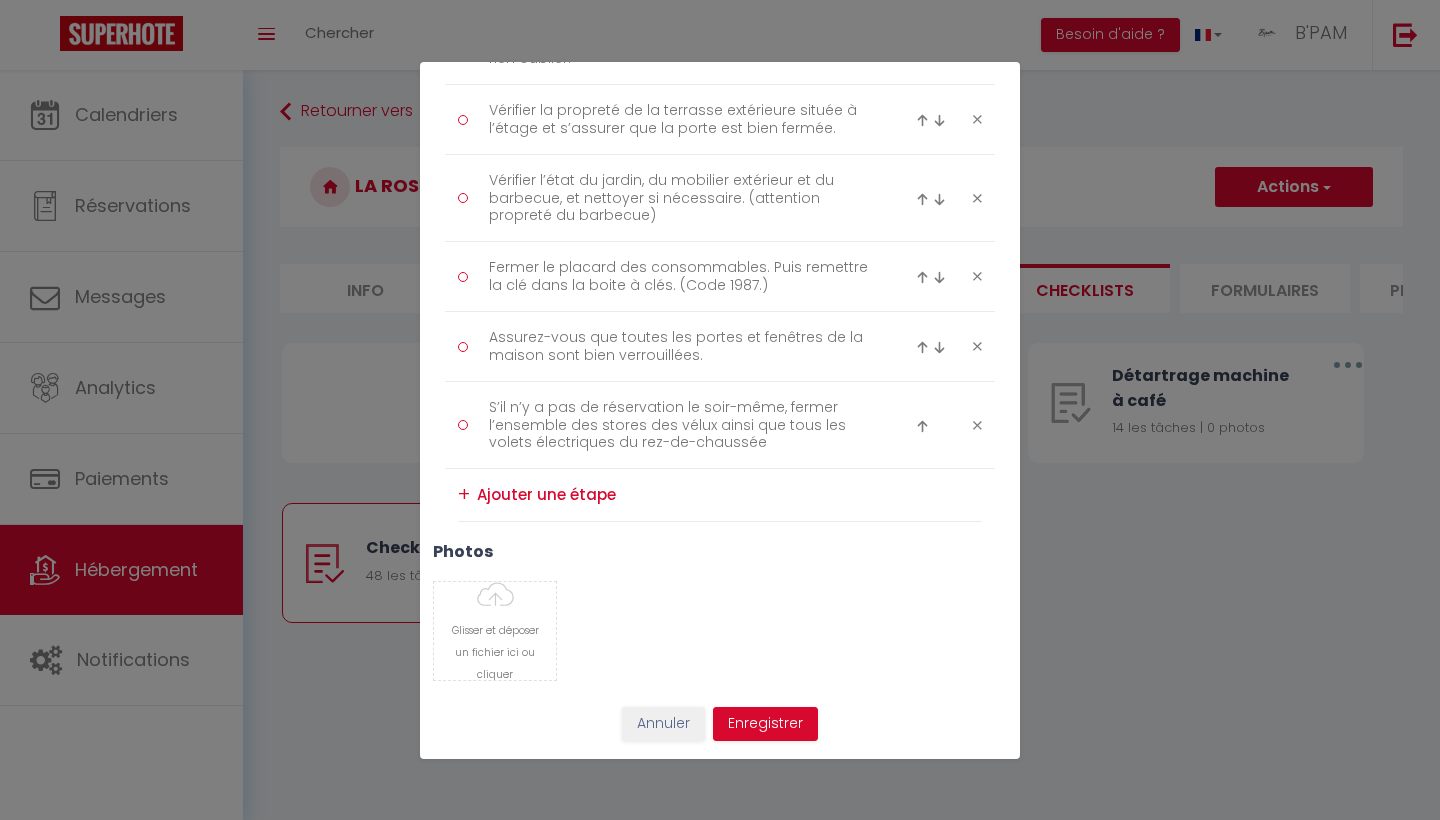 scroll, scrollTop: 3585, scrollLeft: 0, axis: vertical 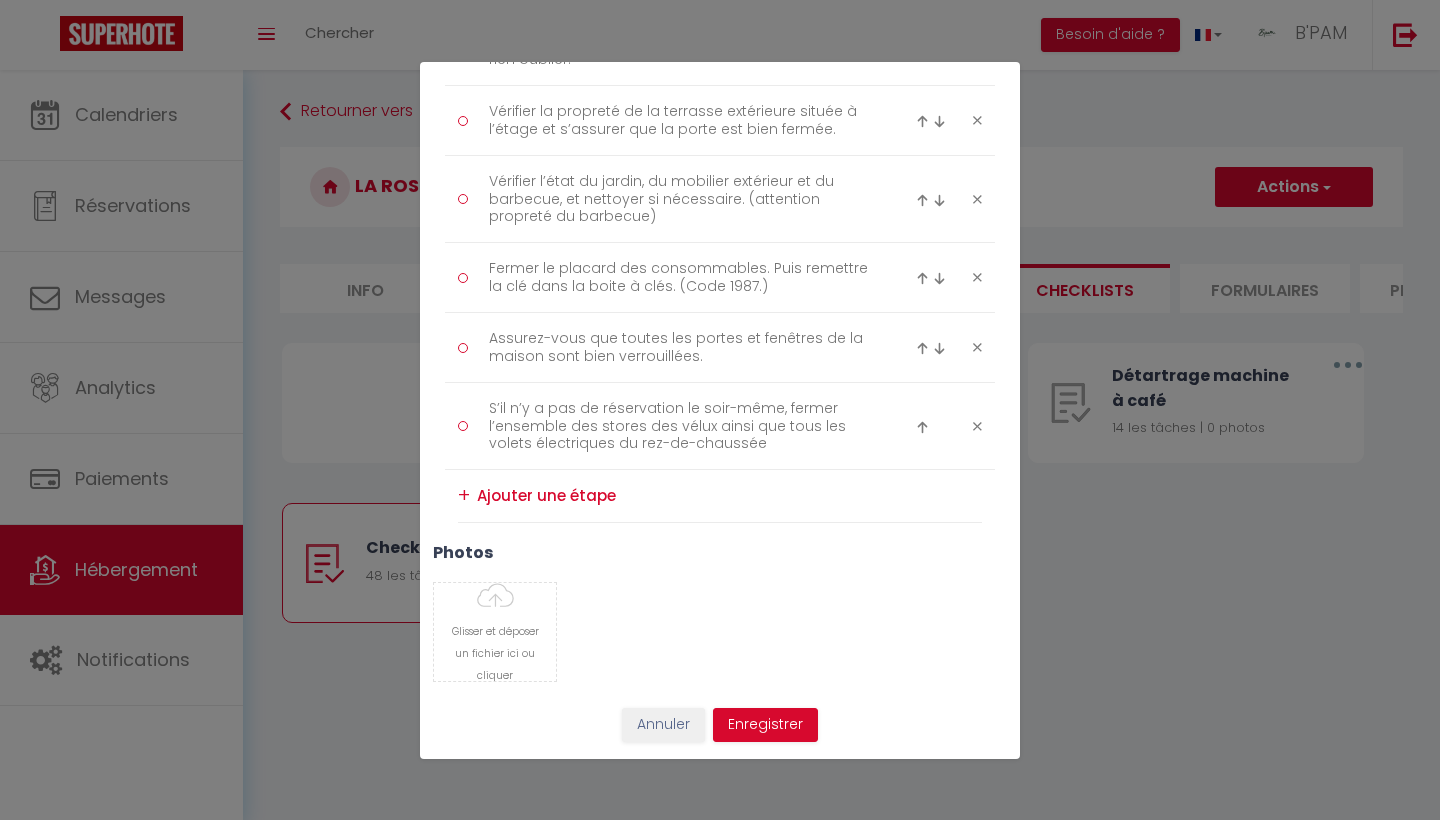 click at bounding box center [922, 427] 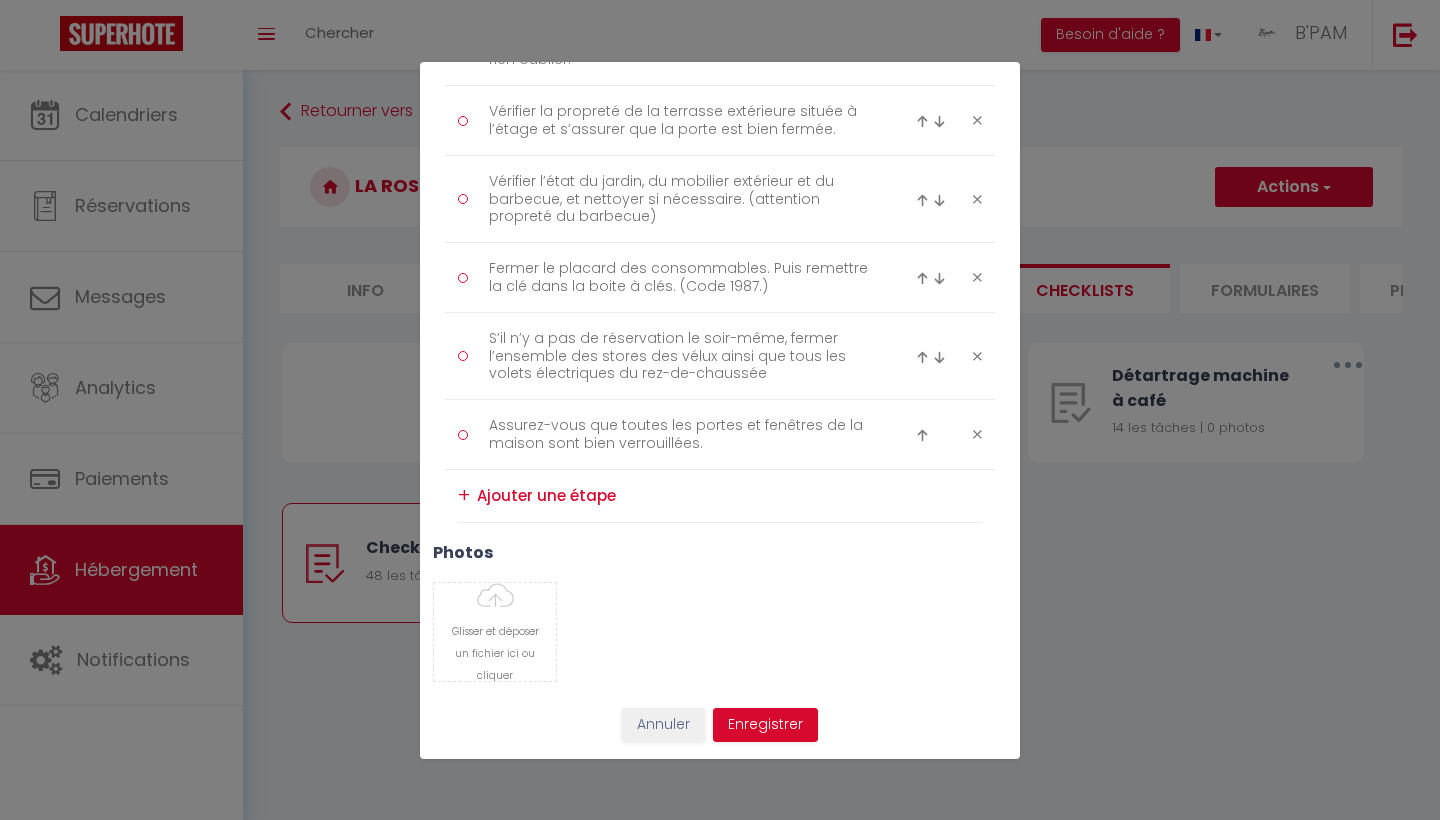 scroll, scrollTop: 3533, scrollLeft: 0, axis: vertical 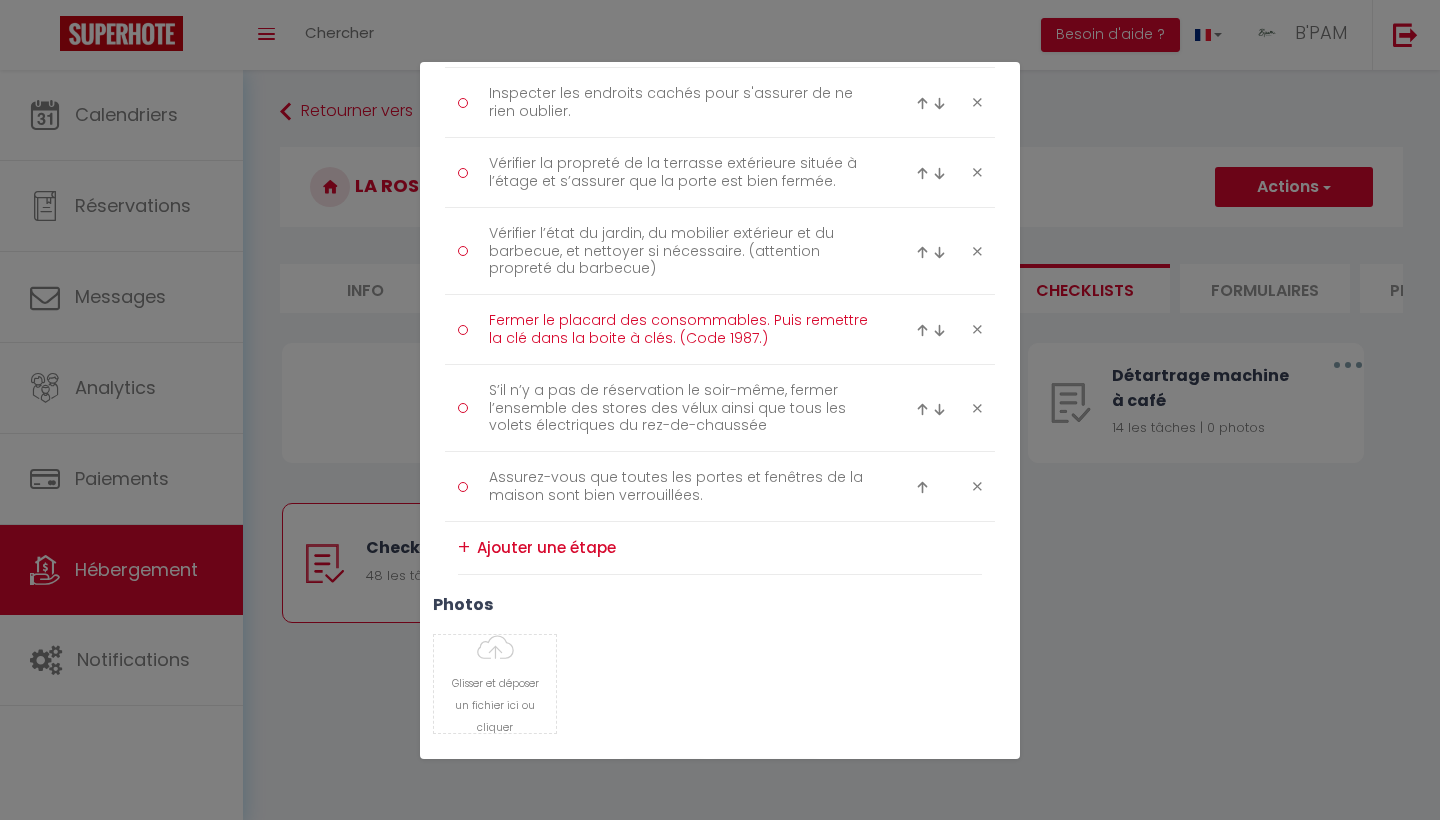 click on "Fermer le placard des consommables. Puis remettre la clé dans la boite à clés. (Code 1987.)" at bounding box center (680, 329) 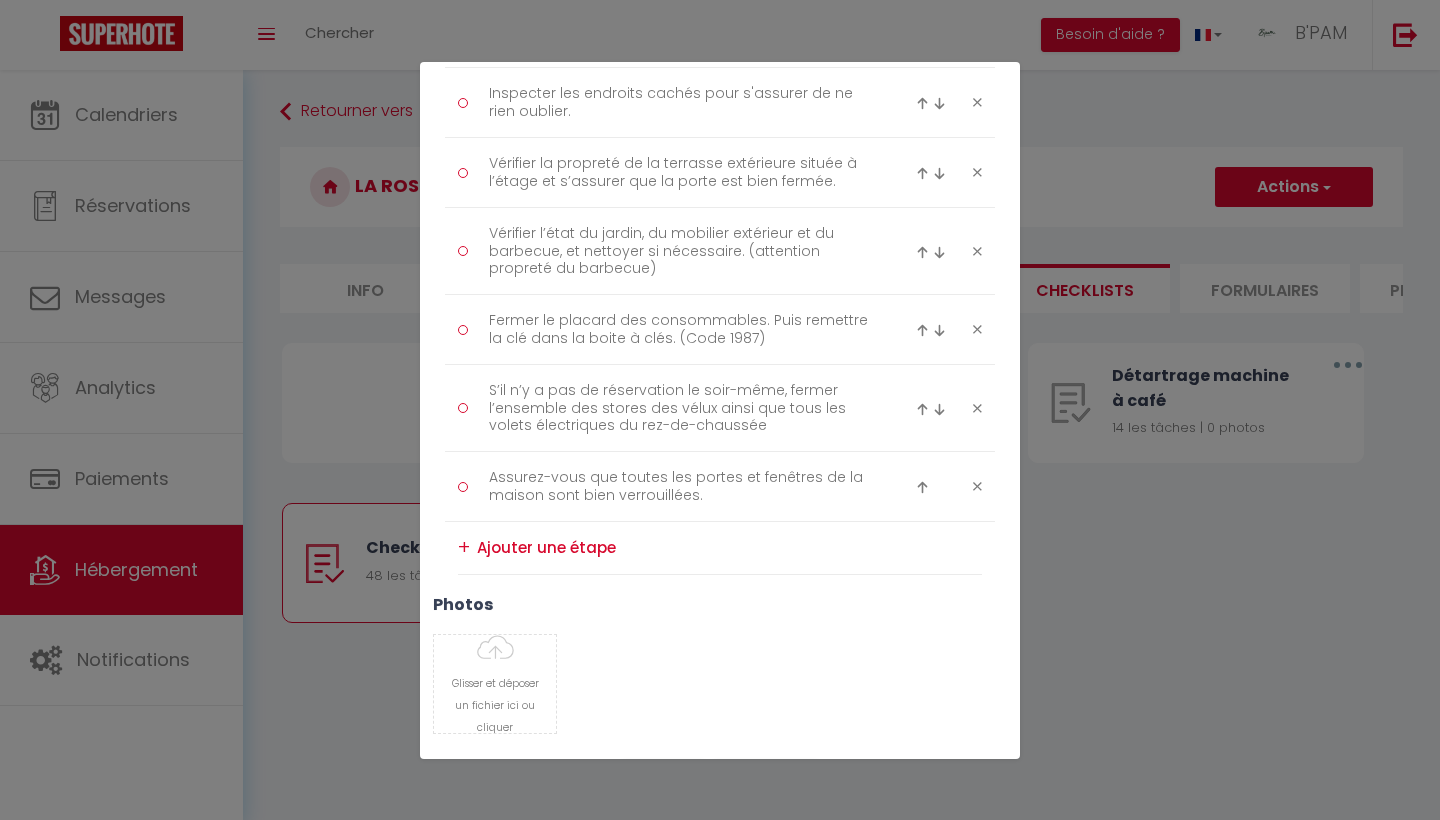 click on "Glisser et déposer un fichier ici ou cliquer Ooops, something wrong happened. Remove   Drag and drop or click to replace" at bounding box center (720, 684) 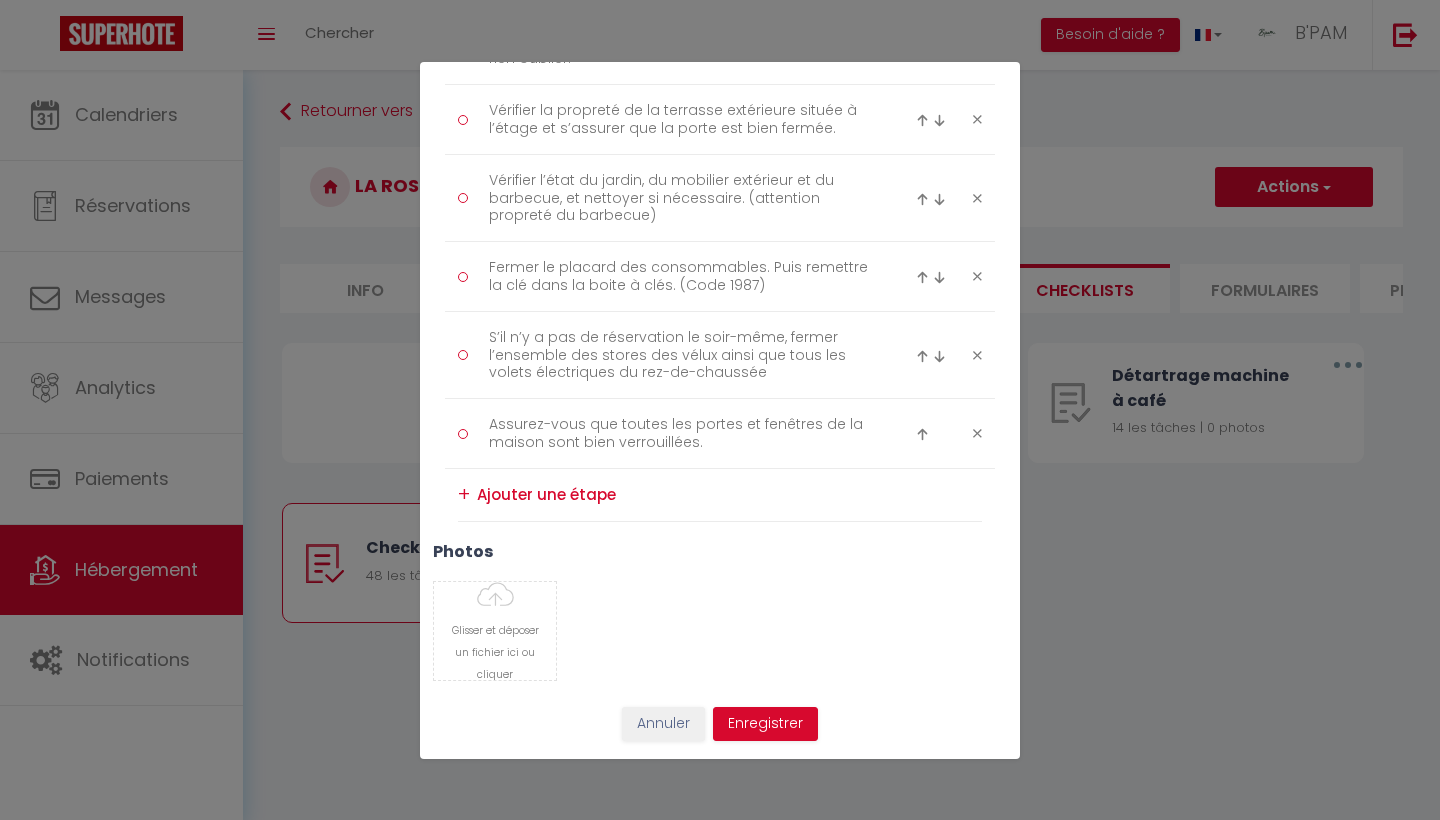 scroll, scrollTop: 3585, scrollLeft: 0, axis: vertical 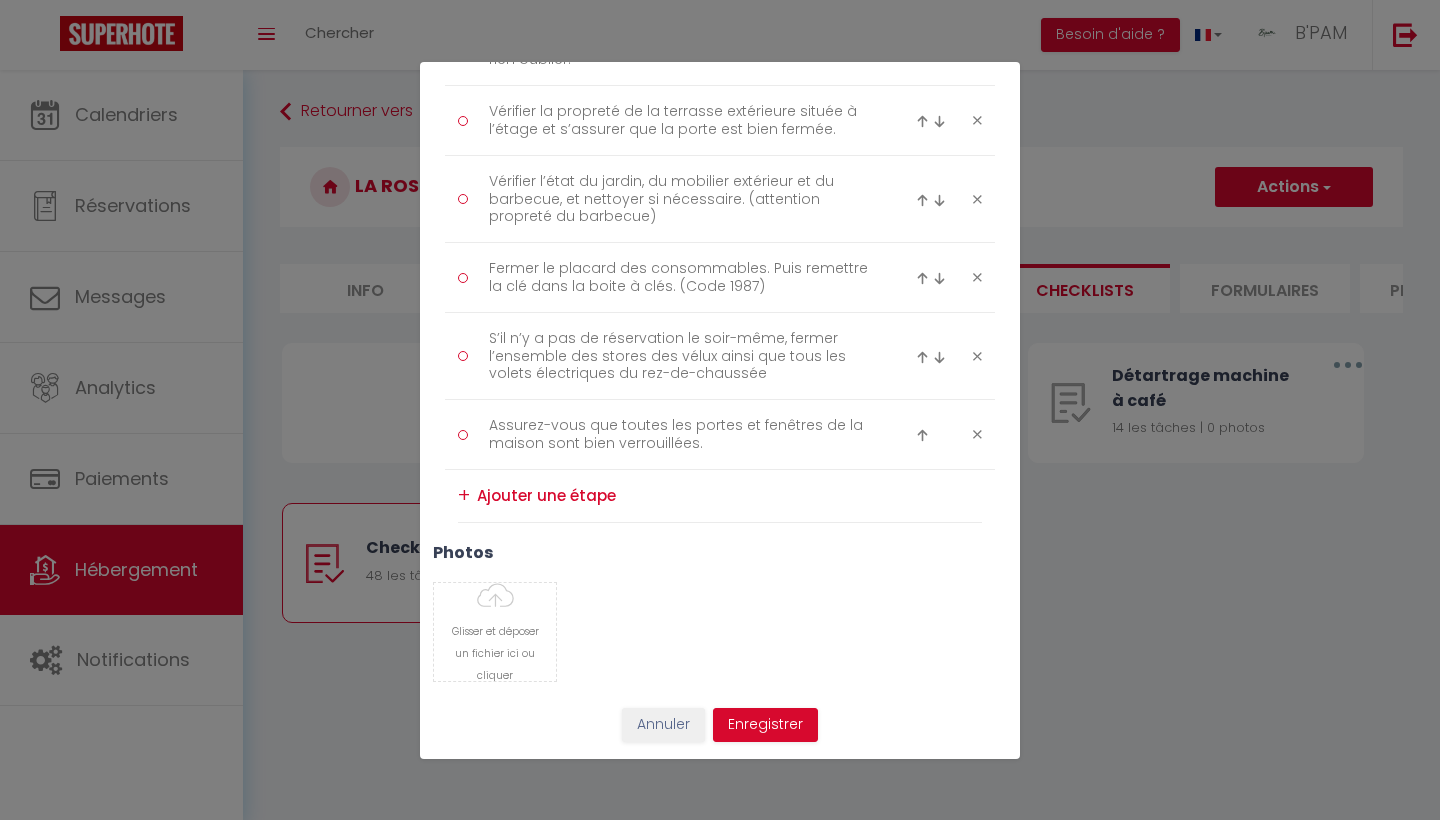 click at bounding box center [729, 496] 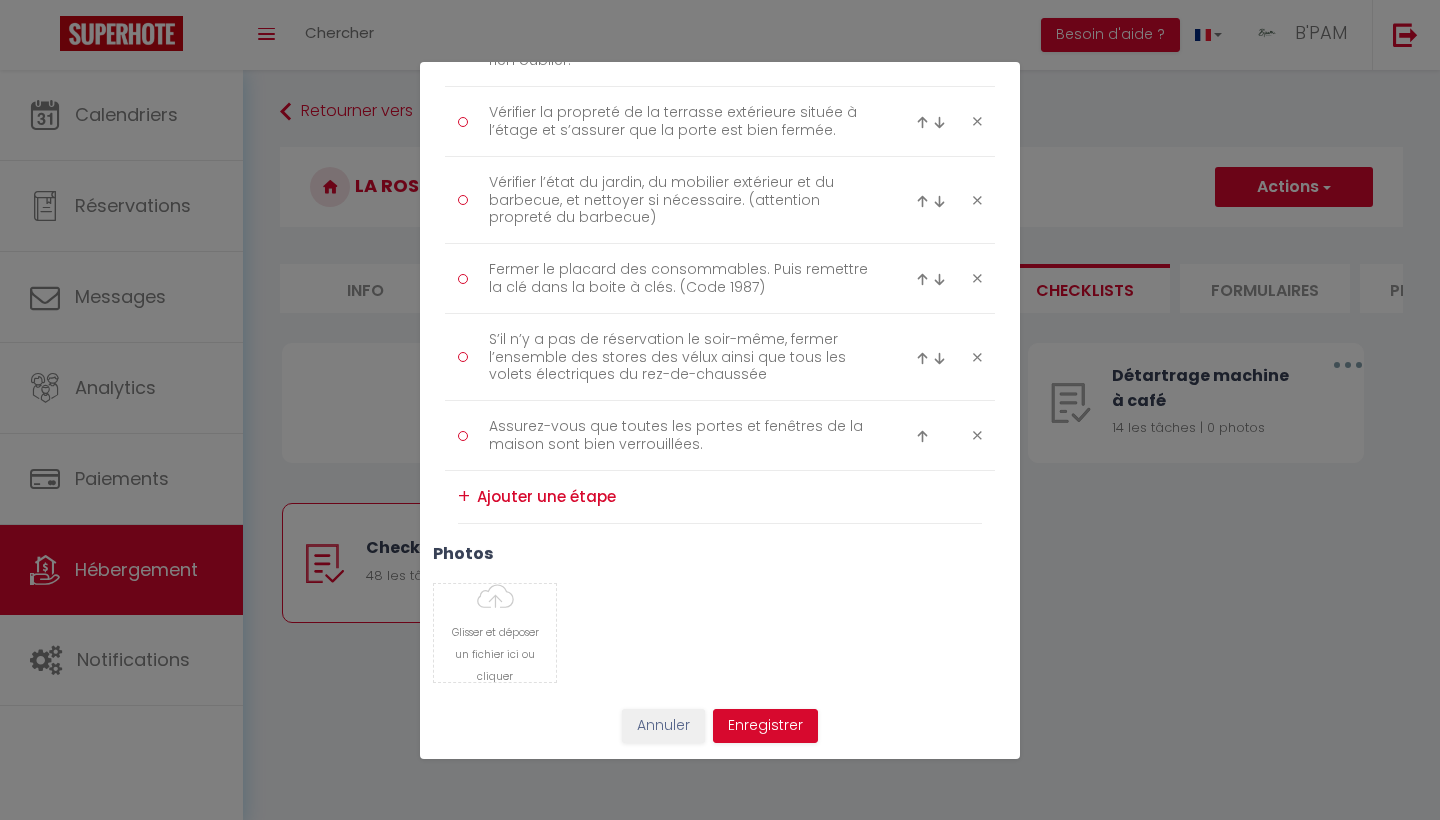 paste on "Dans la chambre, dans le placard, préparez l’ensemble des couchages pour les canapés convertibles. Veillez à ce que tout soit prêt et équipé si besoin." 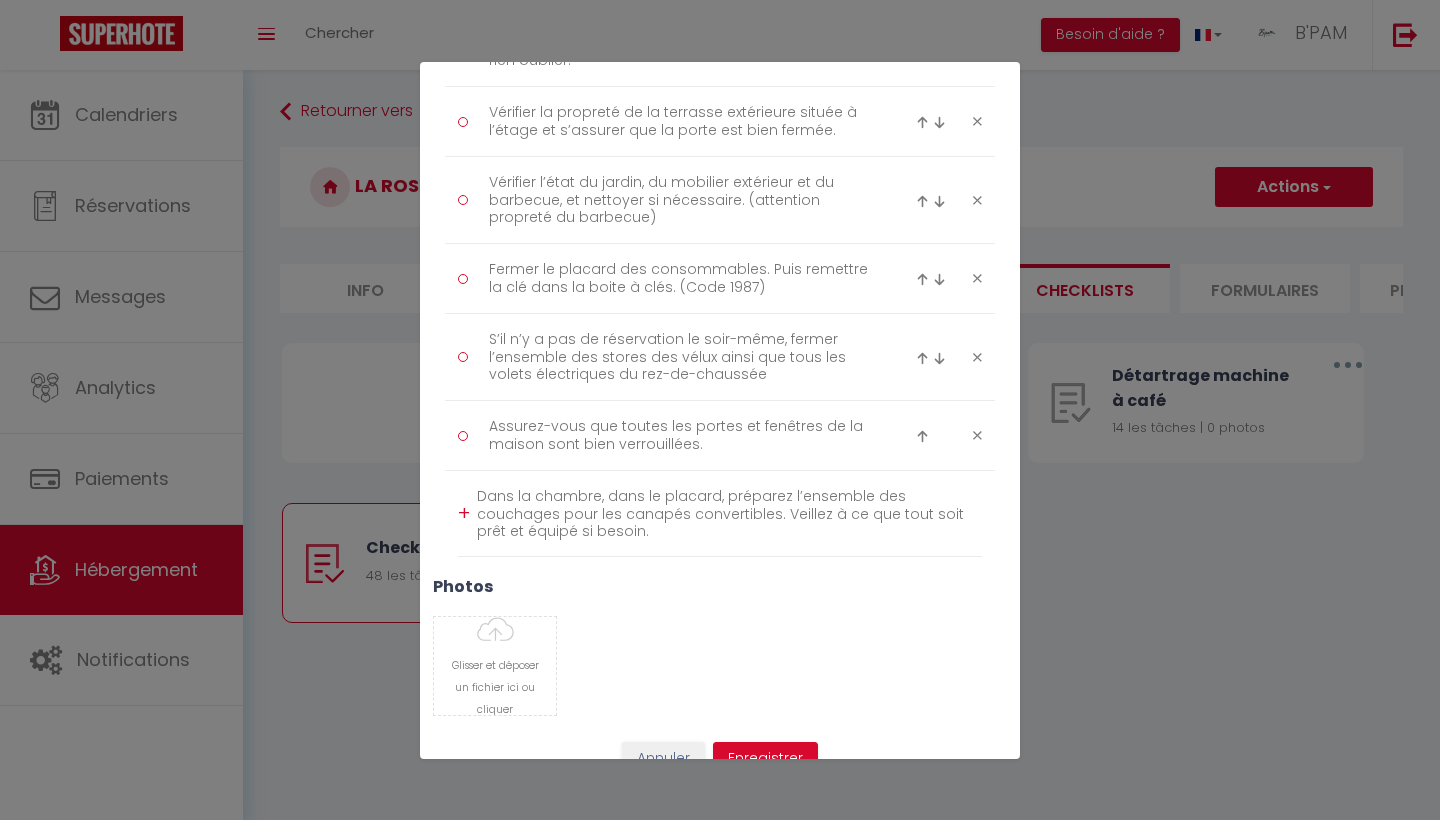 scroll, scrollTop: 0, scrollLeft: 0, axis: both 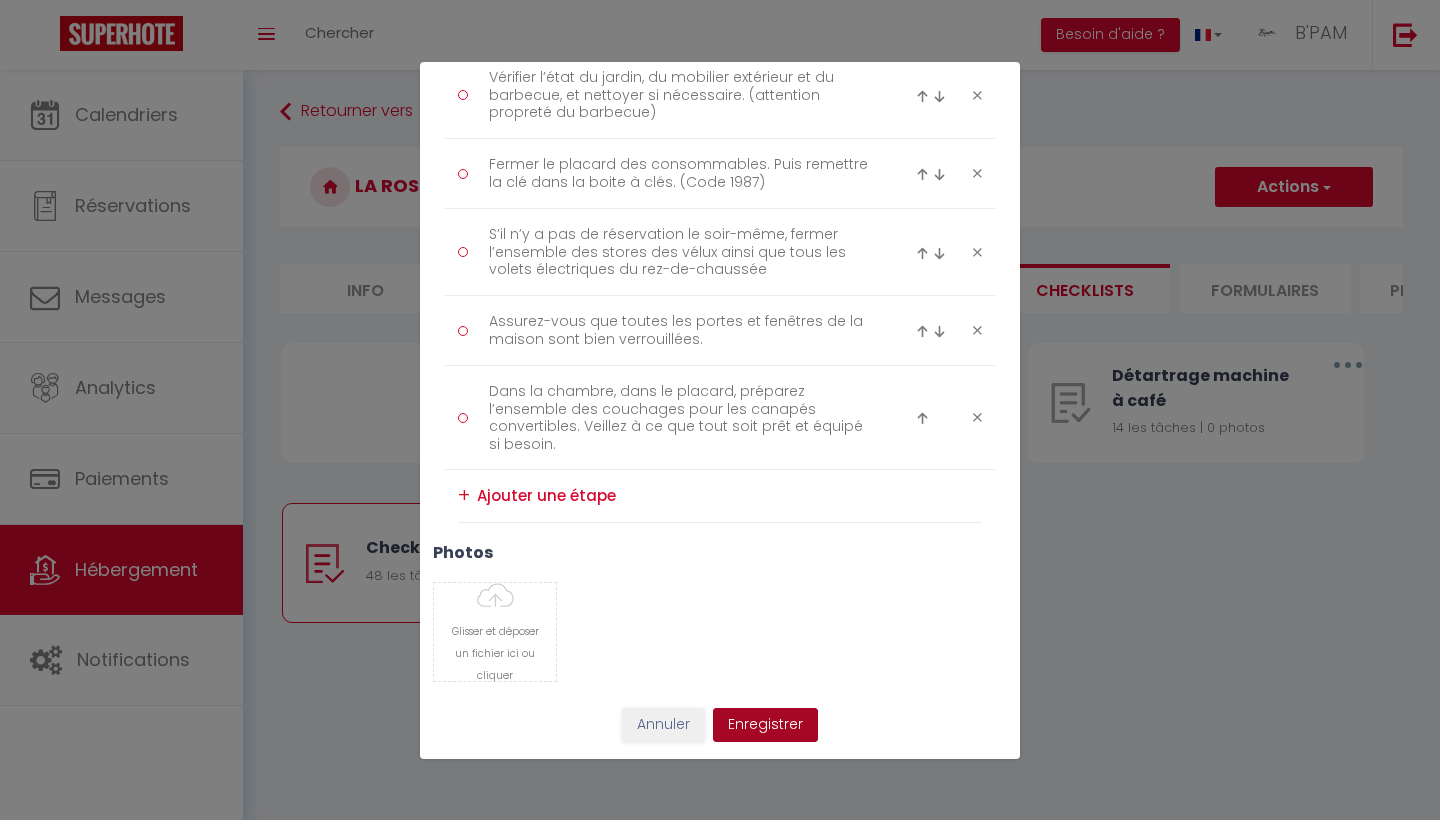 click on "Enregistrer" at bounding box center [765, 725] 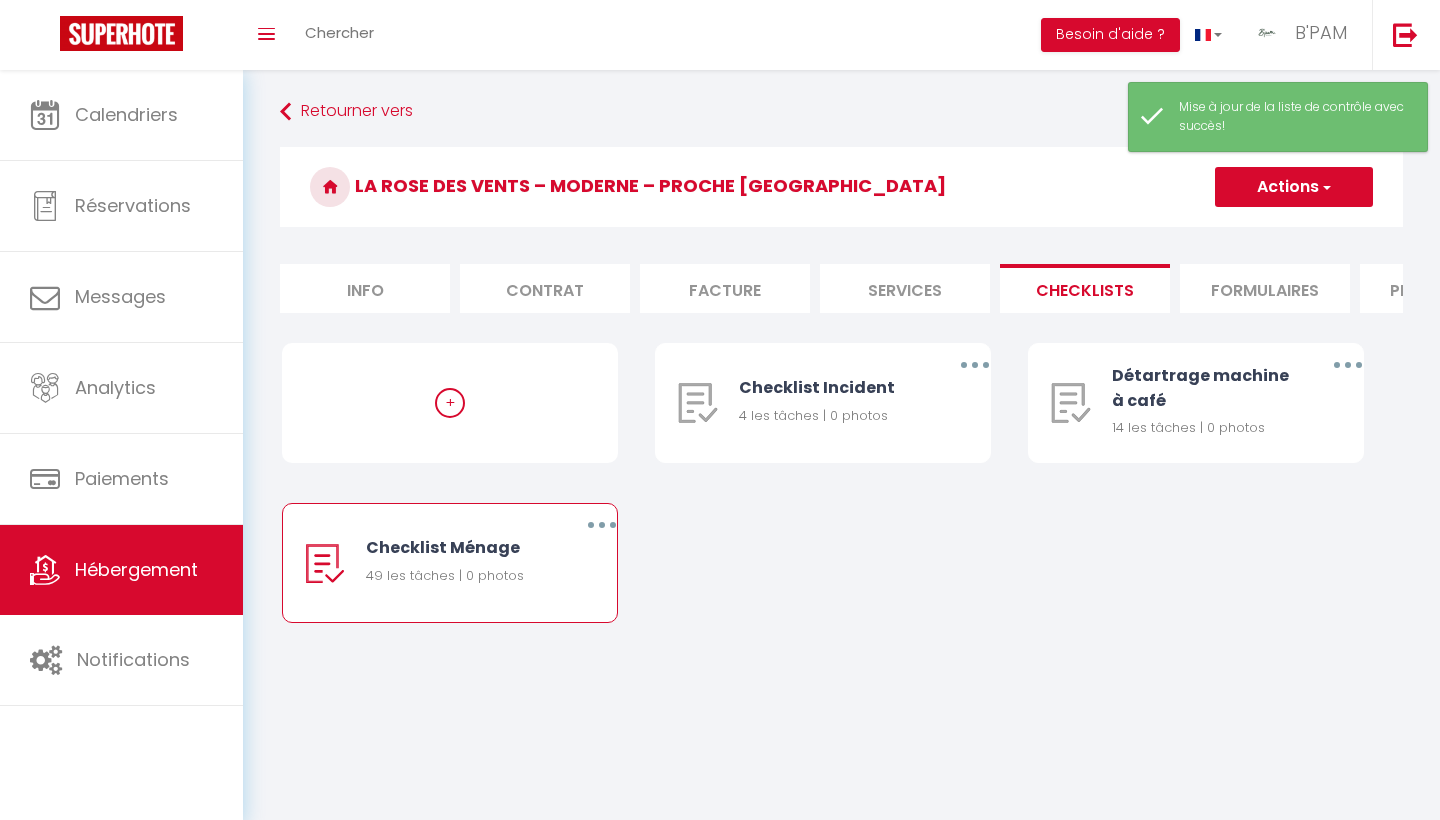 click at bounding box center [602, 525] 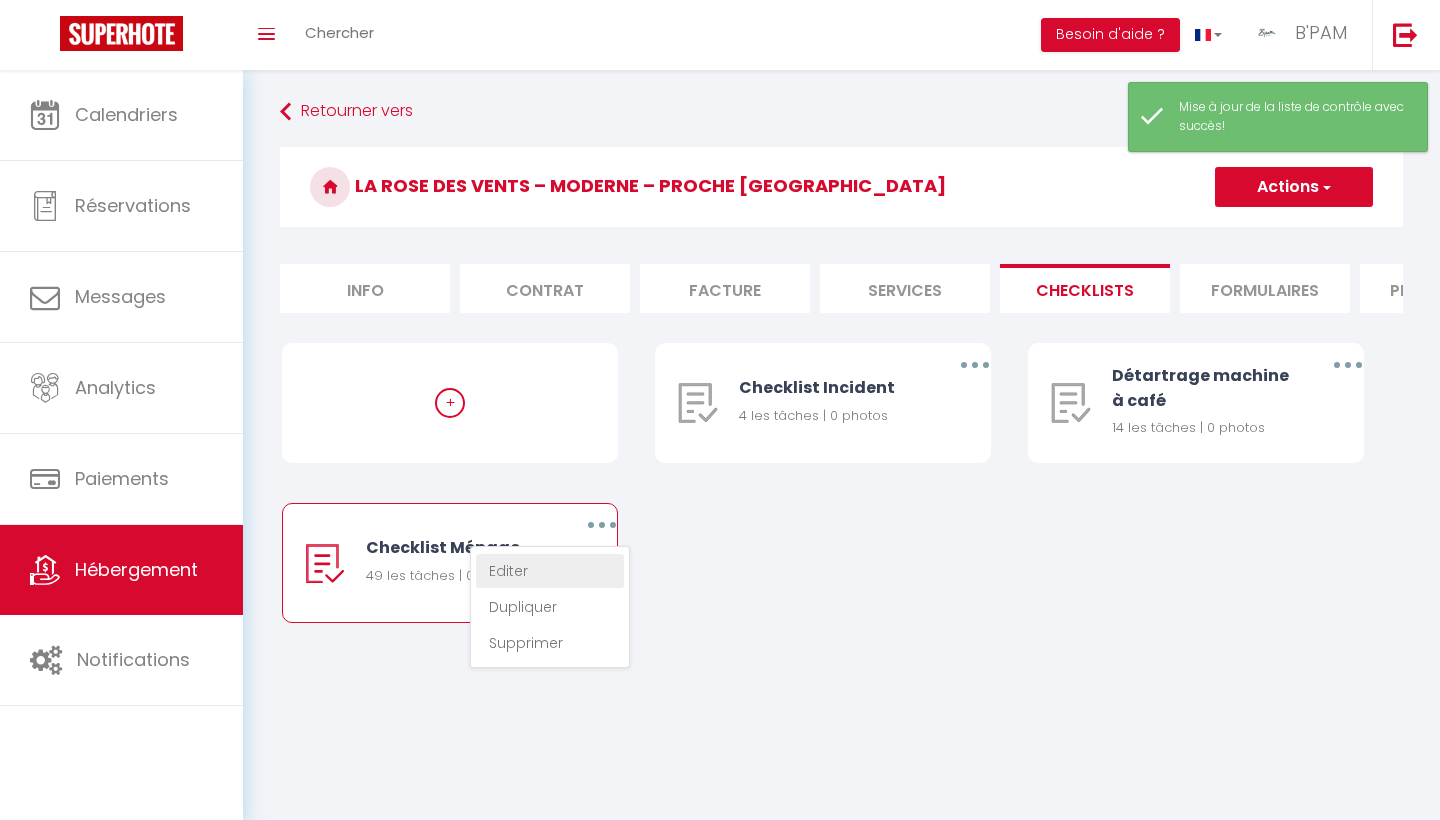 click on "Editer" at bounding box center [550, 571] 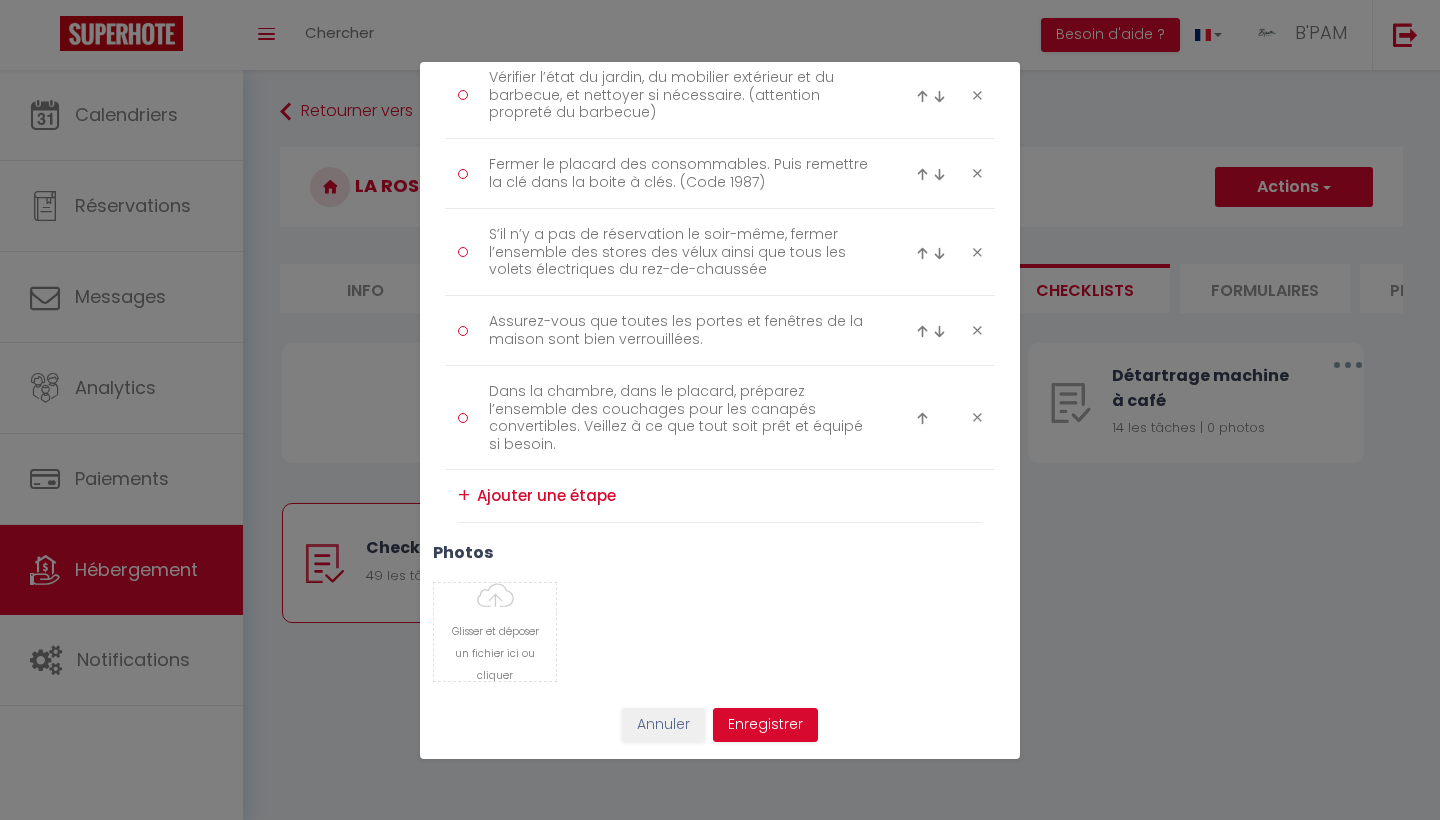 click at bounding box center (922, 418) 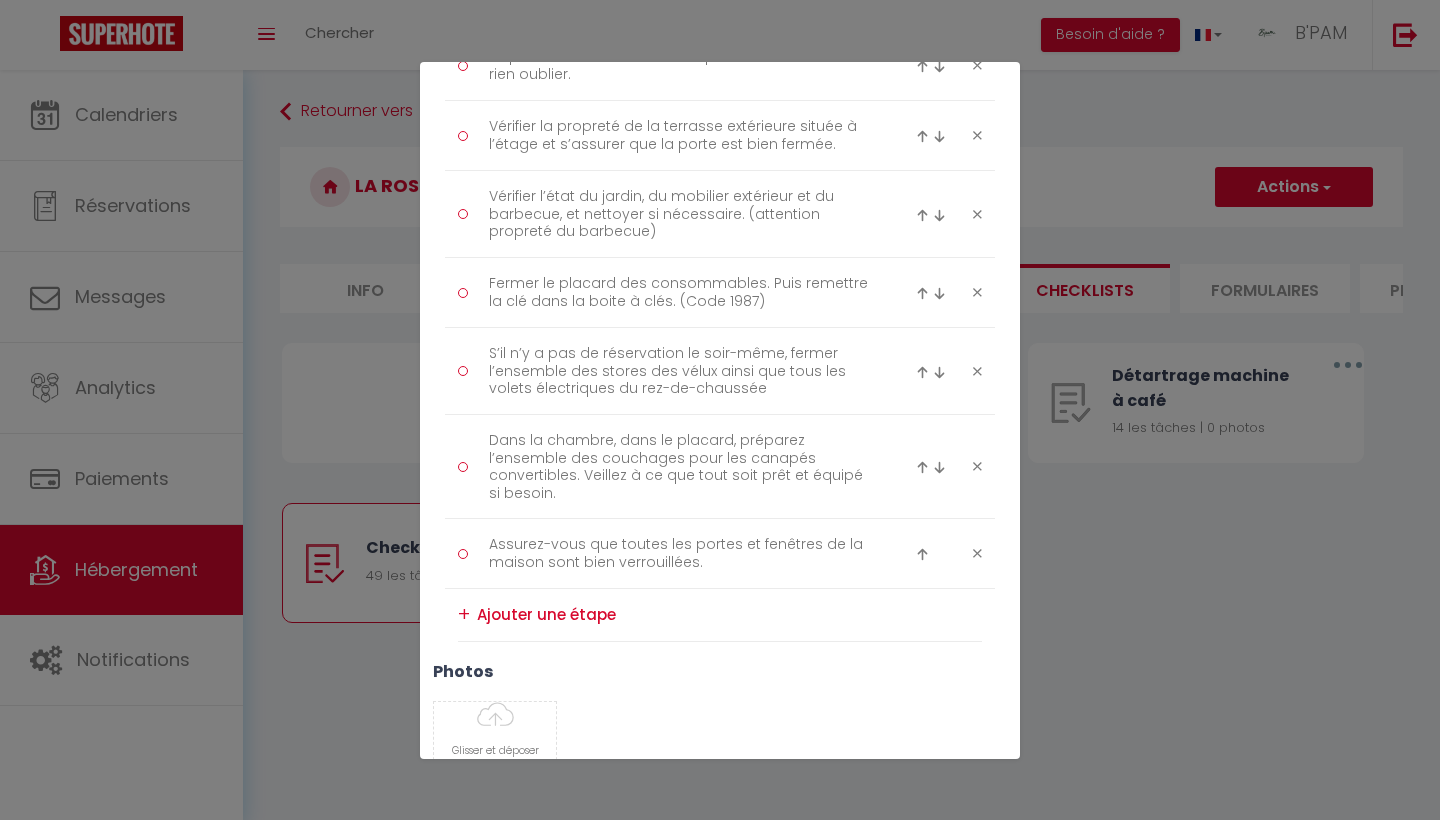 scroll, scrollTop: 3560, scrollLeft: 0, axis: vertical 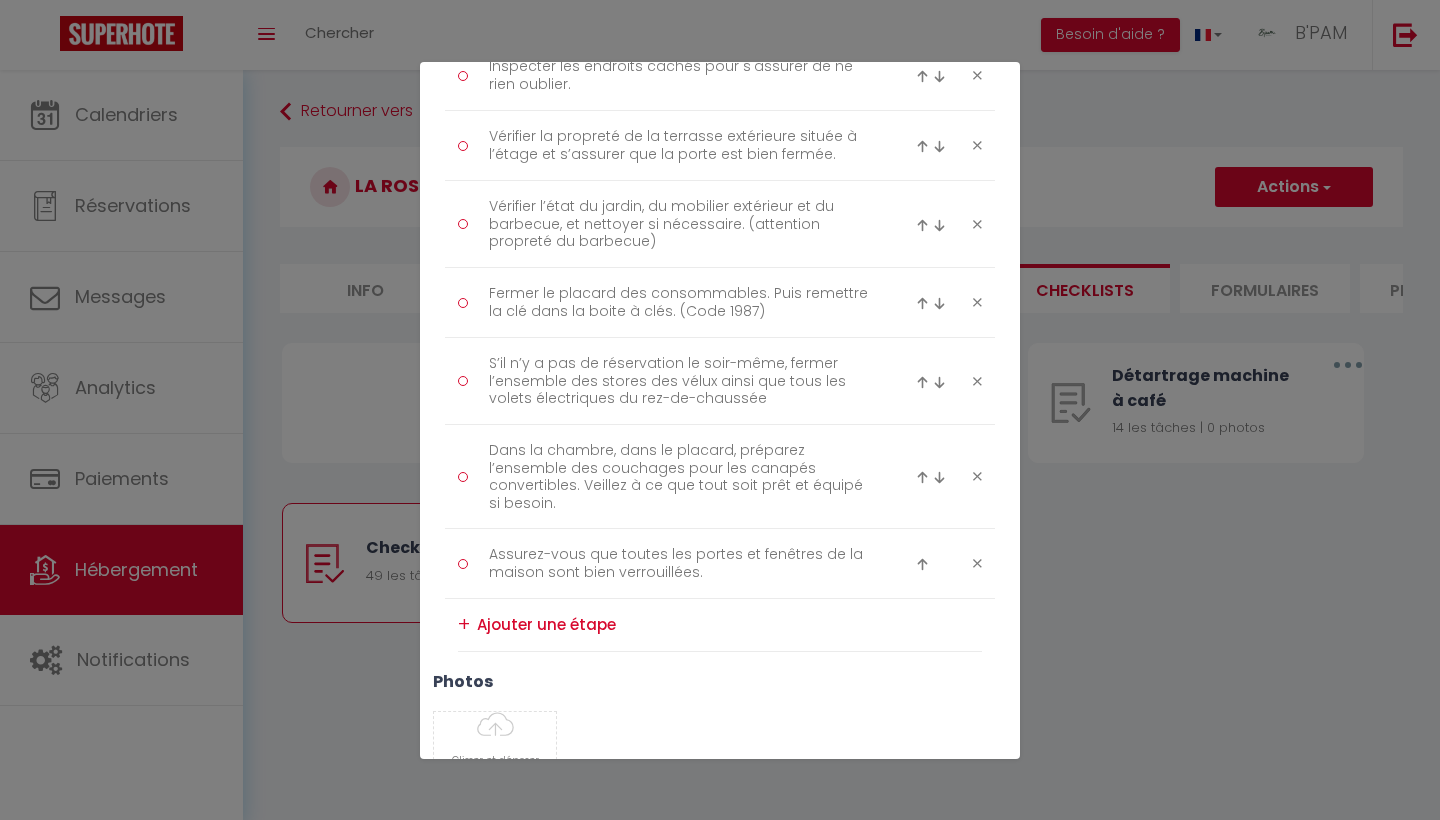 click at bounding box center [922, 477] 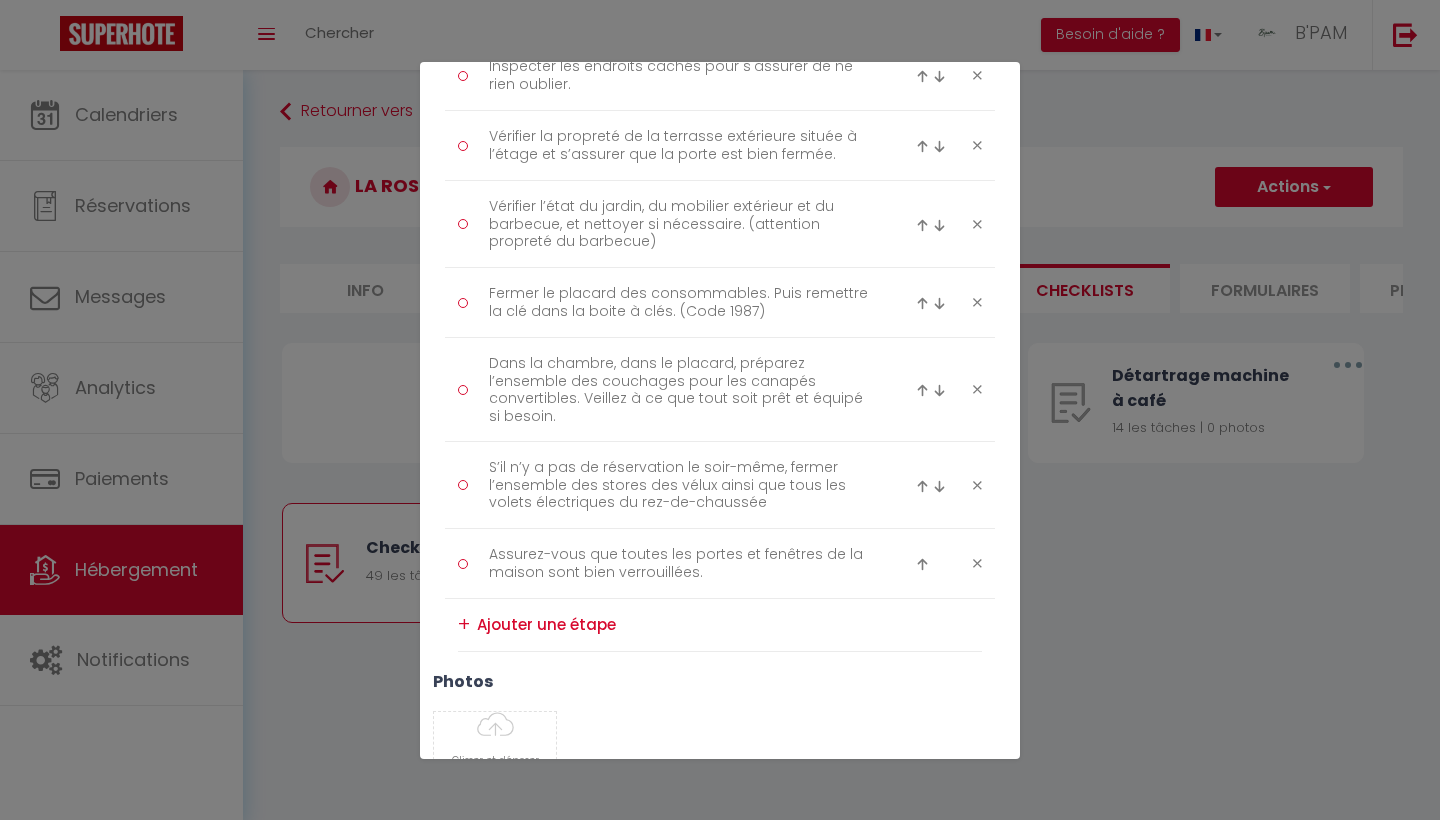 scroll, scrollTop: 3502, scrollLeft: 0, axis: vertical 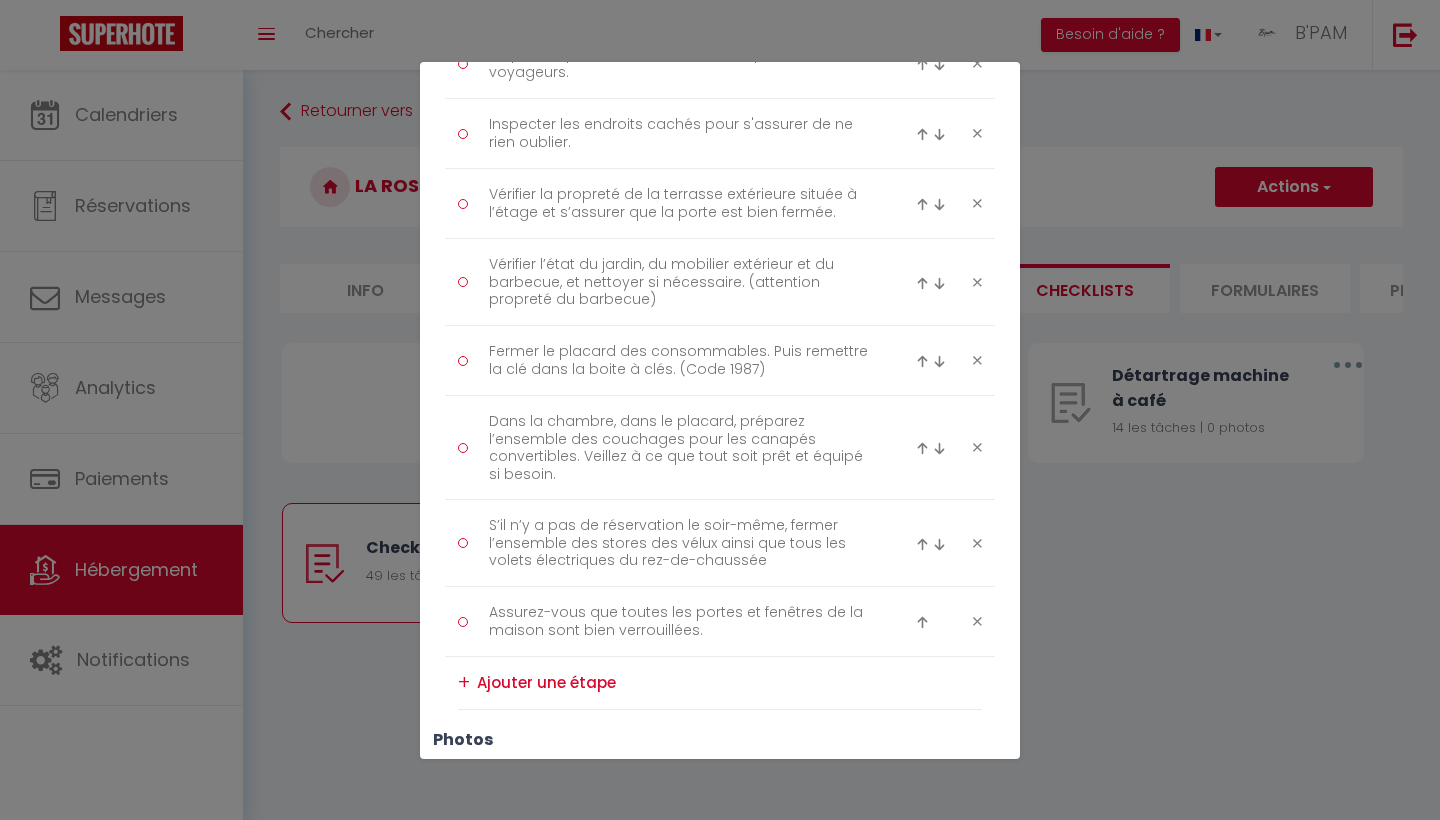 click at bounding box center [922, 448] 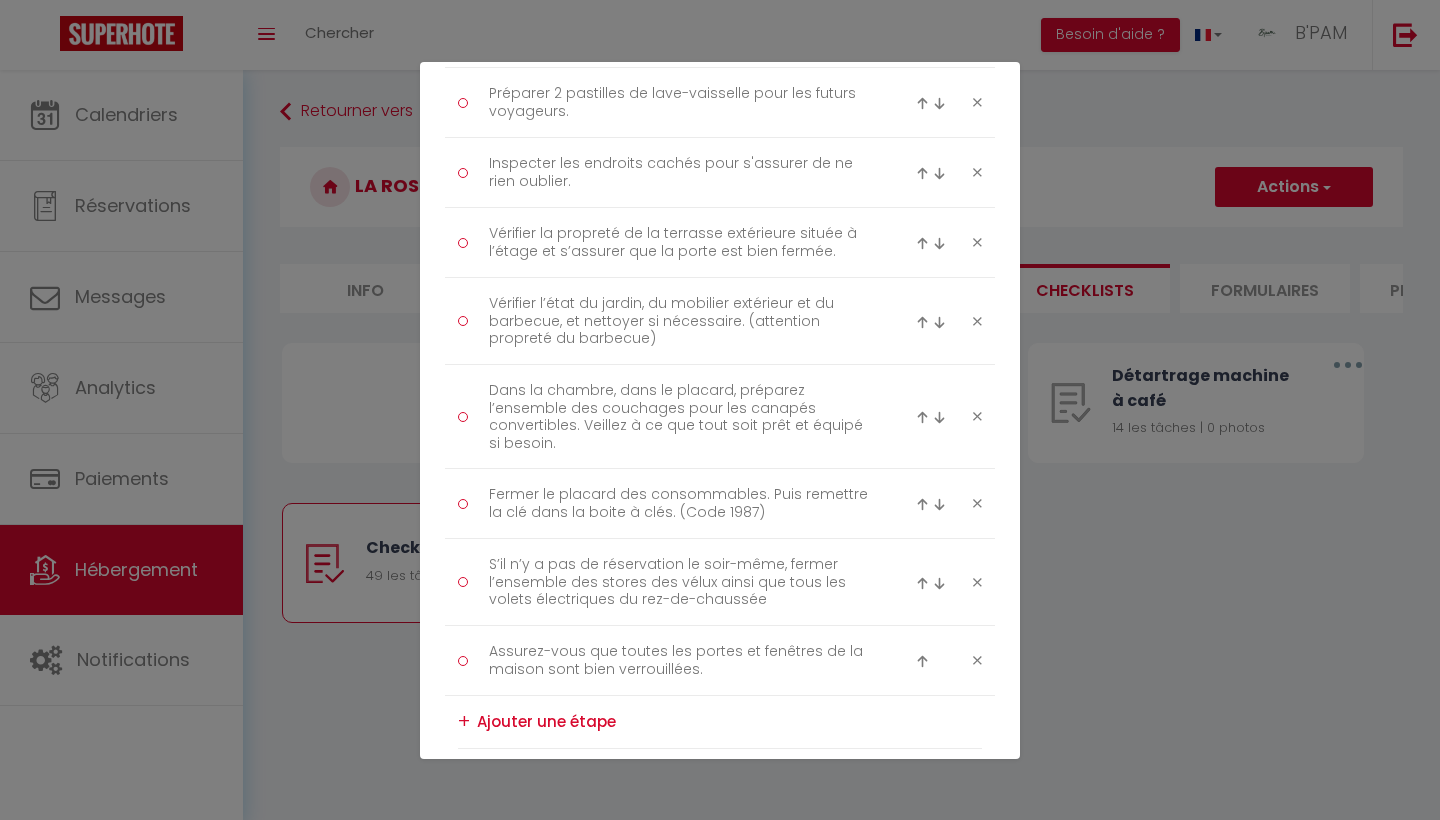 scroll, scrollTop: 3445, scrollLeft: 0, axis: vertical 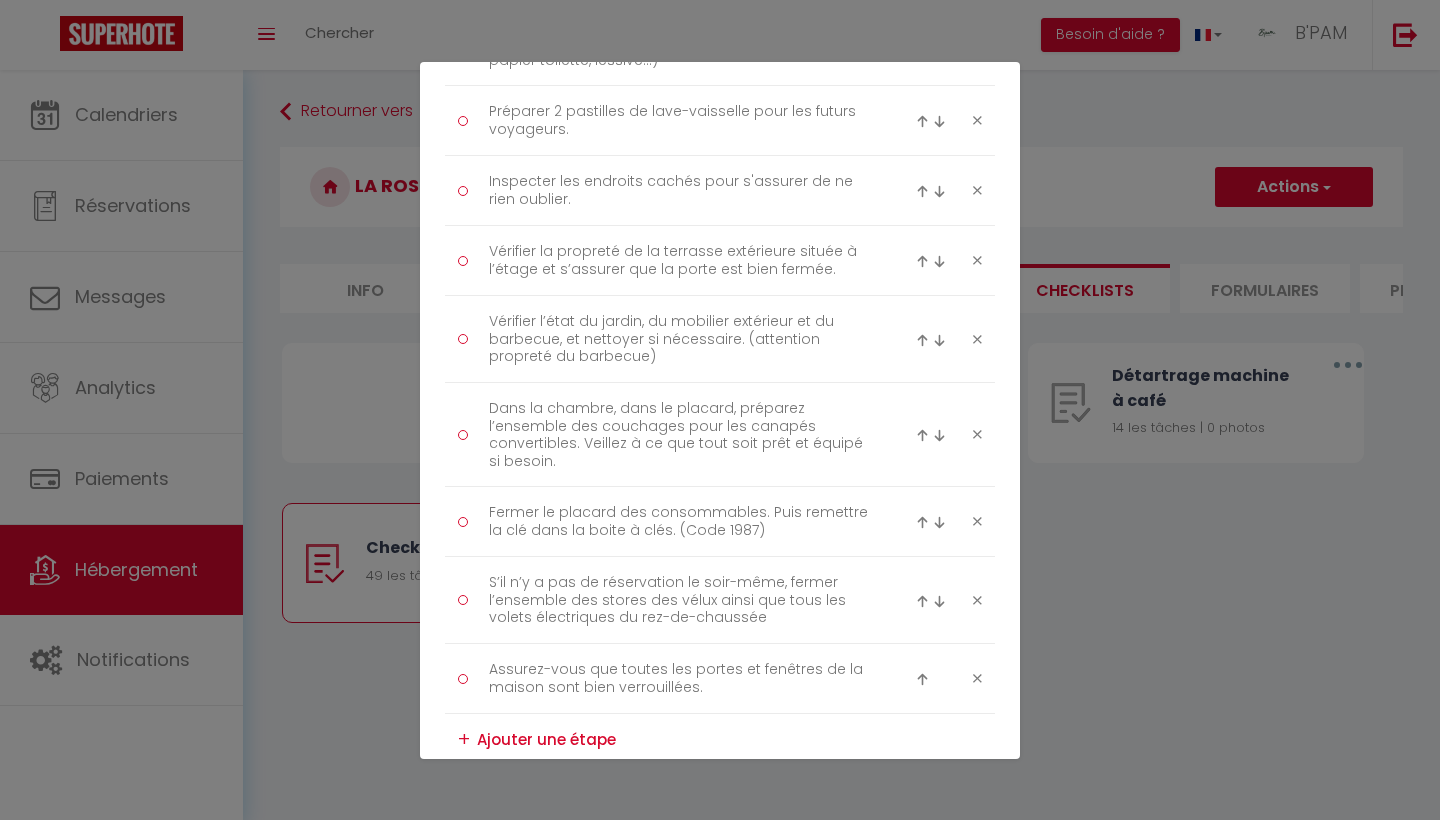 click at bounding box center [922, 435] 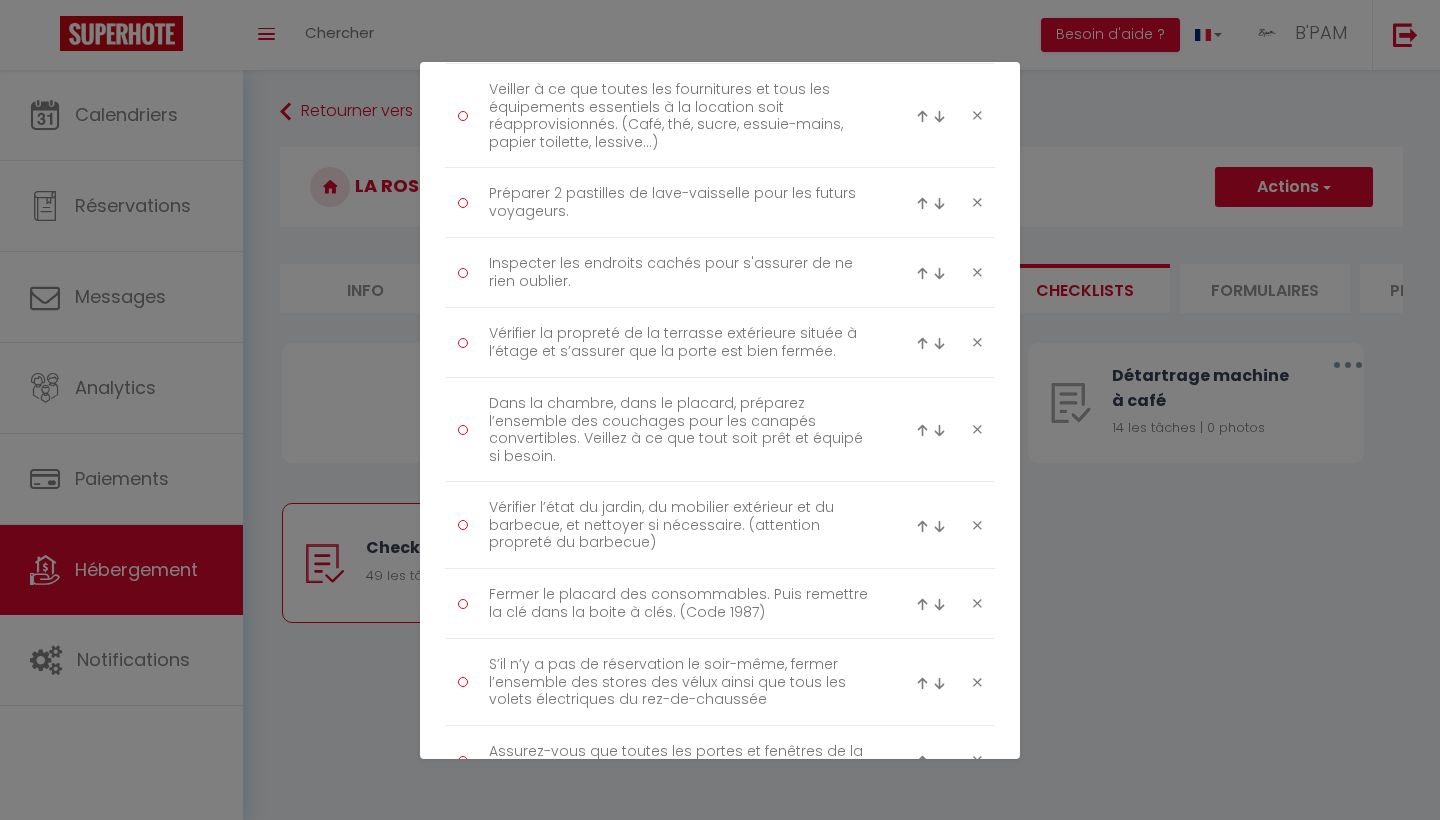 click at bounding box center [922, 430] 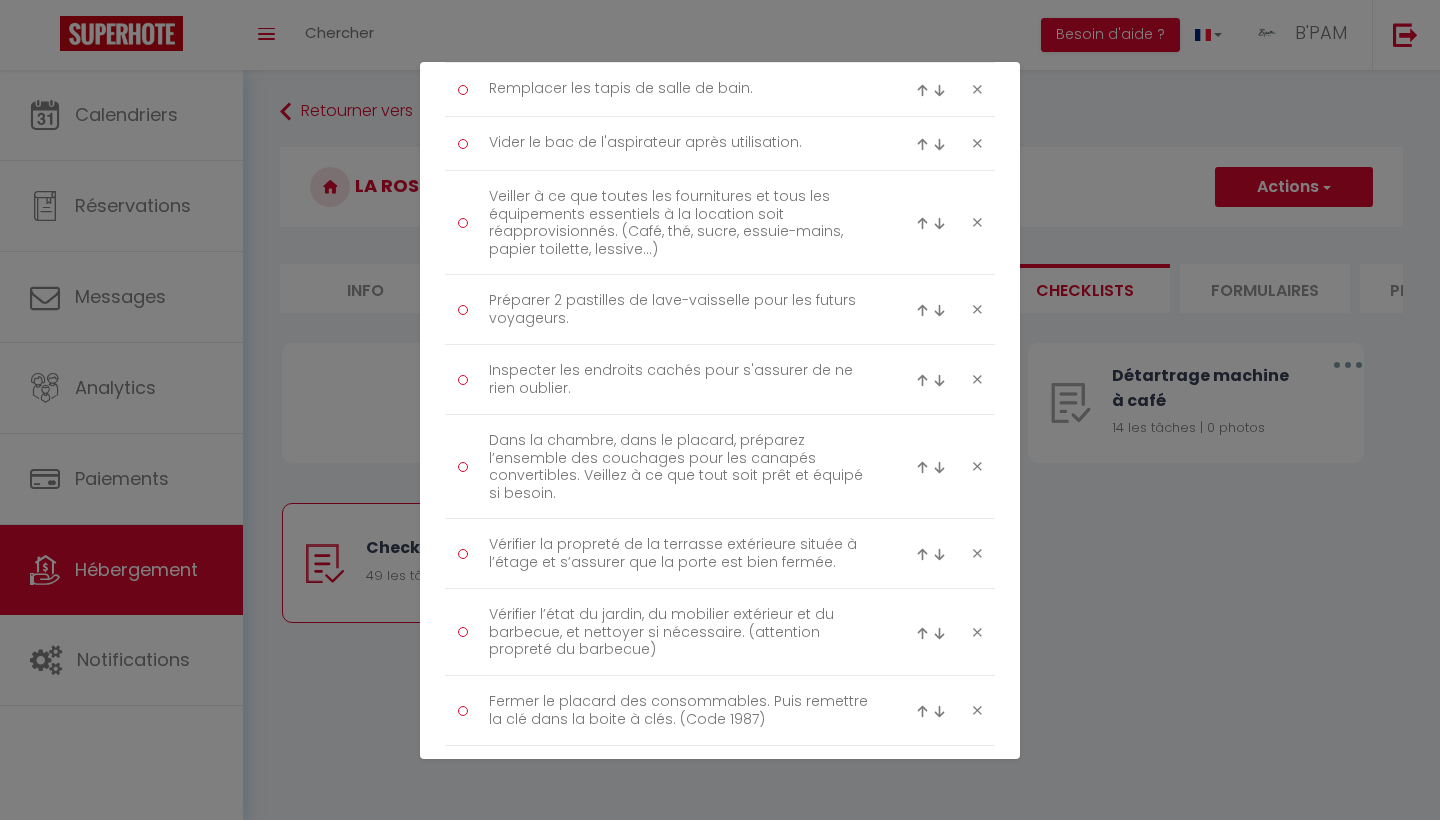 click at bounding box center [922, 467] 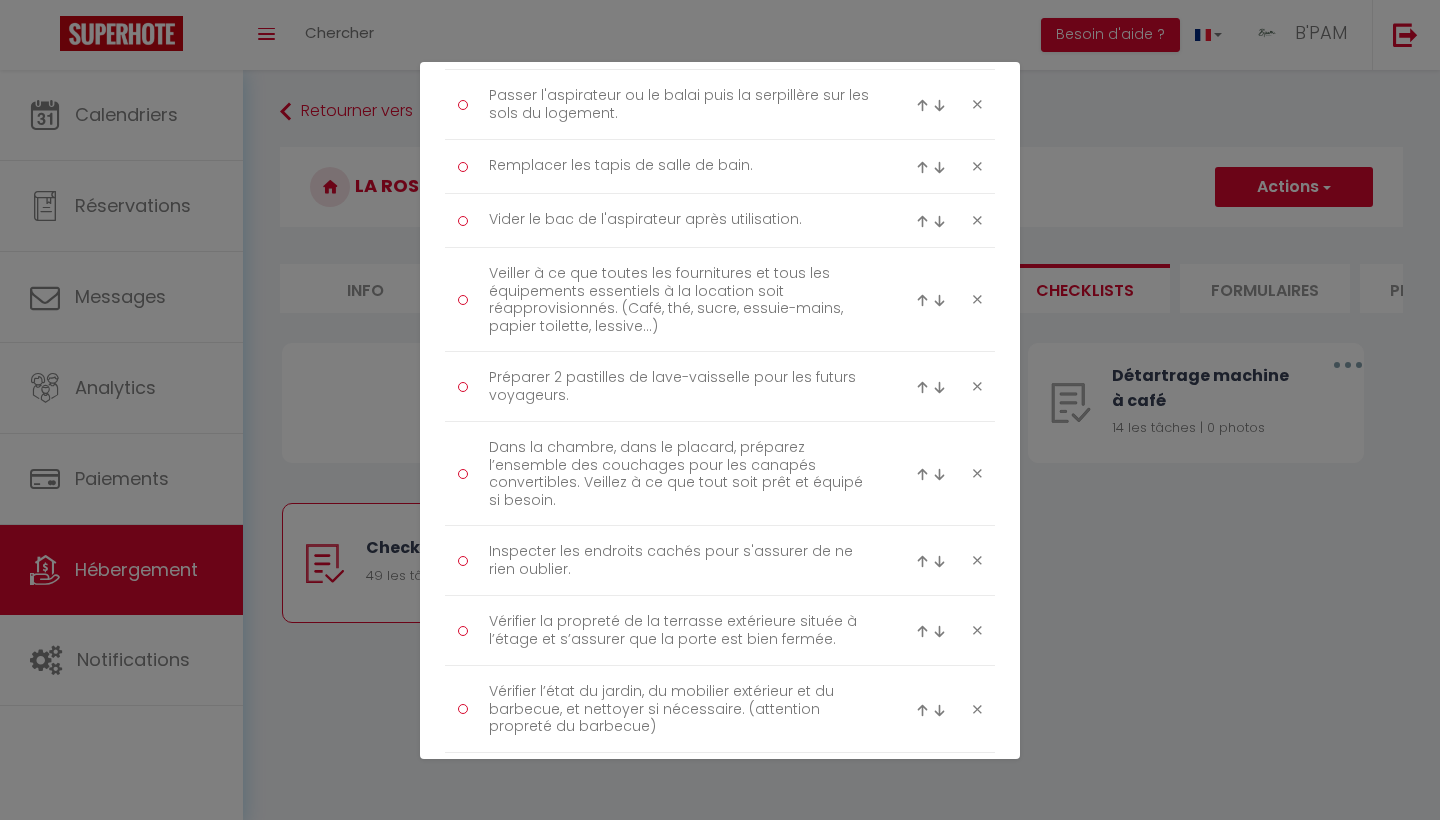 scroll, scrollTop: 3175, scrollLeft: 0, axis: vertical 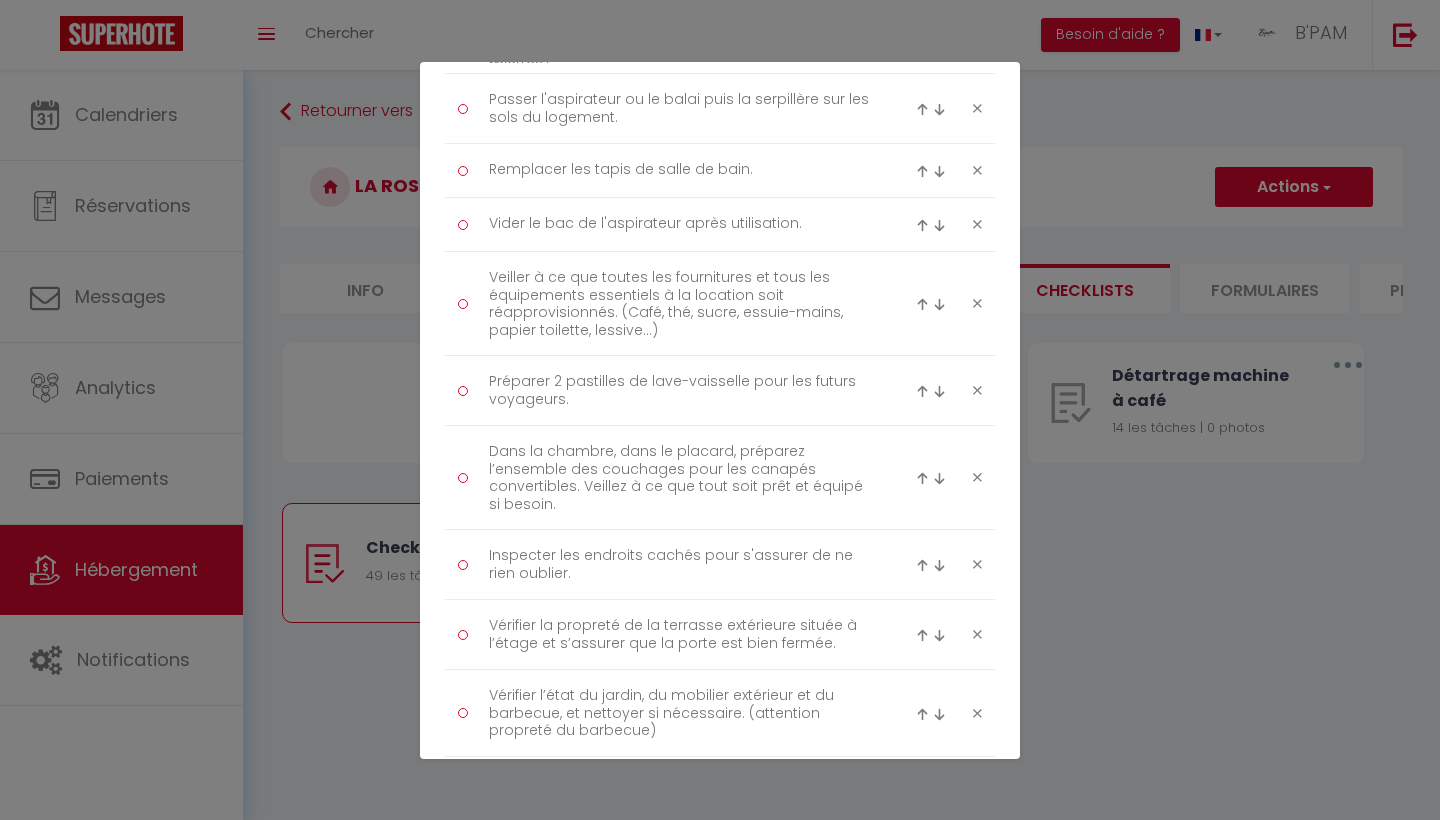 click at bounding box center [922, 478] 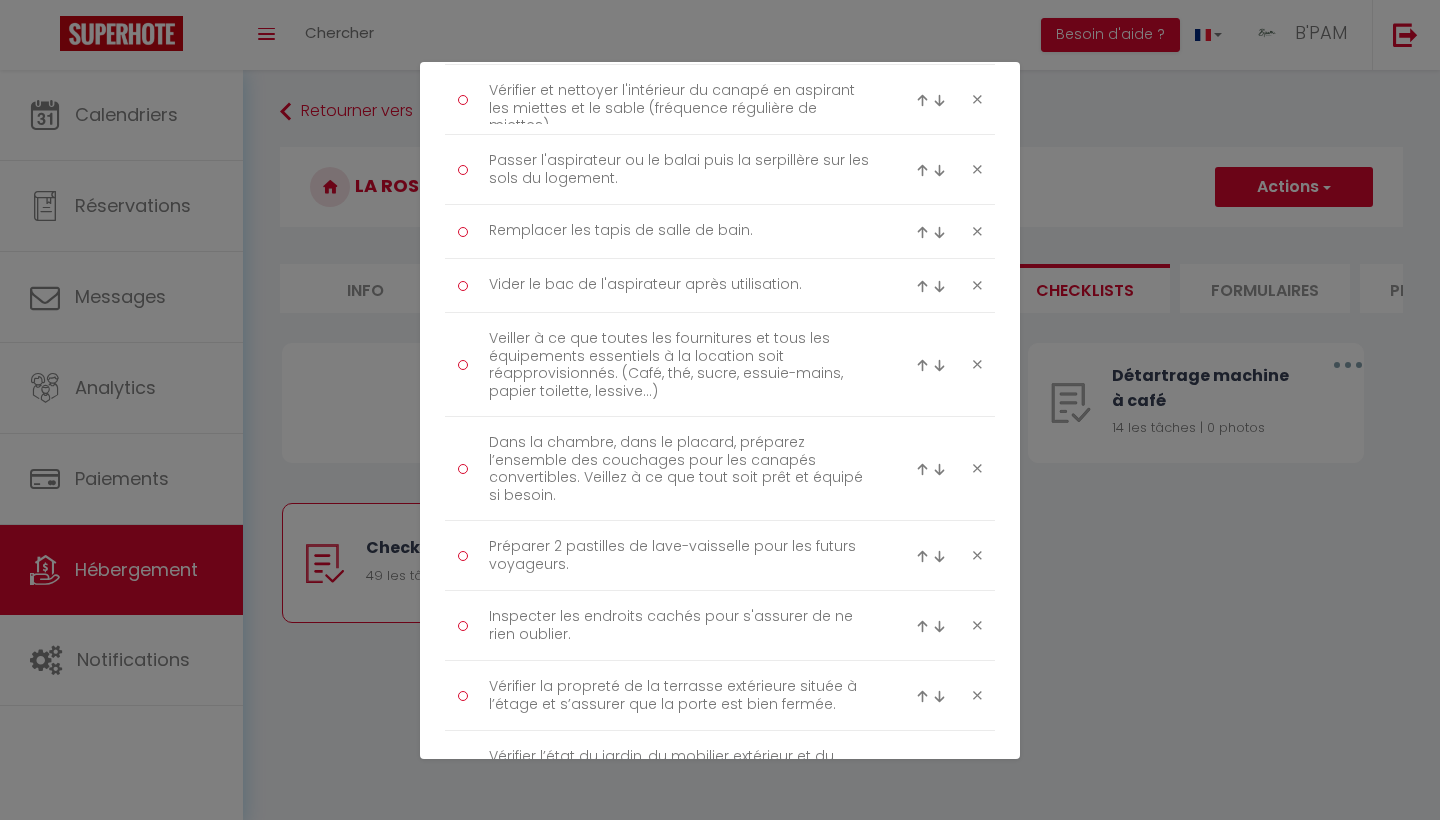 click at bounding box center [922, 469] 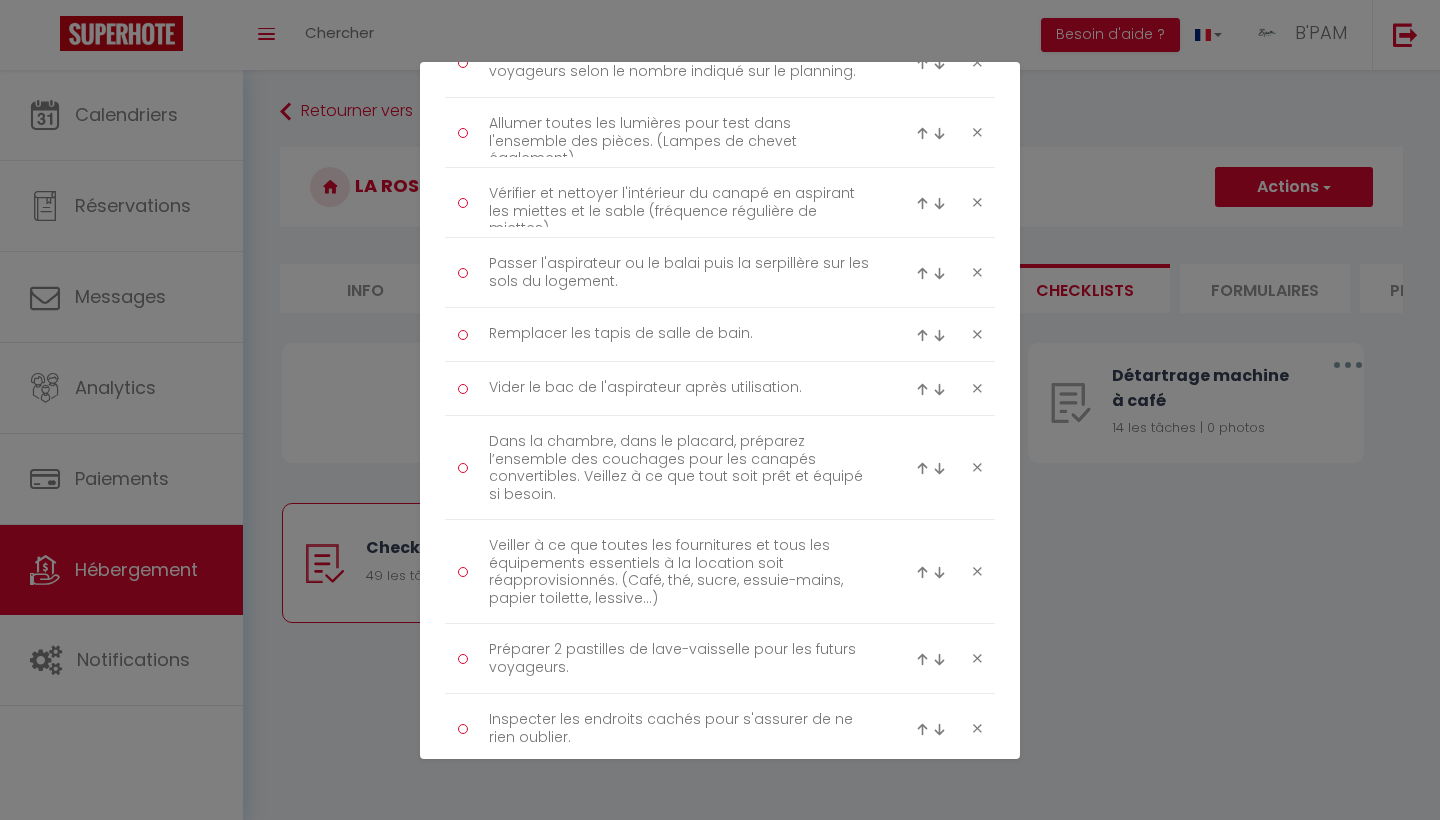 click at bounding box center (922, 468) 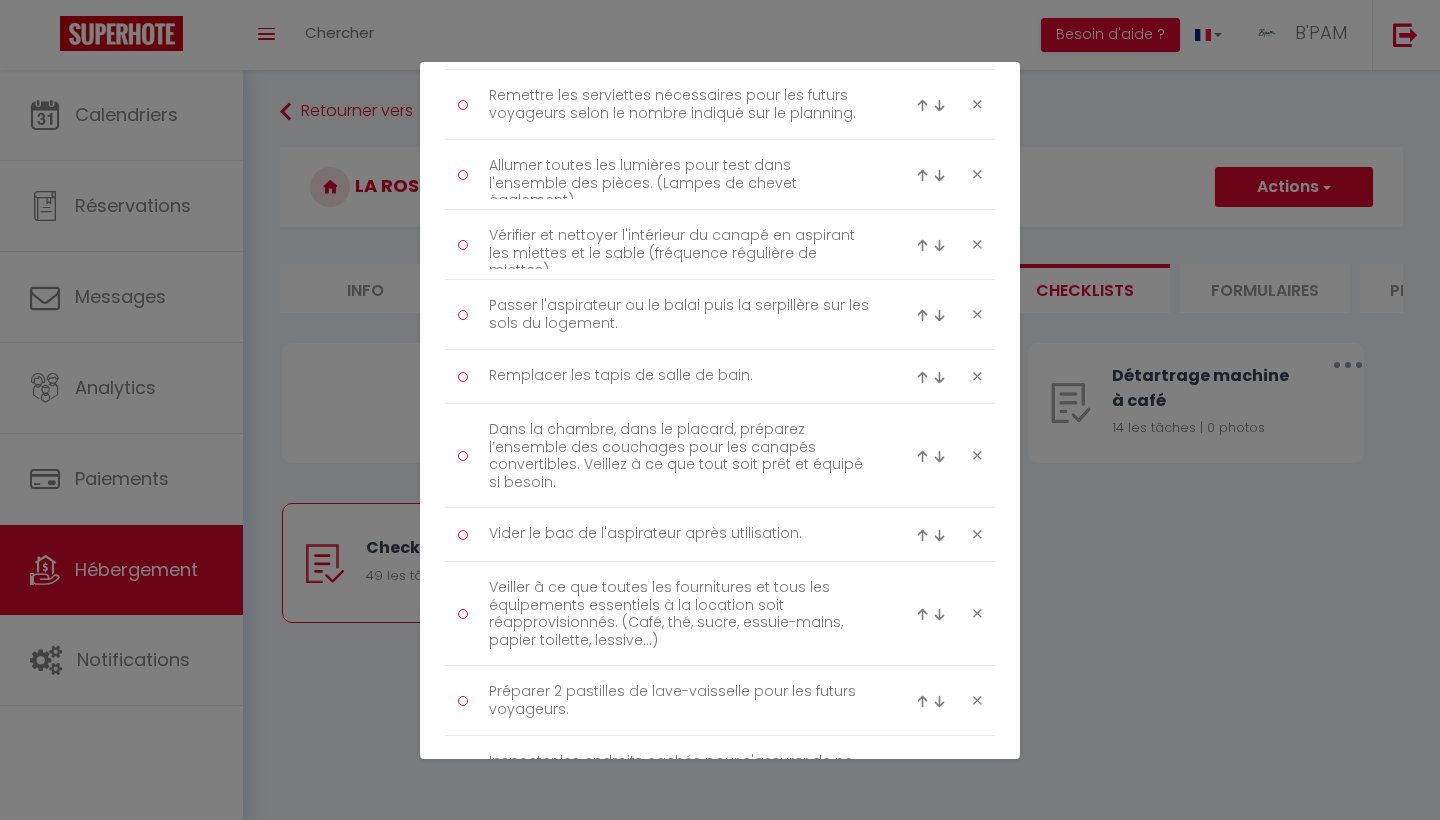 scroll, scrollTop: 2951, scrollLeft: 0, axis: vertical 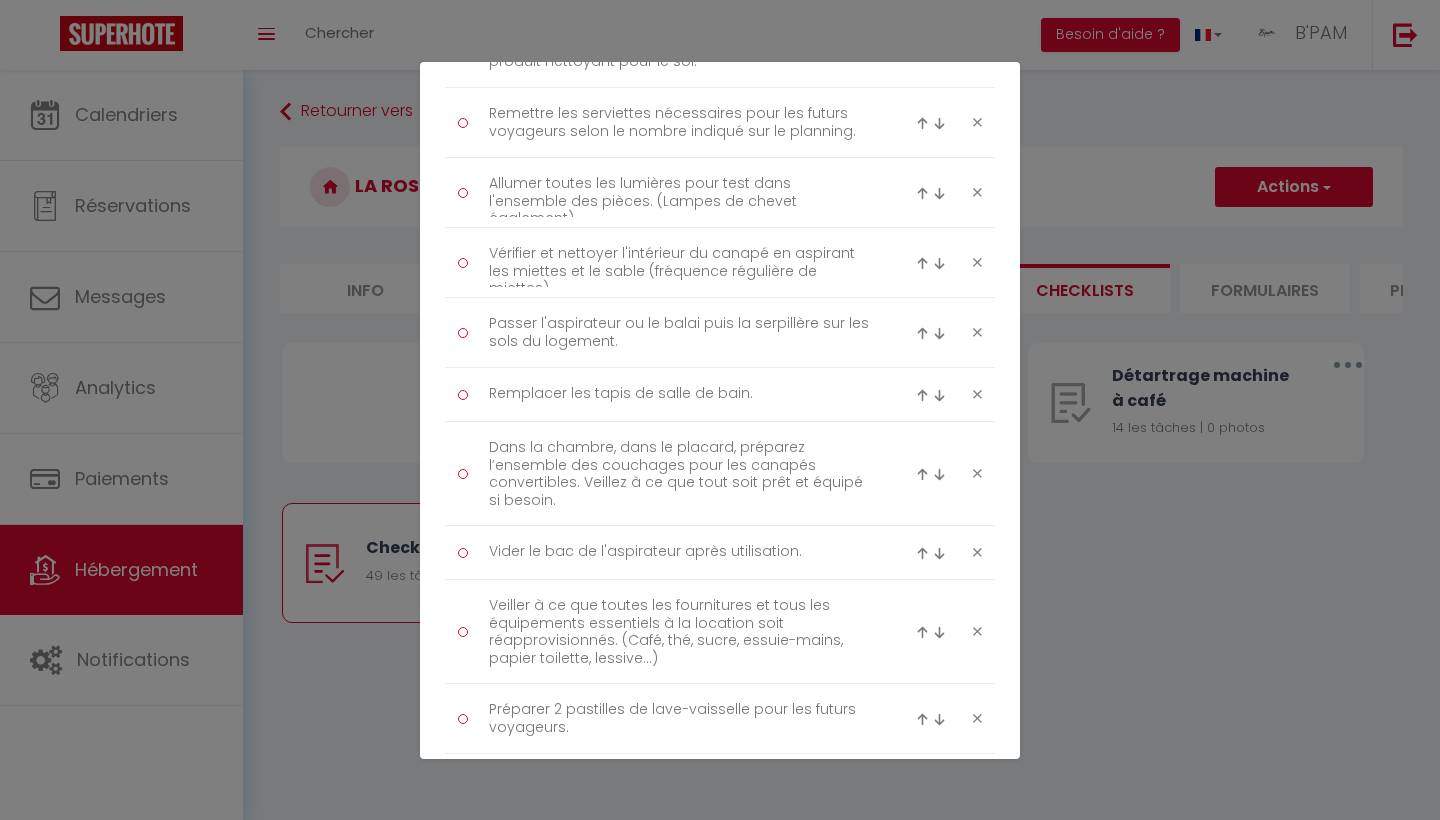 click at bounding box center (922, 474) 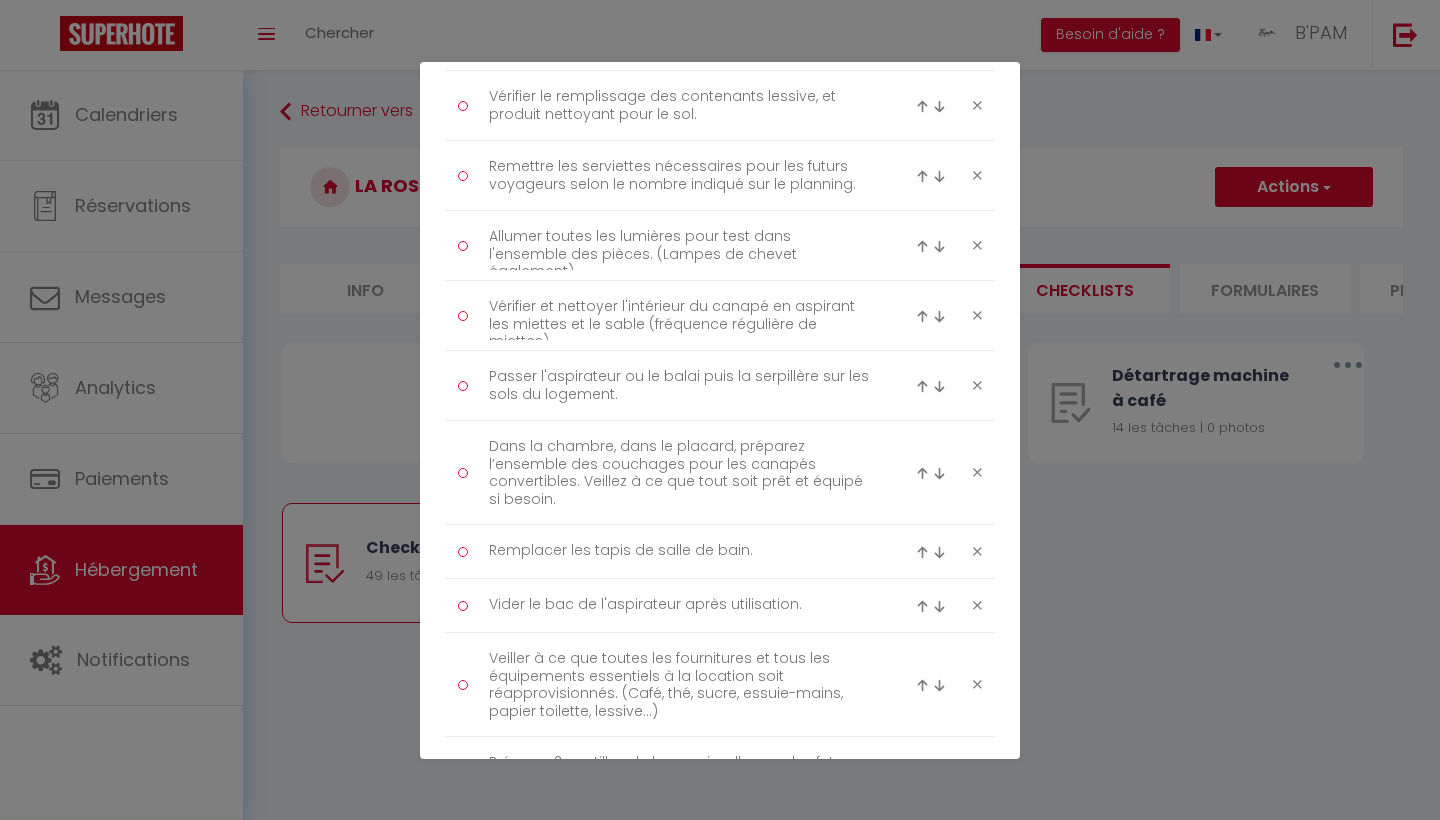 scroll, scrollTop: 2890, scrollLeft: 0, axis: vertical 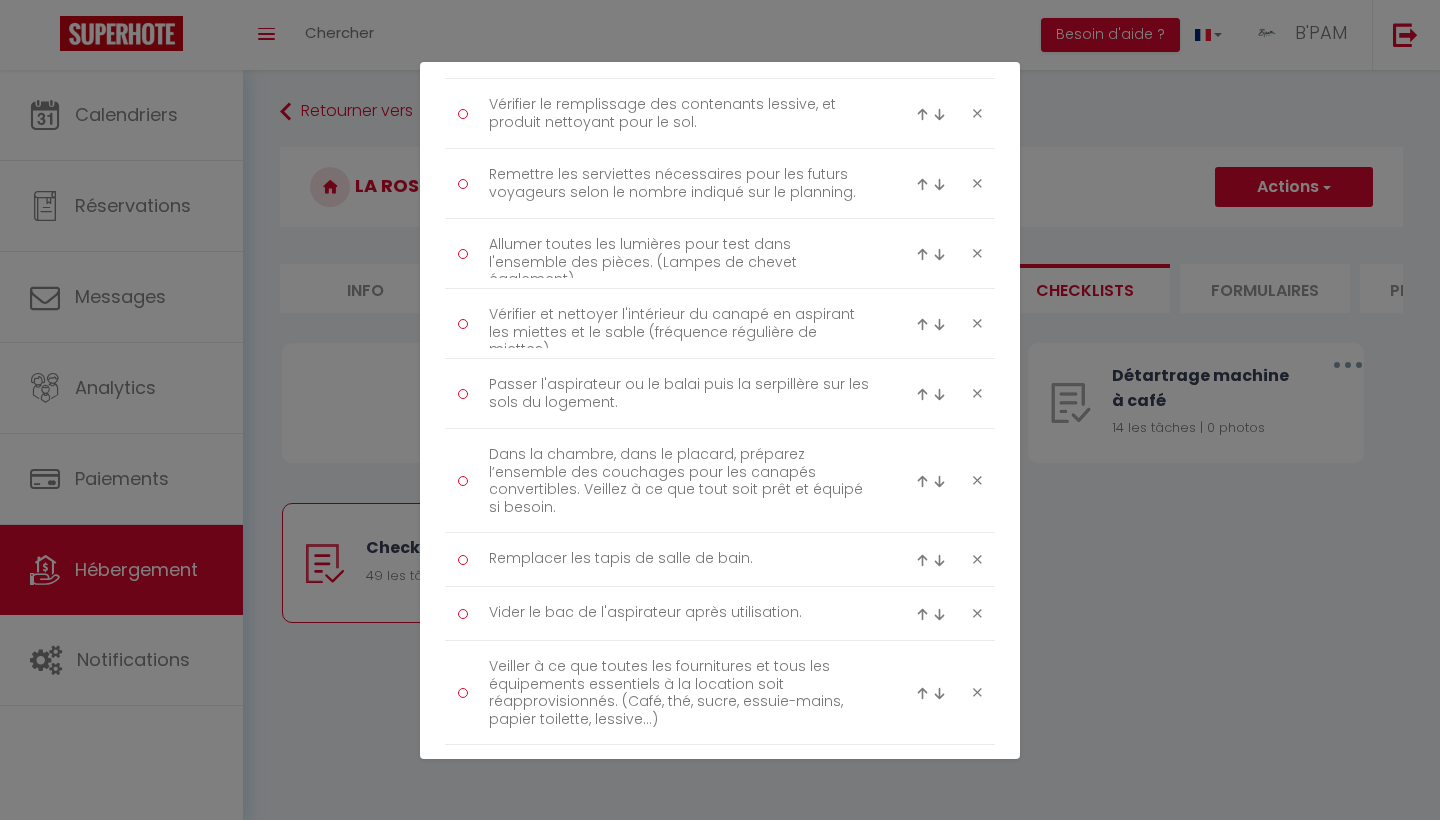 click at bounding box center (922, 481) 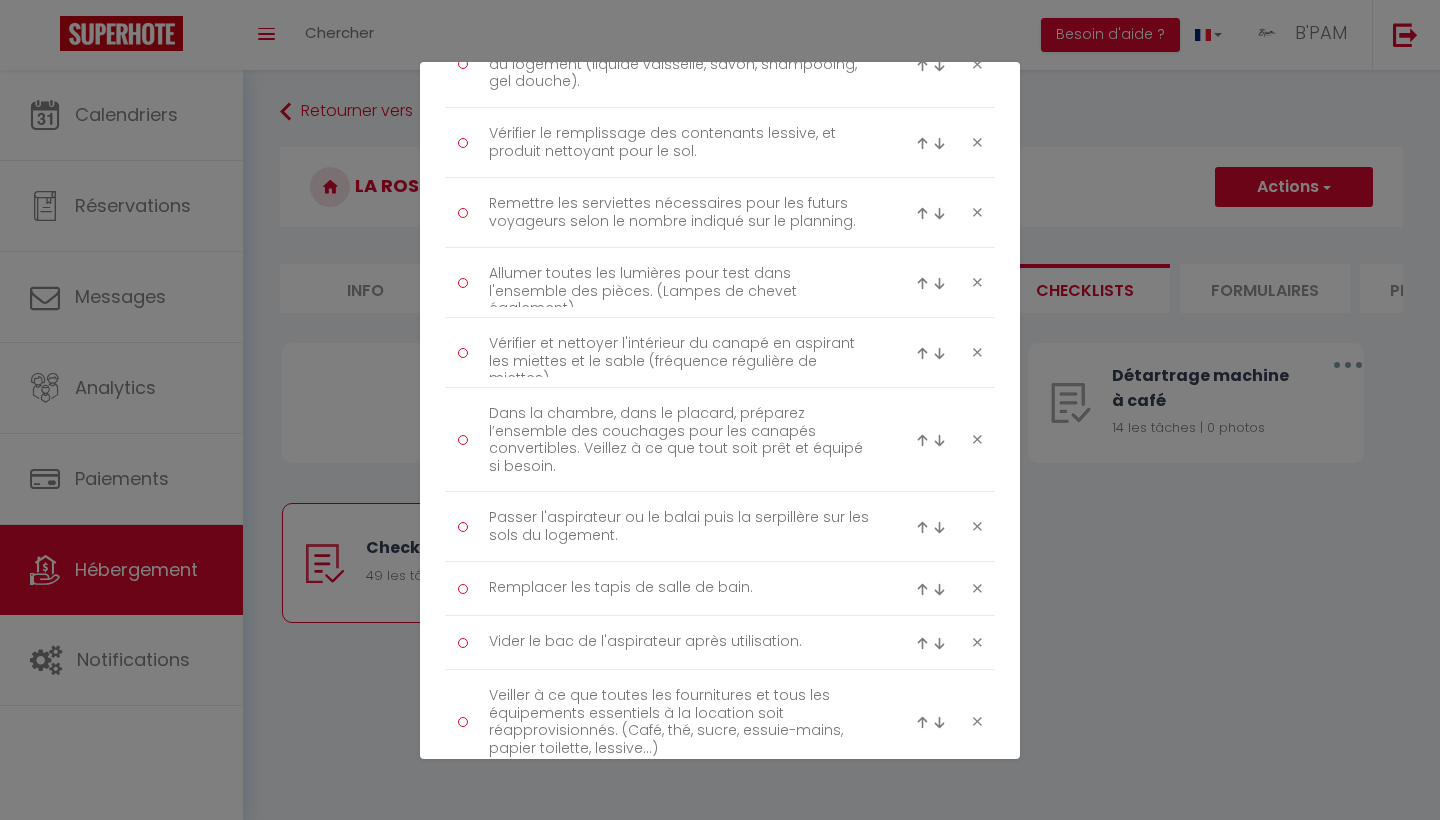 scroll, scrollTop: 2859, scrollLeft: 0, axis: vertical 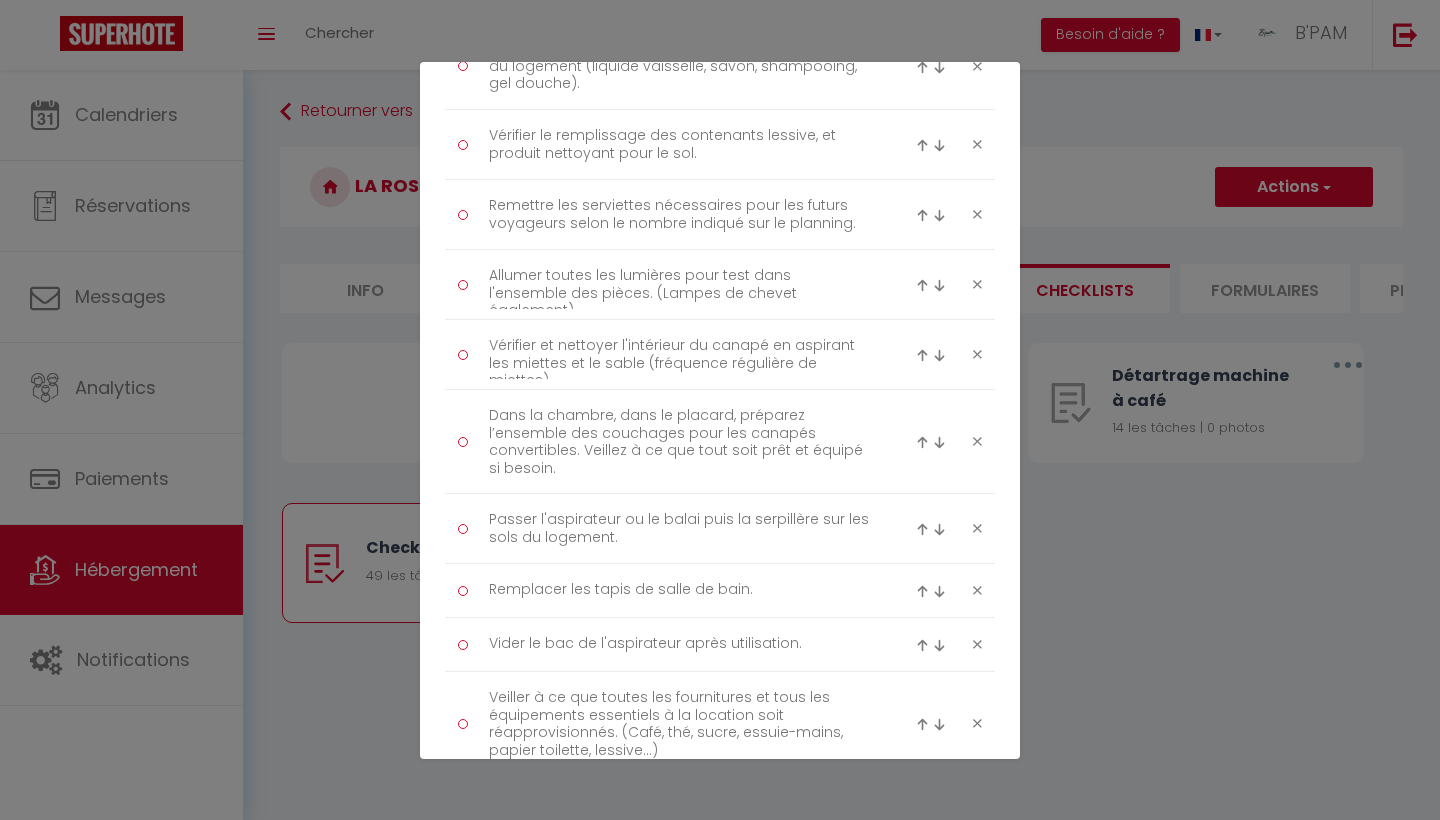 click at bounding box center (922, 442) 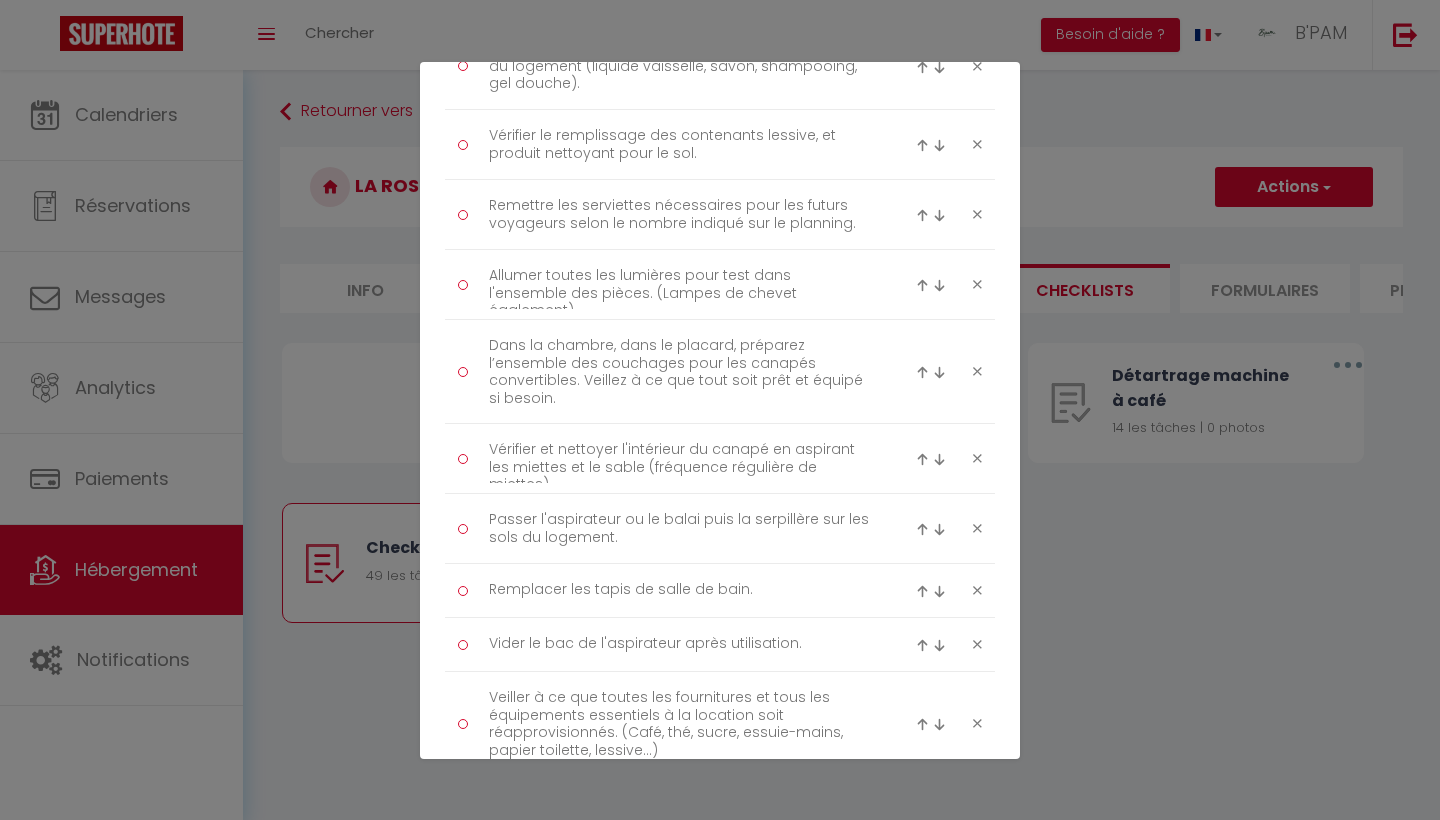 click at bounding box center [922, 372] 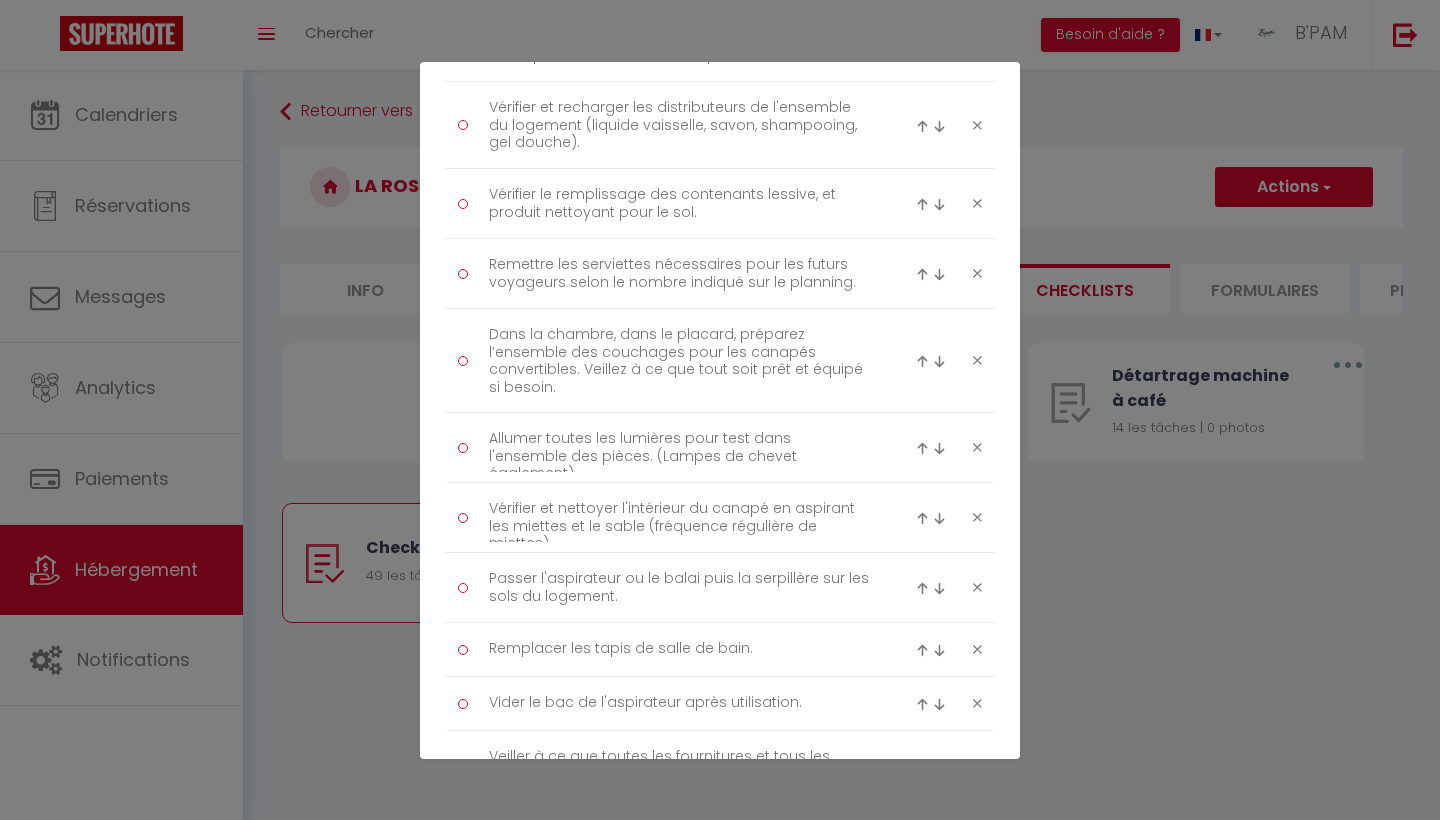 scroll, scrollTop: 2766, scrollLeft: 0, axis: vertical 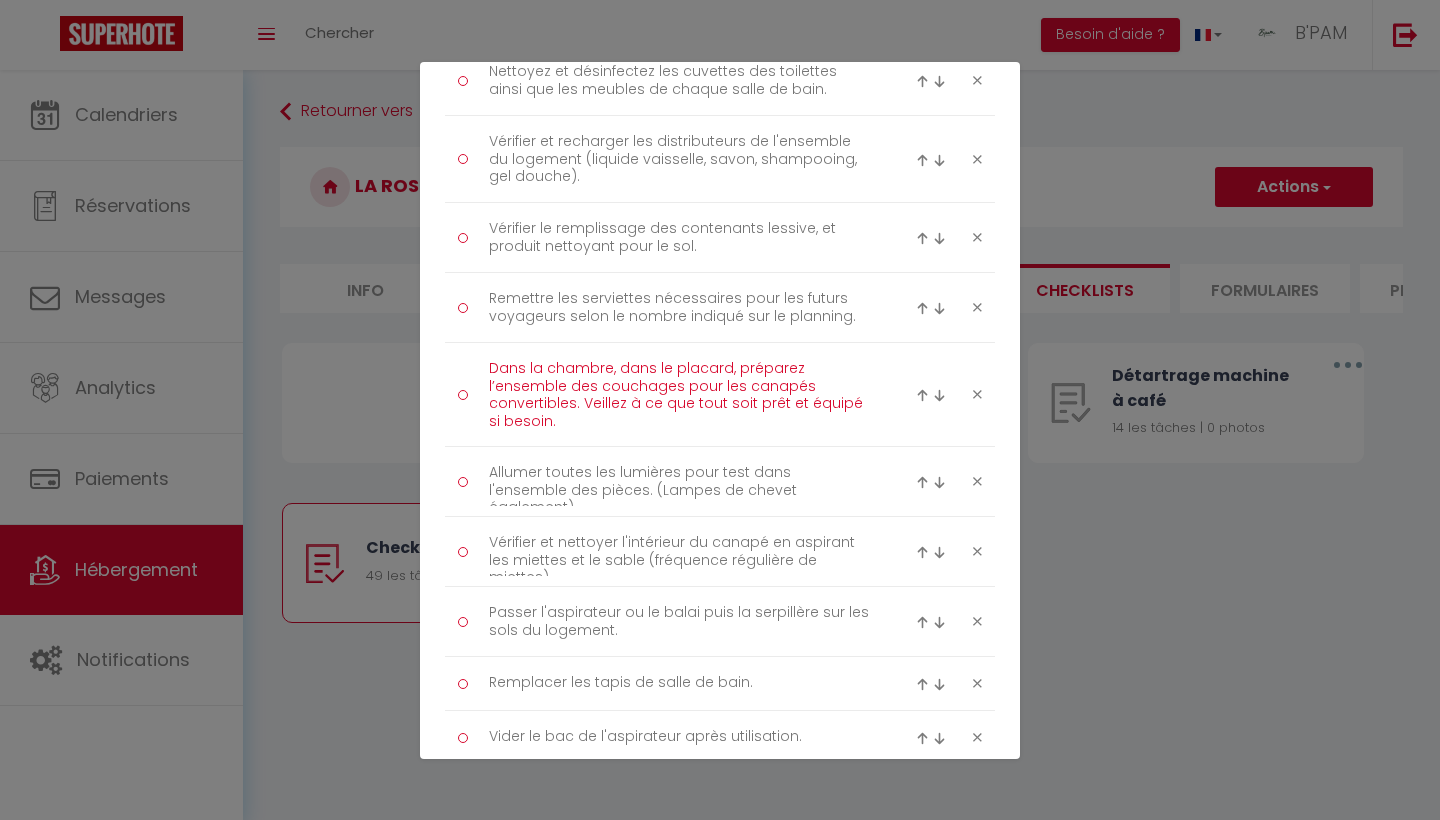 click on "Dans la chambre, dans le placard, préparez l’ensemble des couchages pour les canapés convertibles. Veillez à ce que tout soit prêt et équipé si besoin." at bounding box center (680, 394) 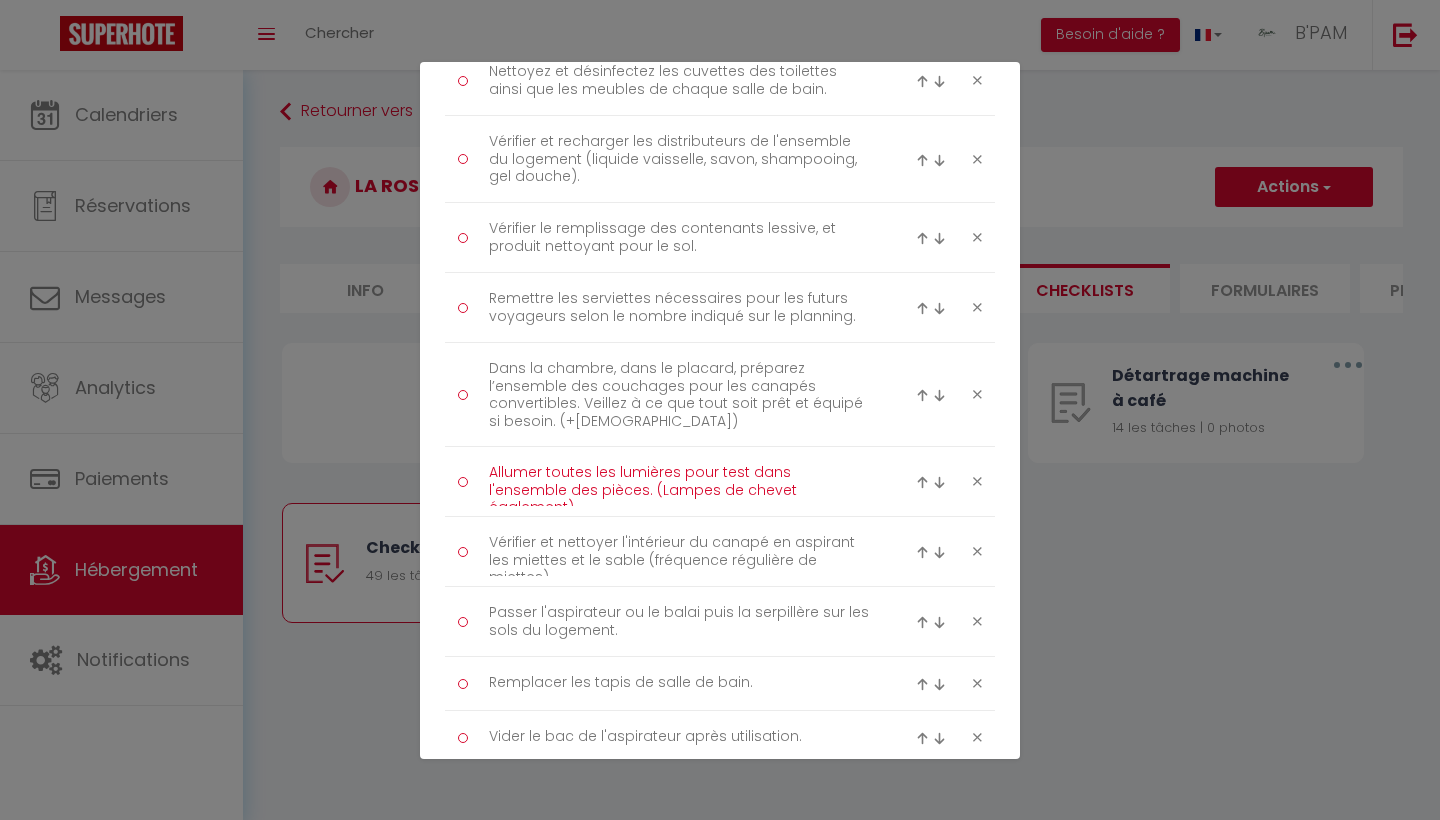 click on "Allumer toutes les lumières pour test dans l'ensemble des pièces. (Lampes de chevet également)" at bounding box center [680, 481] 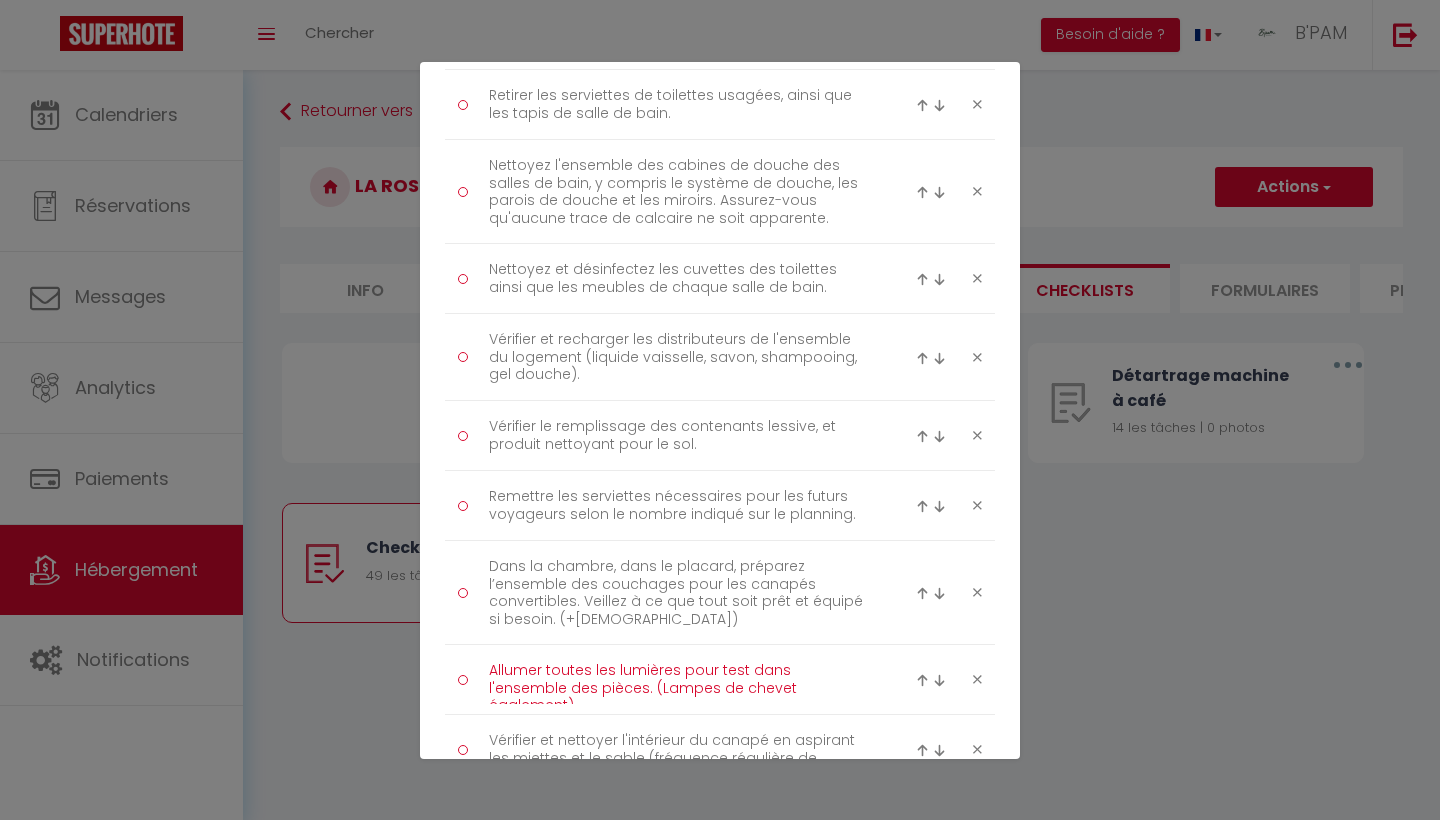 scroll, scrollTop: 2621, scrollLeft: 0, axis: vertical 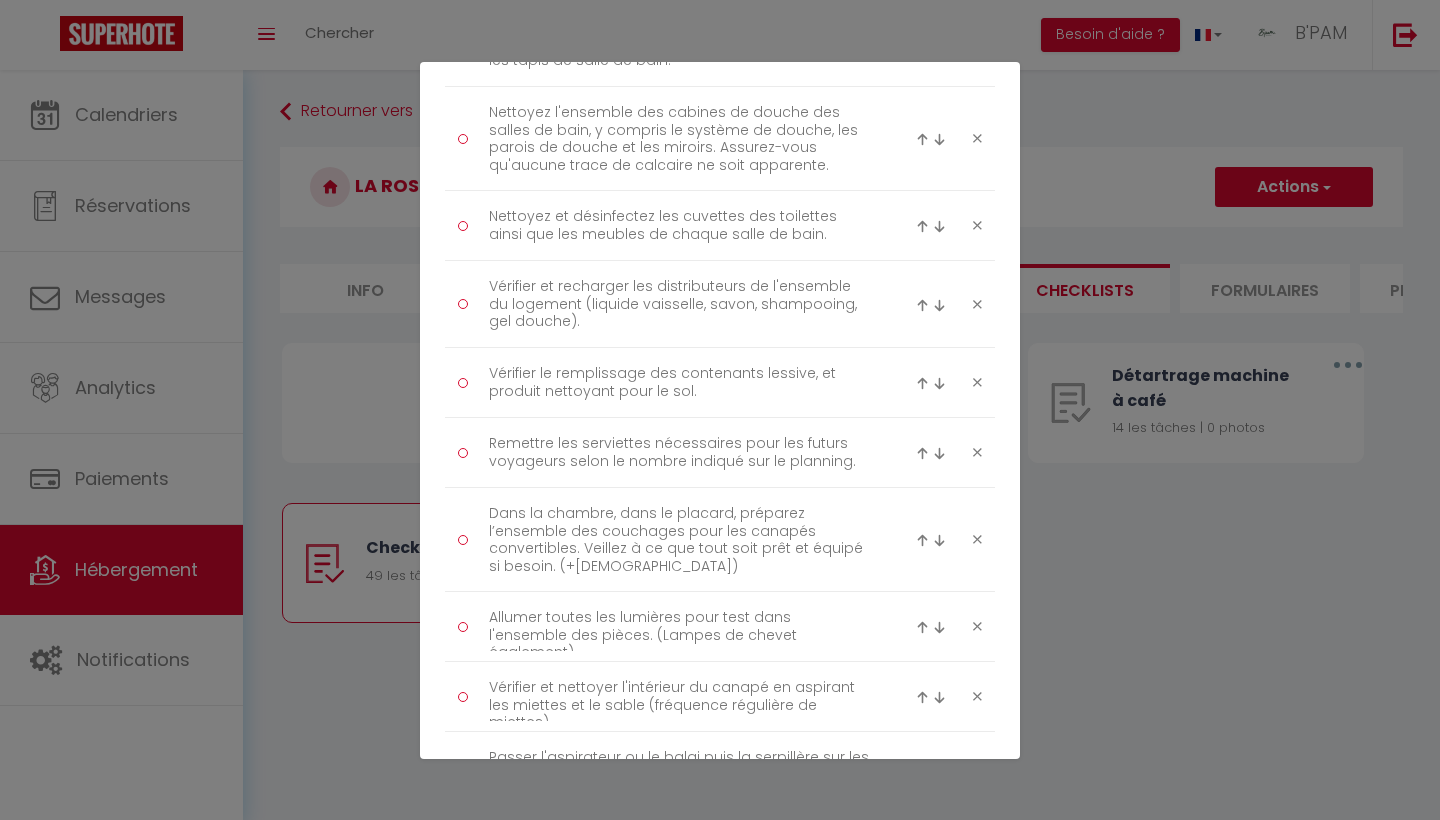 click at bounding box center [922, 540] 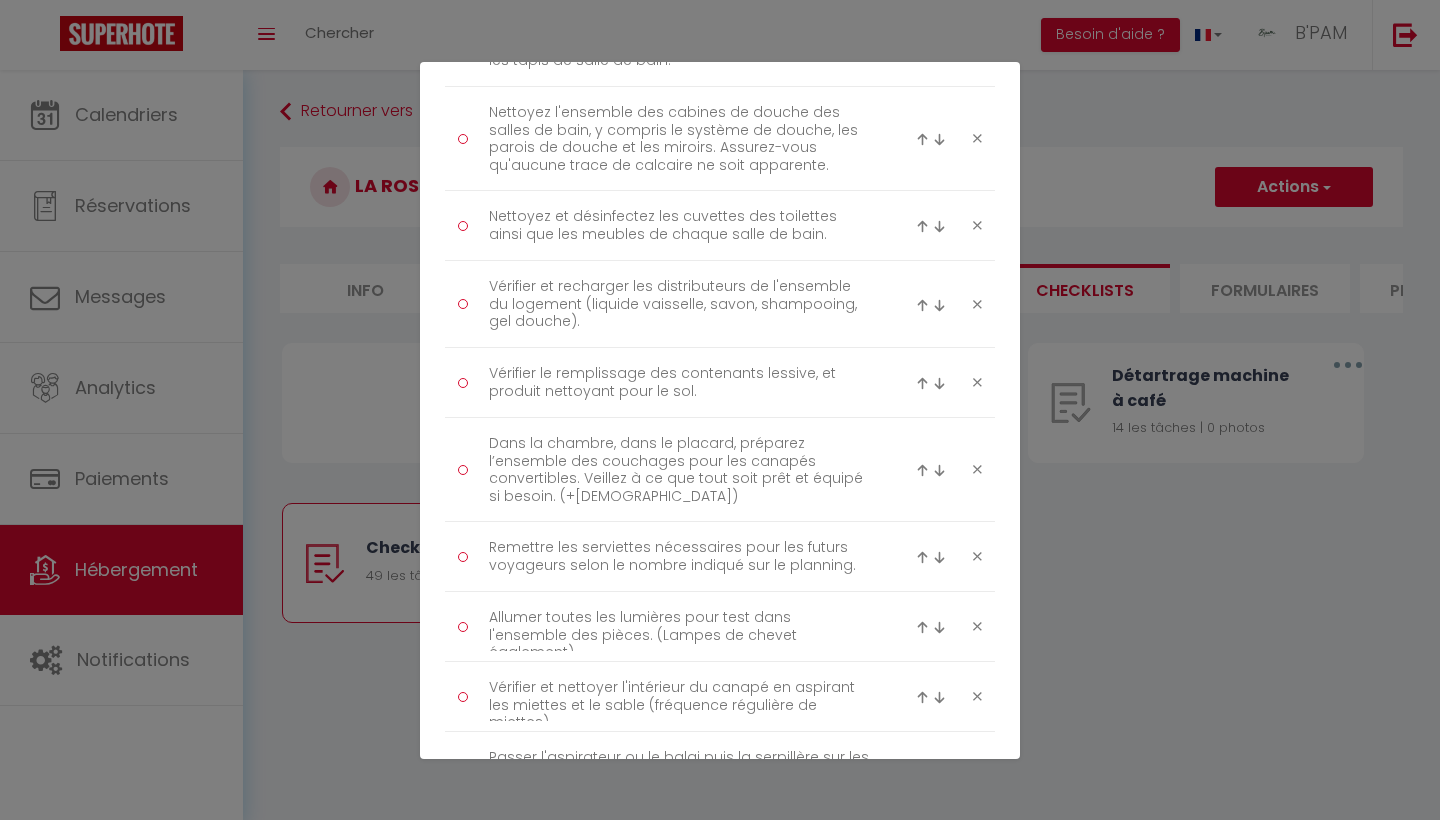 click at bounding box center [934, 470] 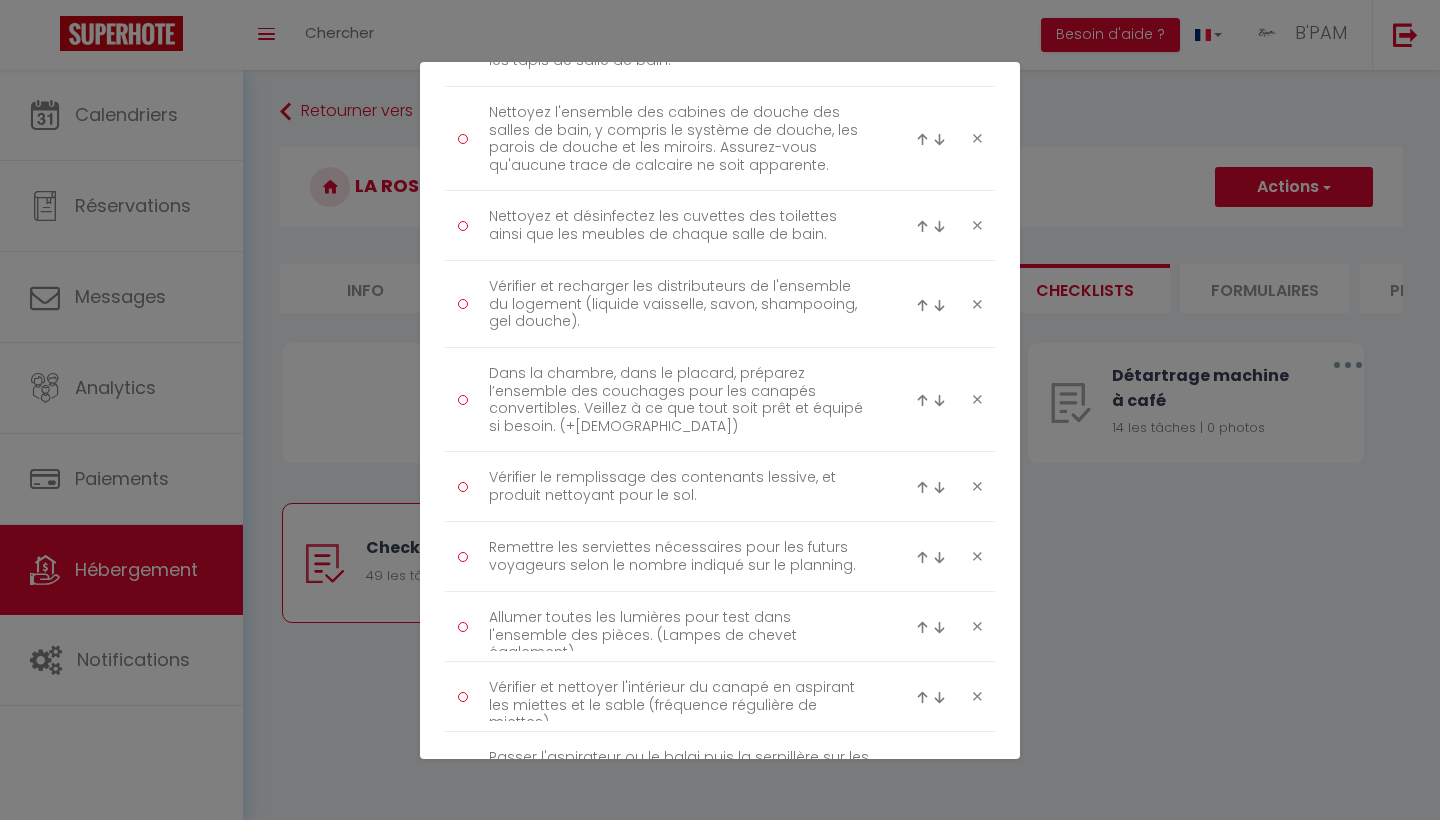 click at bounding box center [922, 400] 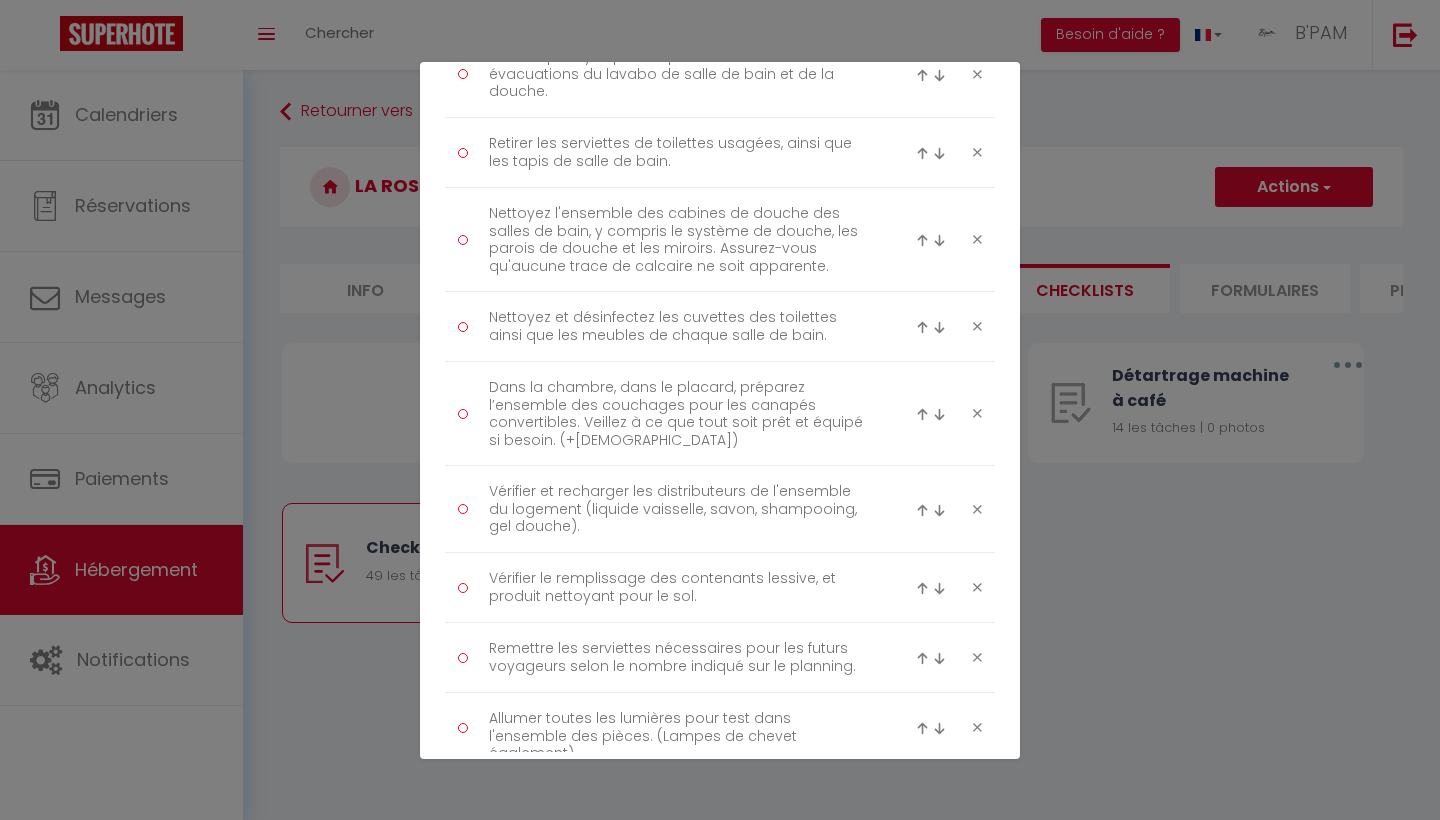 click at bounding box center (922, 414) 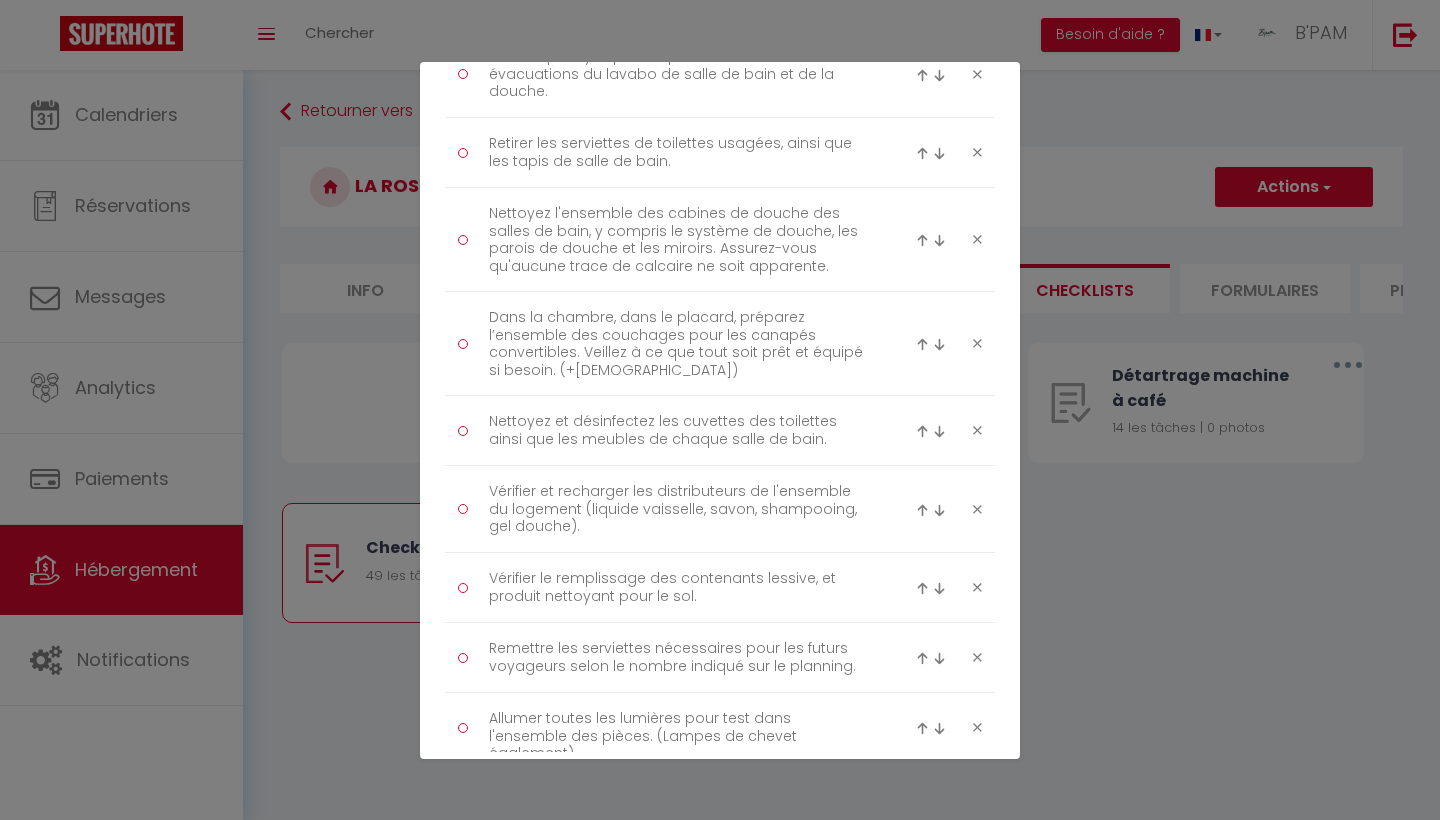 scroll, scrollTop: 2422, scrollLeft: 0, axis: vertical 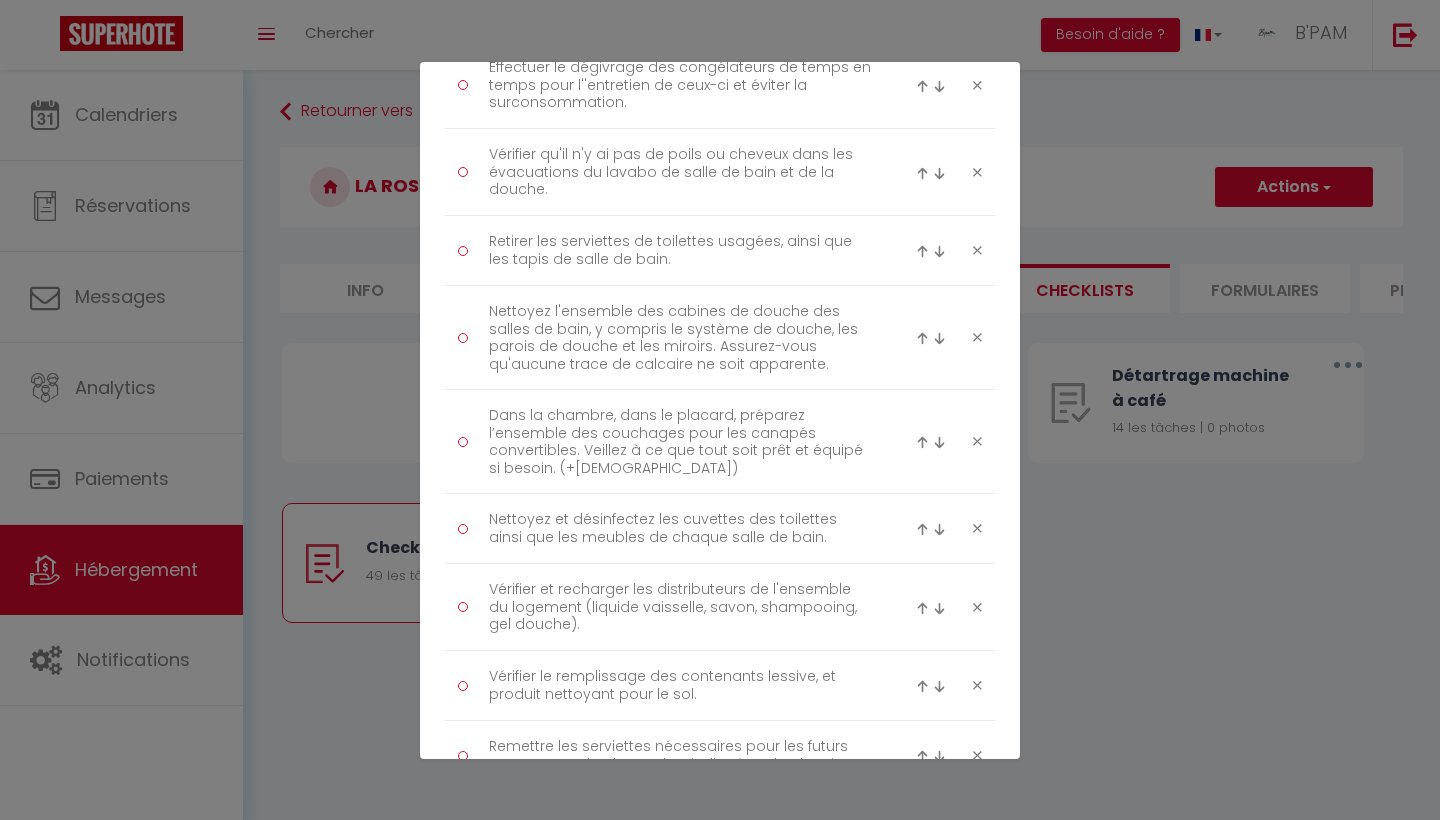click at bounding box center (922, 442) 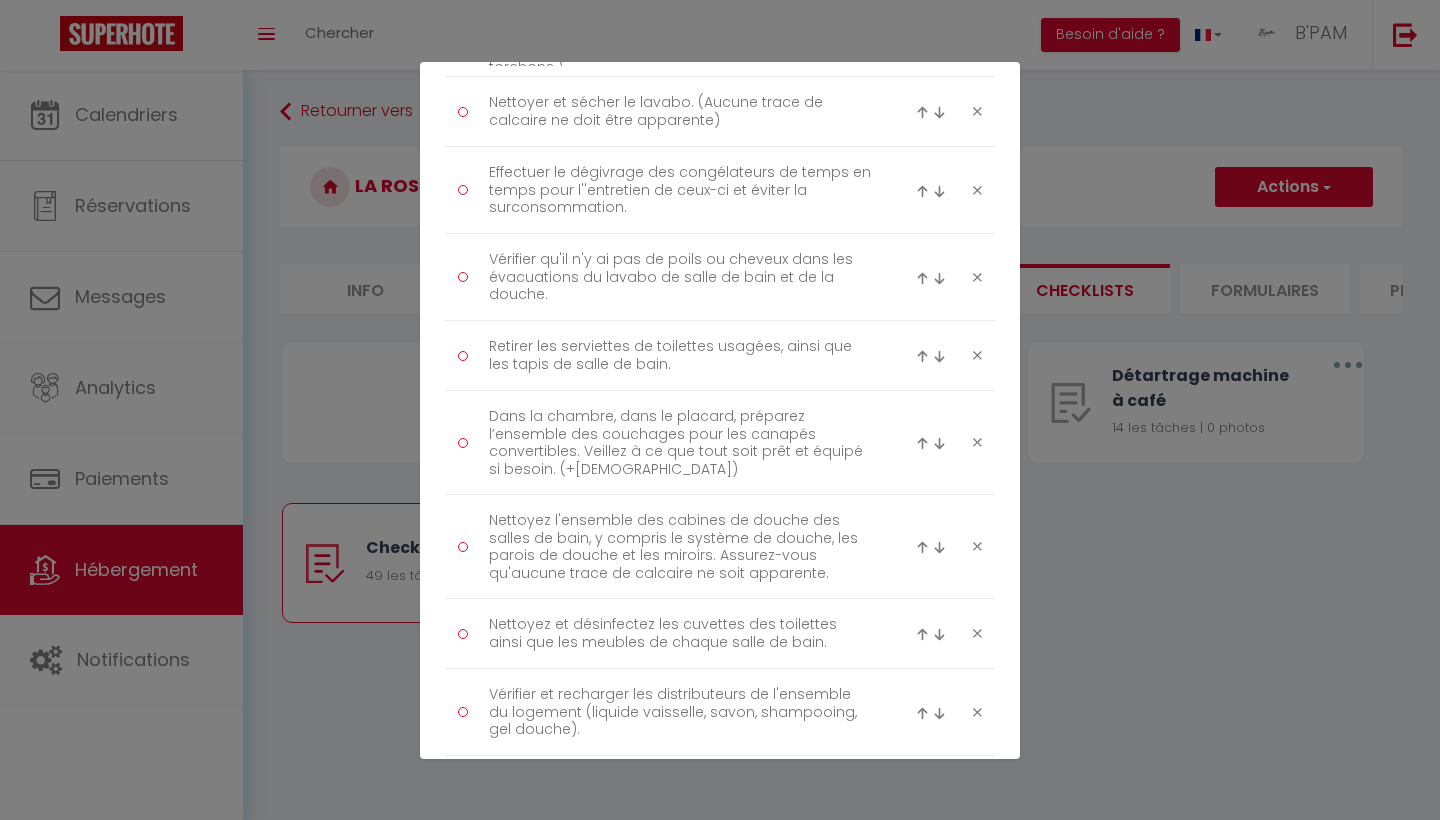 scroll, scrollTop: 2316, scrollLeft: 0, axis: vertical 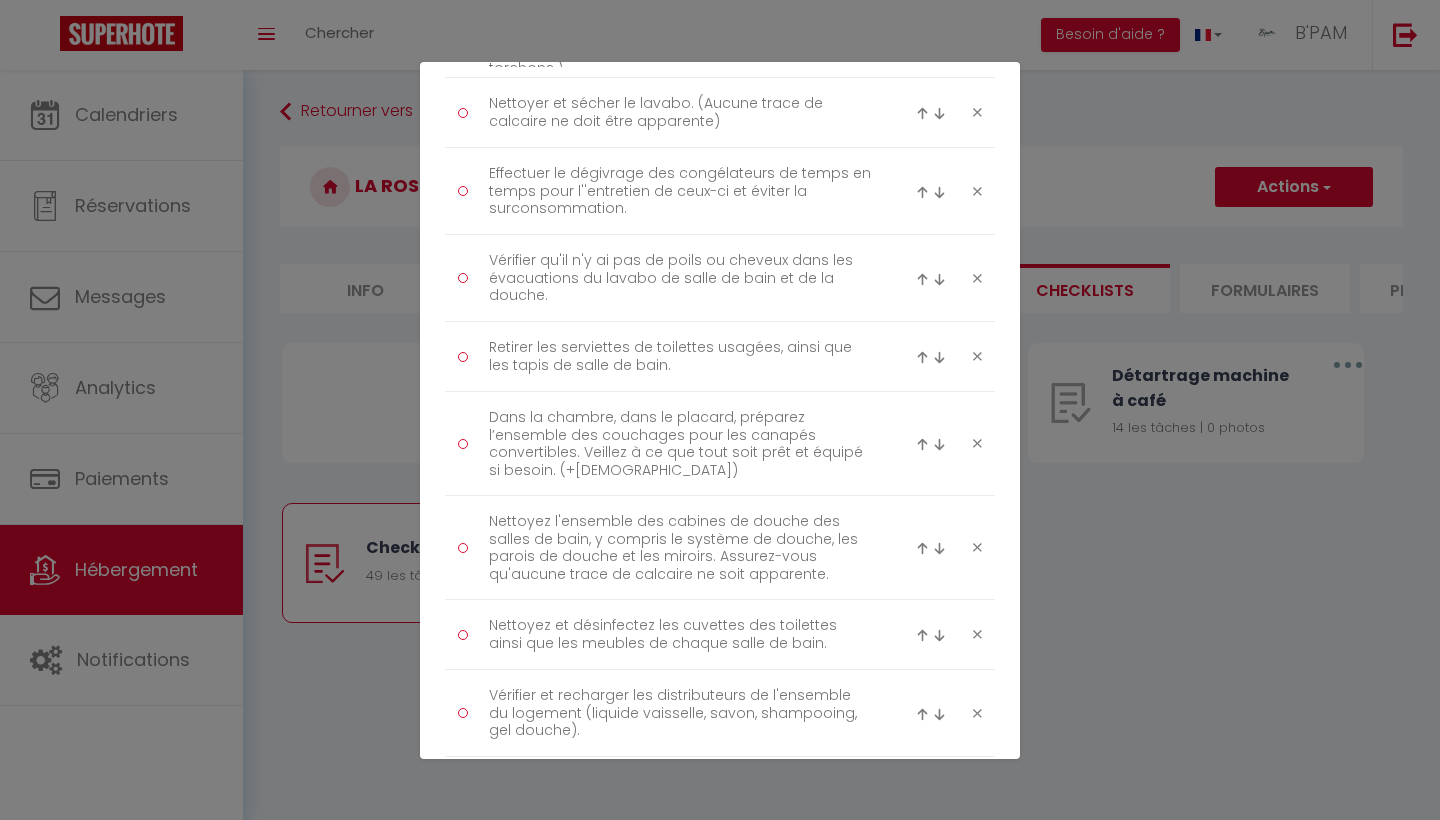 click at bounding box center (922, 444) 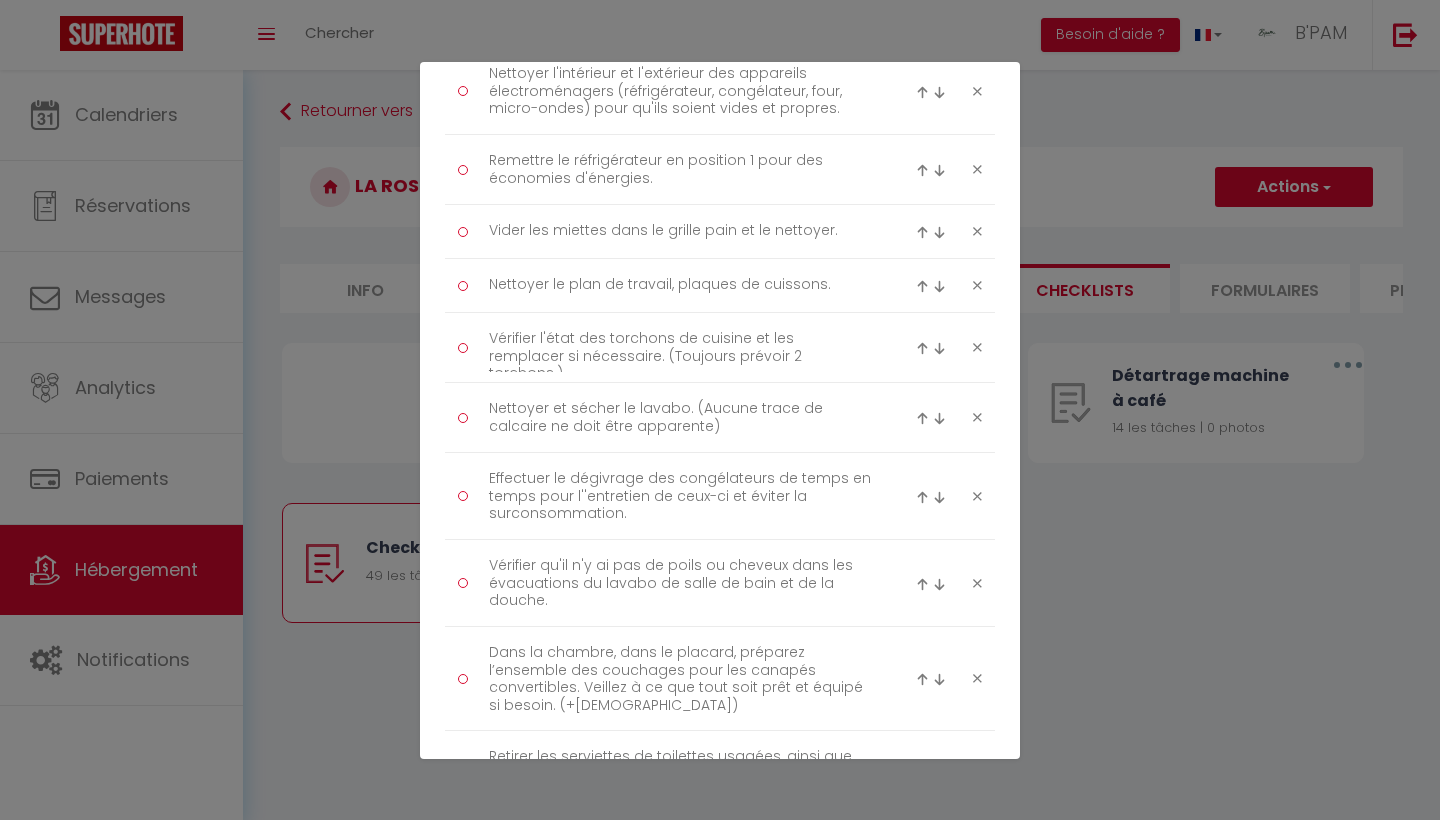 scroll, scrollTop: 2010, scrollLeft: 0, axis: vertical 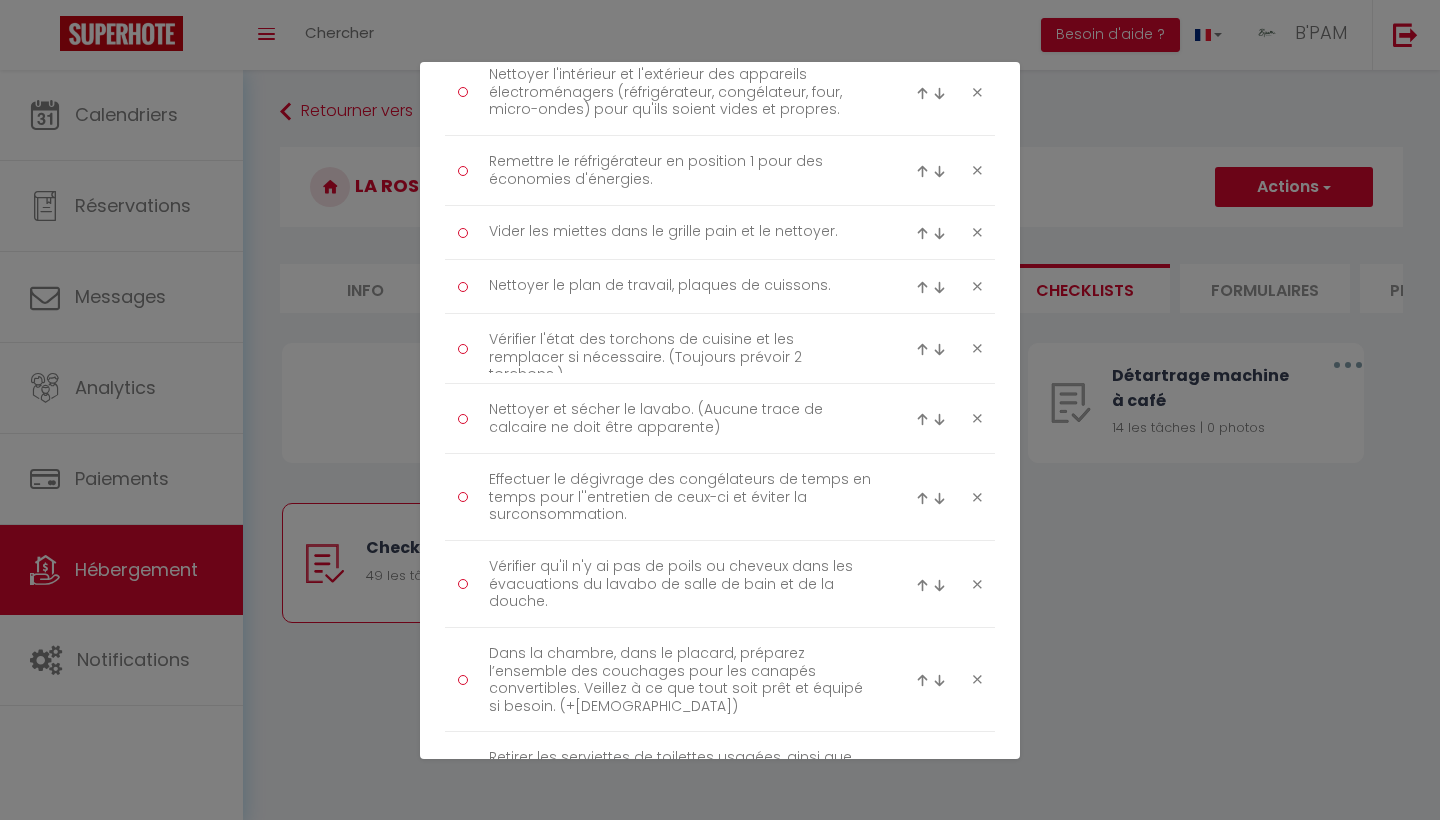 click at bounding box center (922, 680) 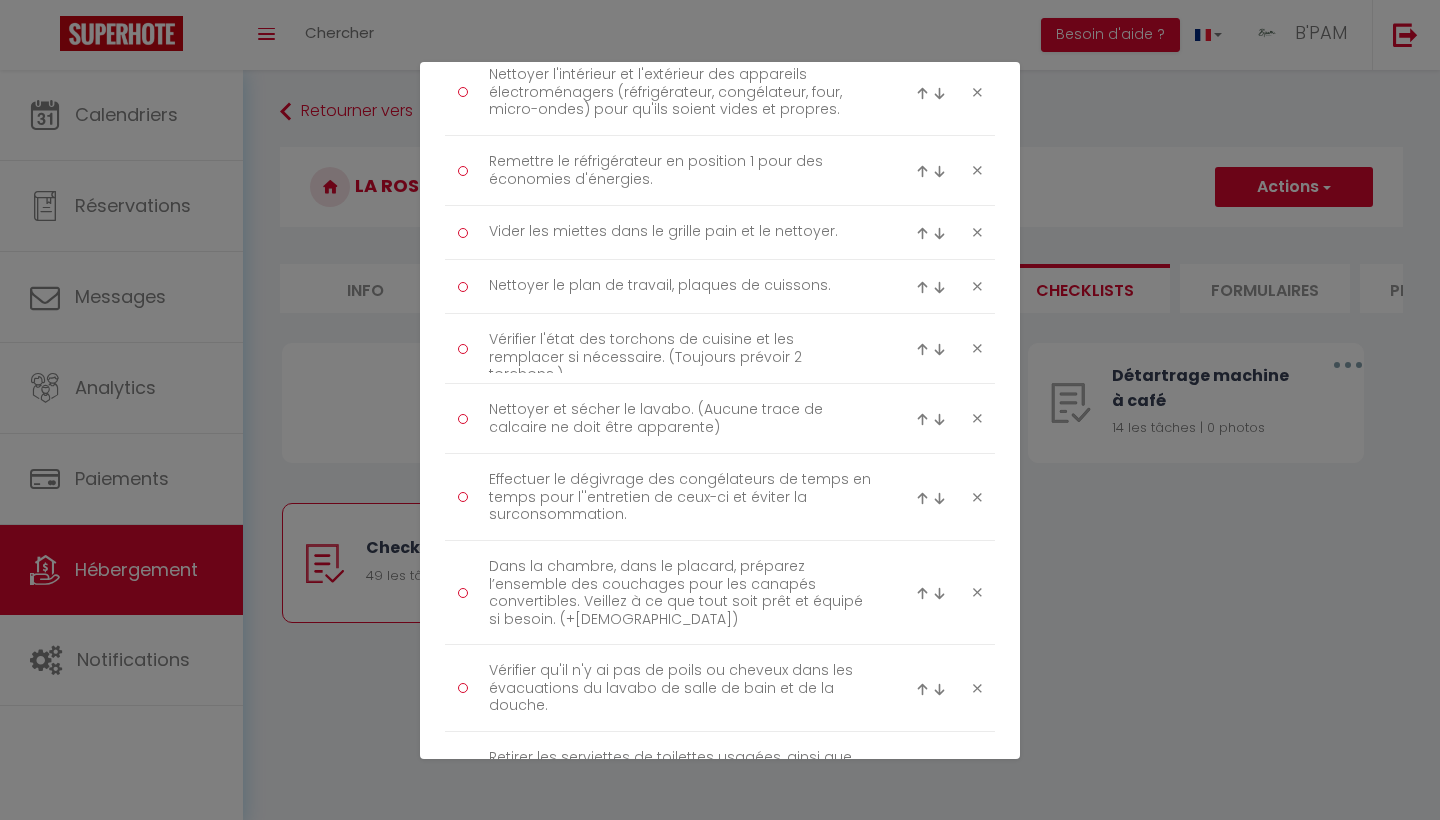 click at bounding box center [922, 593] 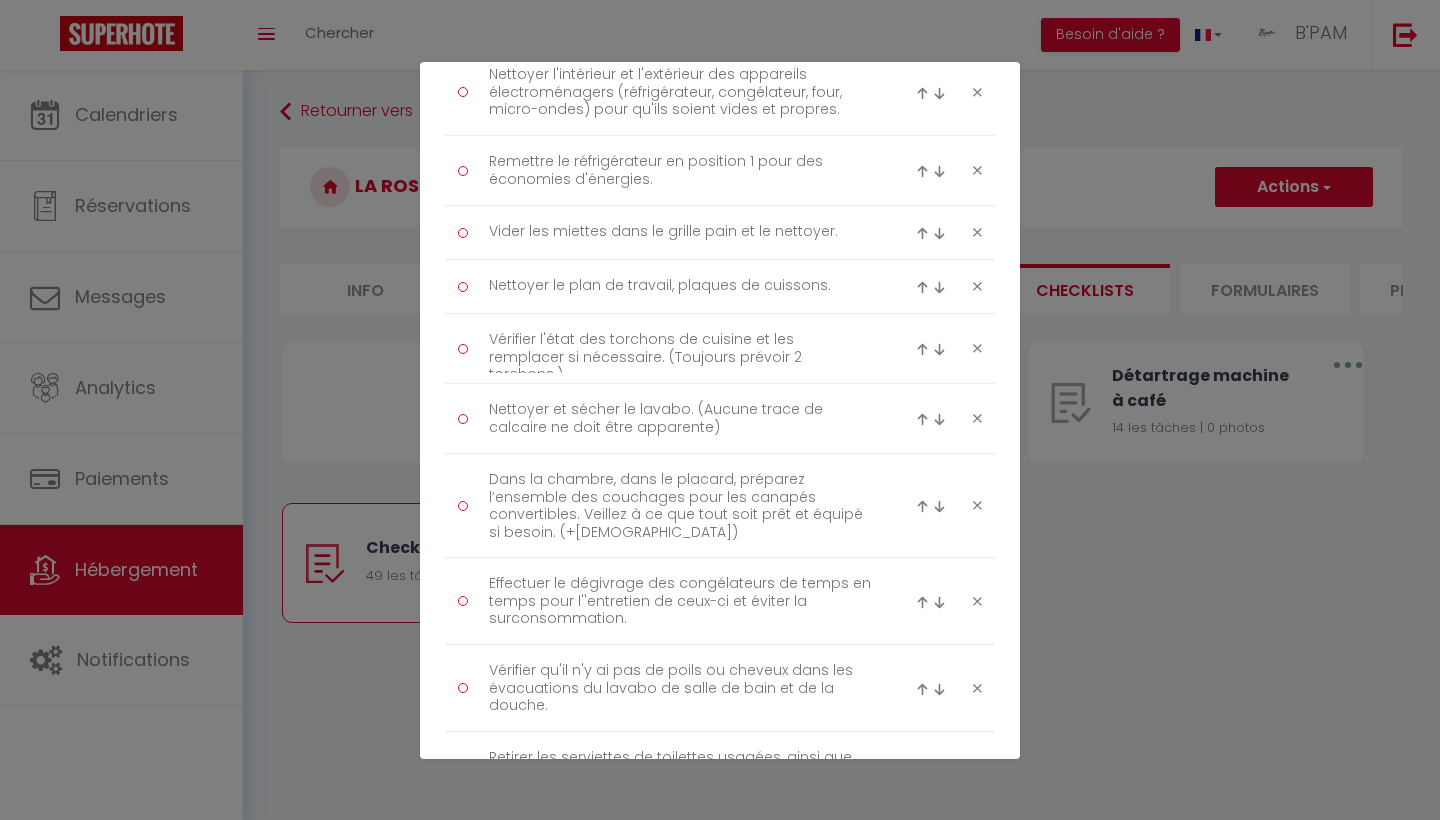 click at bounding box center [922, 506] 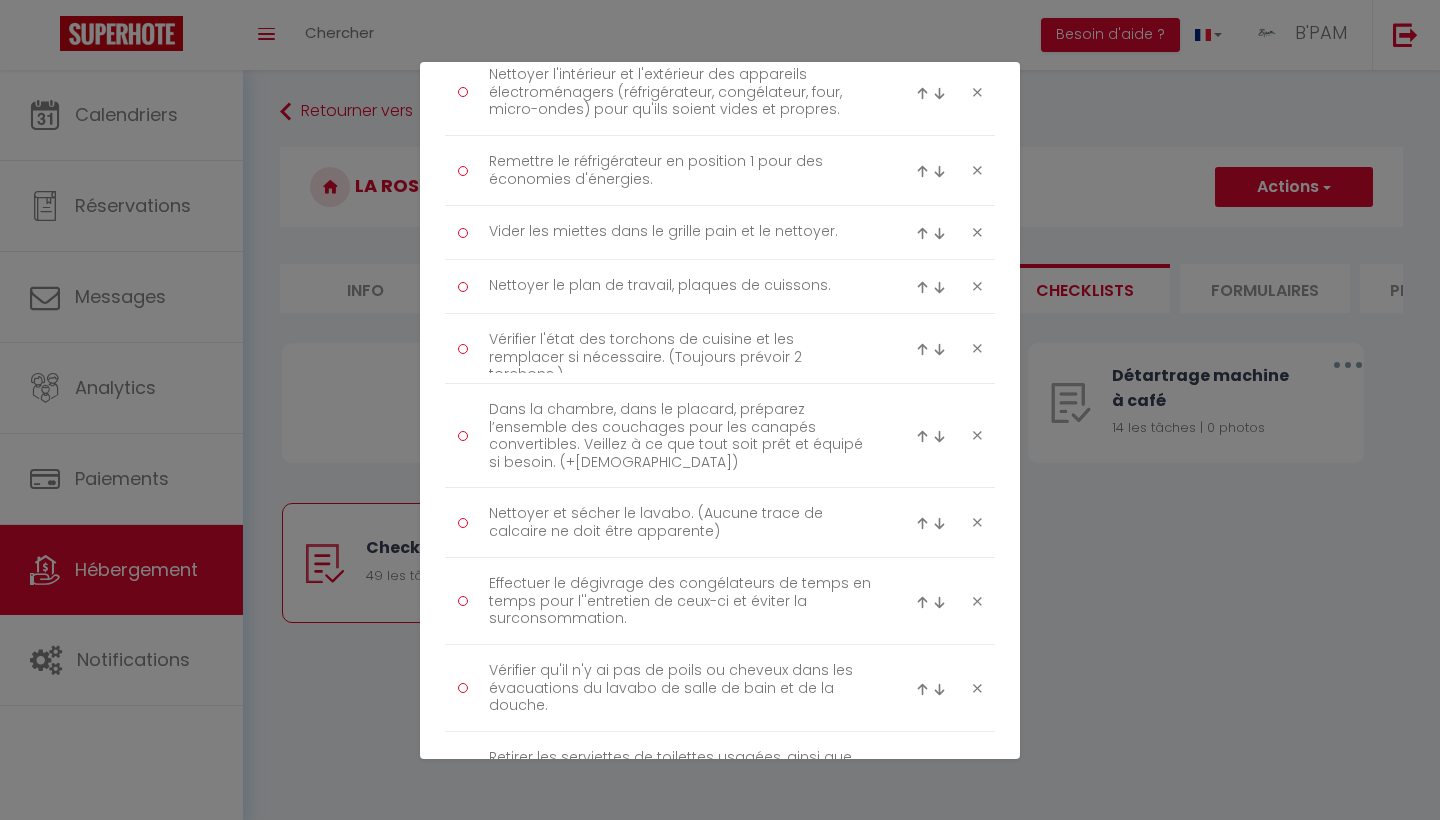 scroll, scrollTop: 1956, scrollLeft: 0, axis: vertical 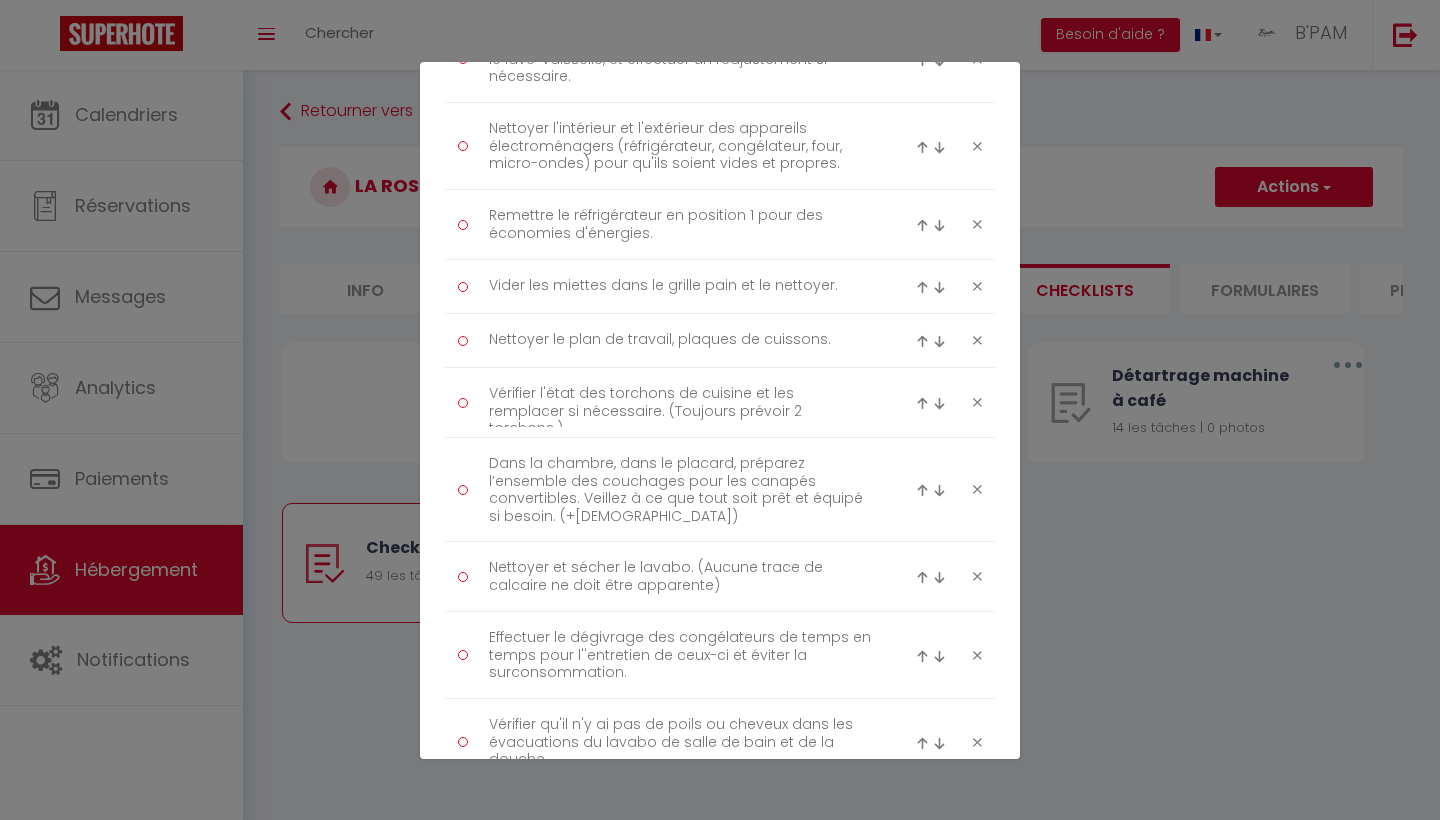click at bounding box center [922, 490] 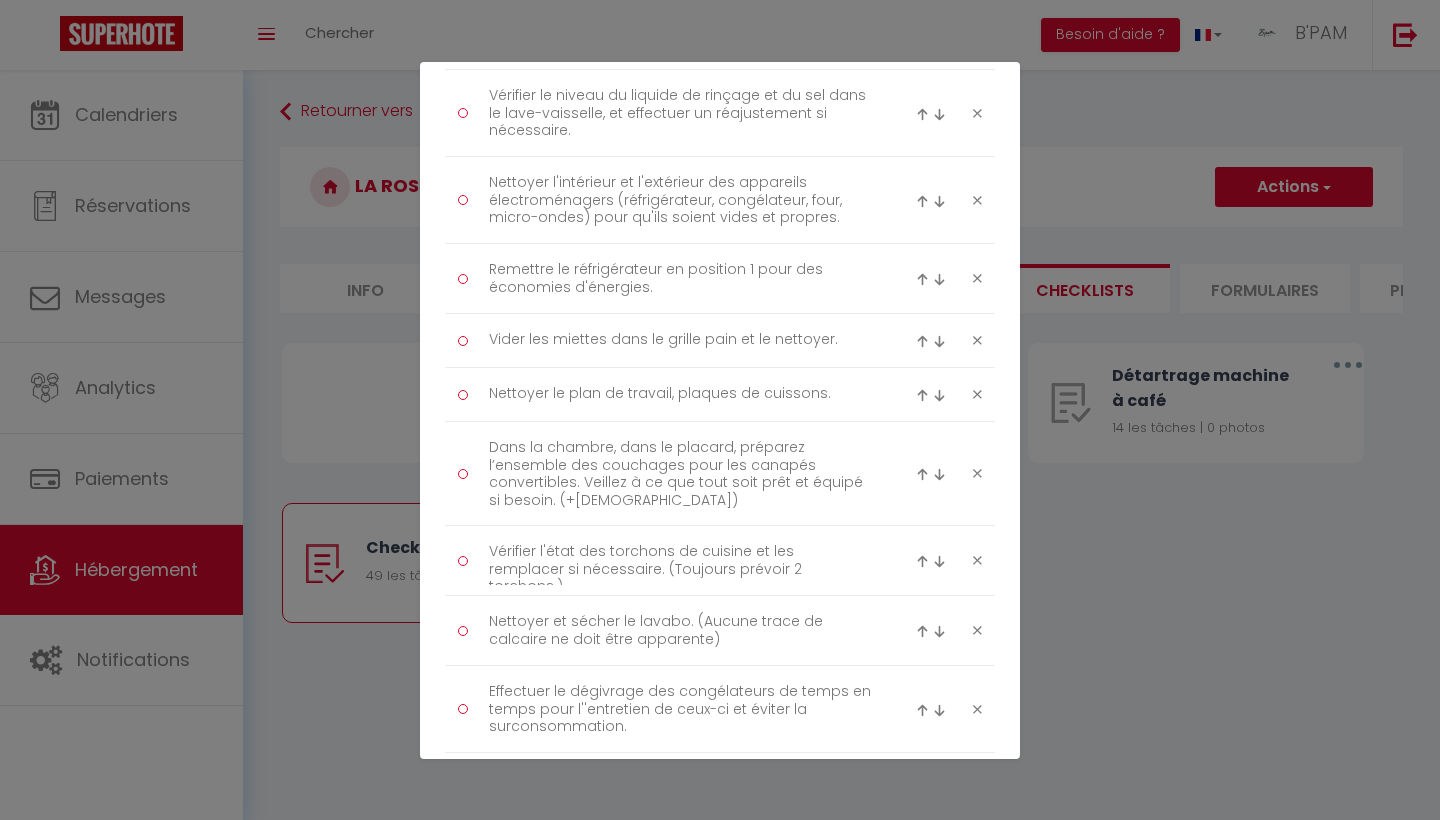 scroll, scrollTop: 1879, scrollLeft: 0, axis: vertical 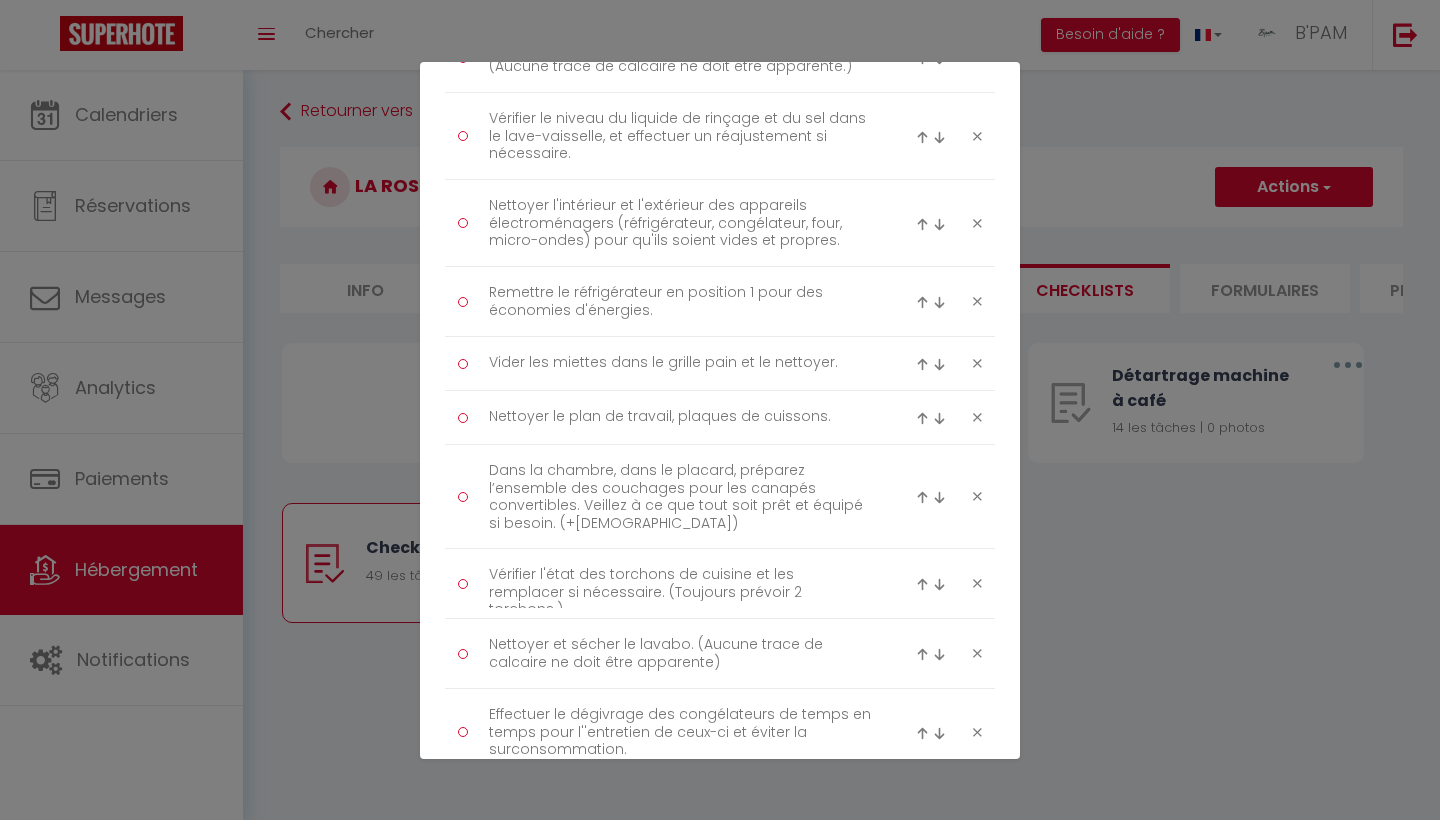 click at bounding box center [922, 497] 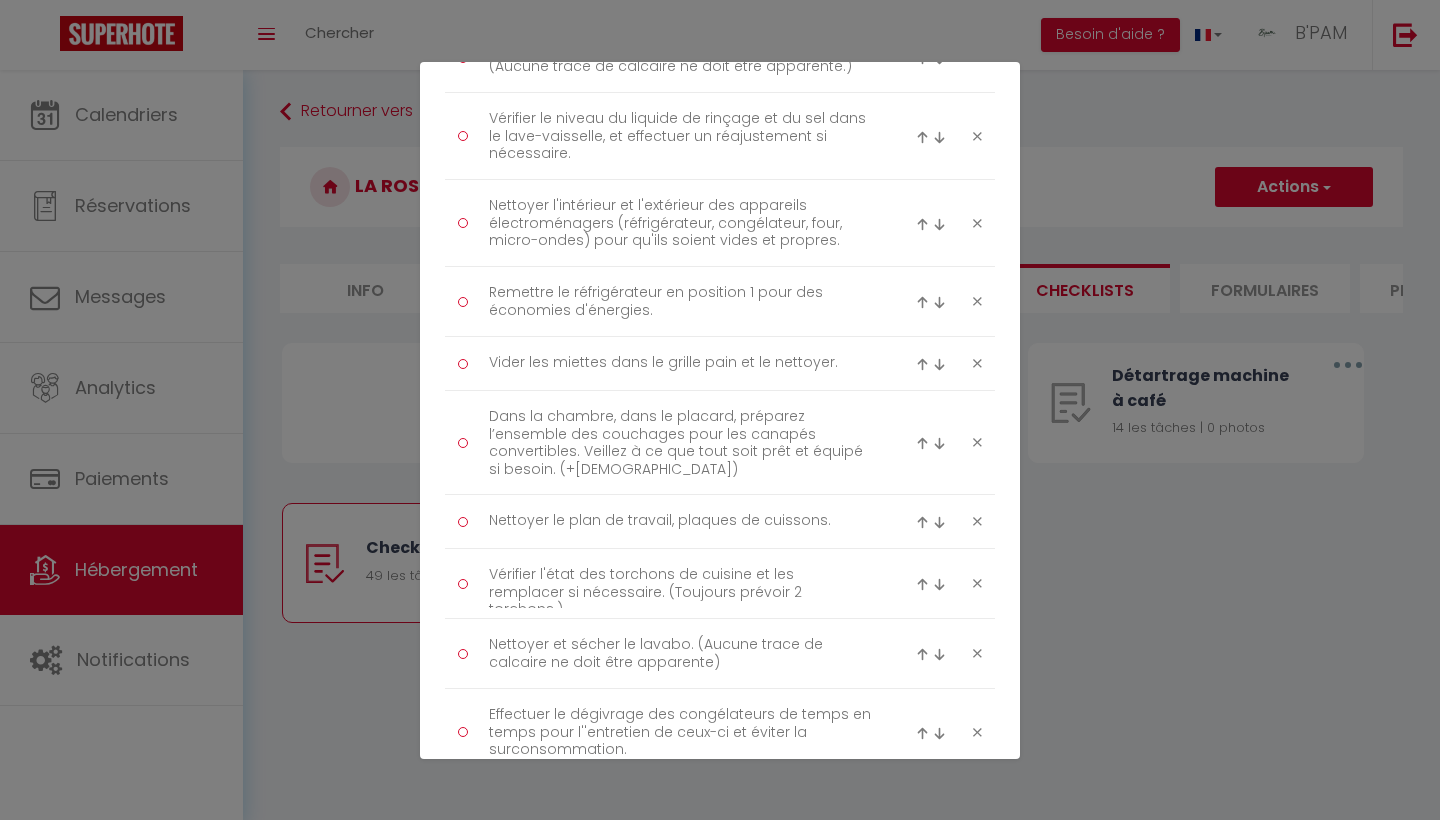 scroll, scrollTop: 1816, scrollLeft: 0, axis: vertical 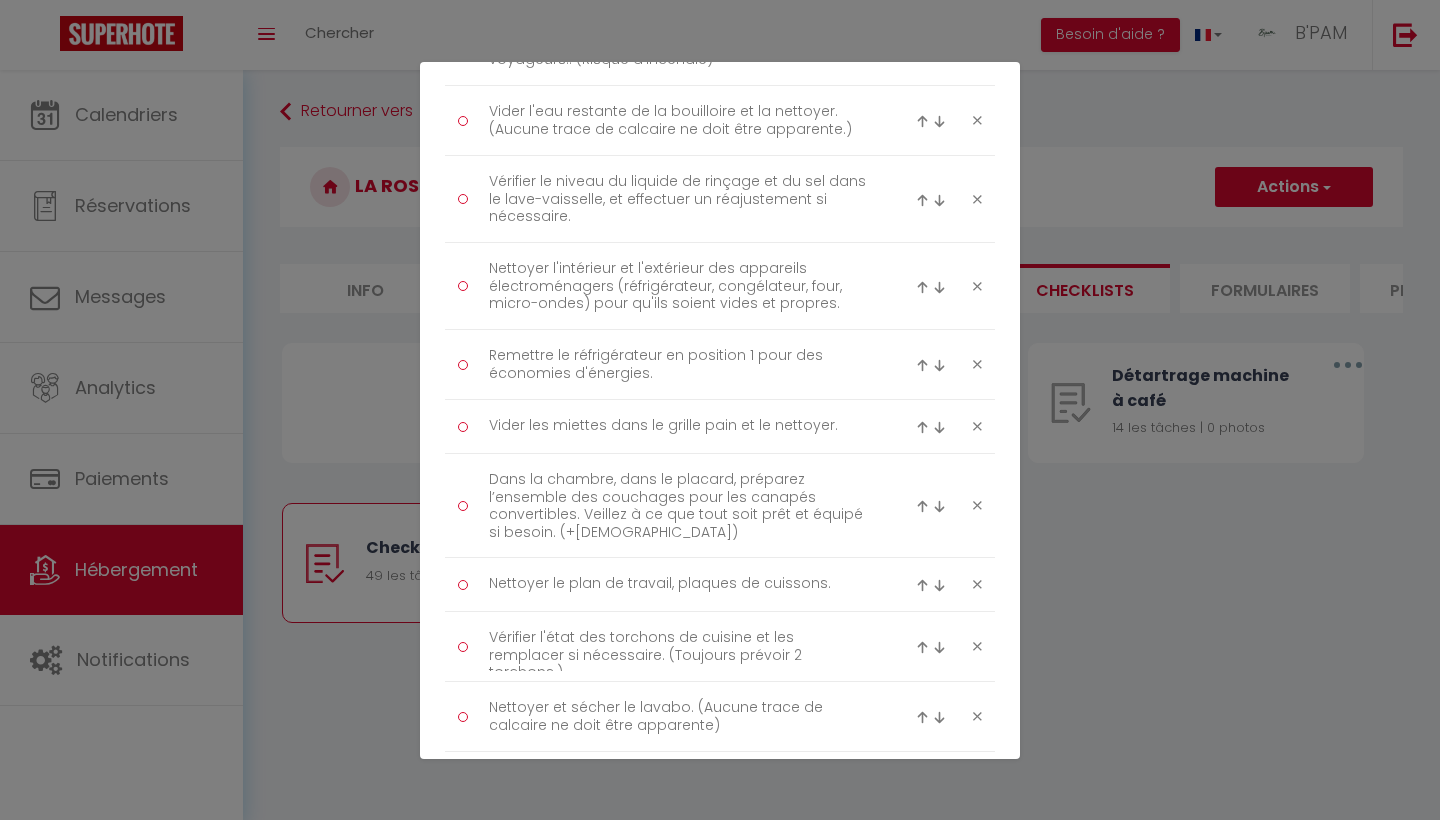 click at bounding box center (922, 506) 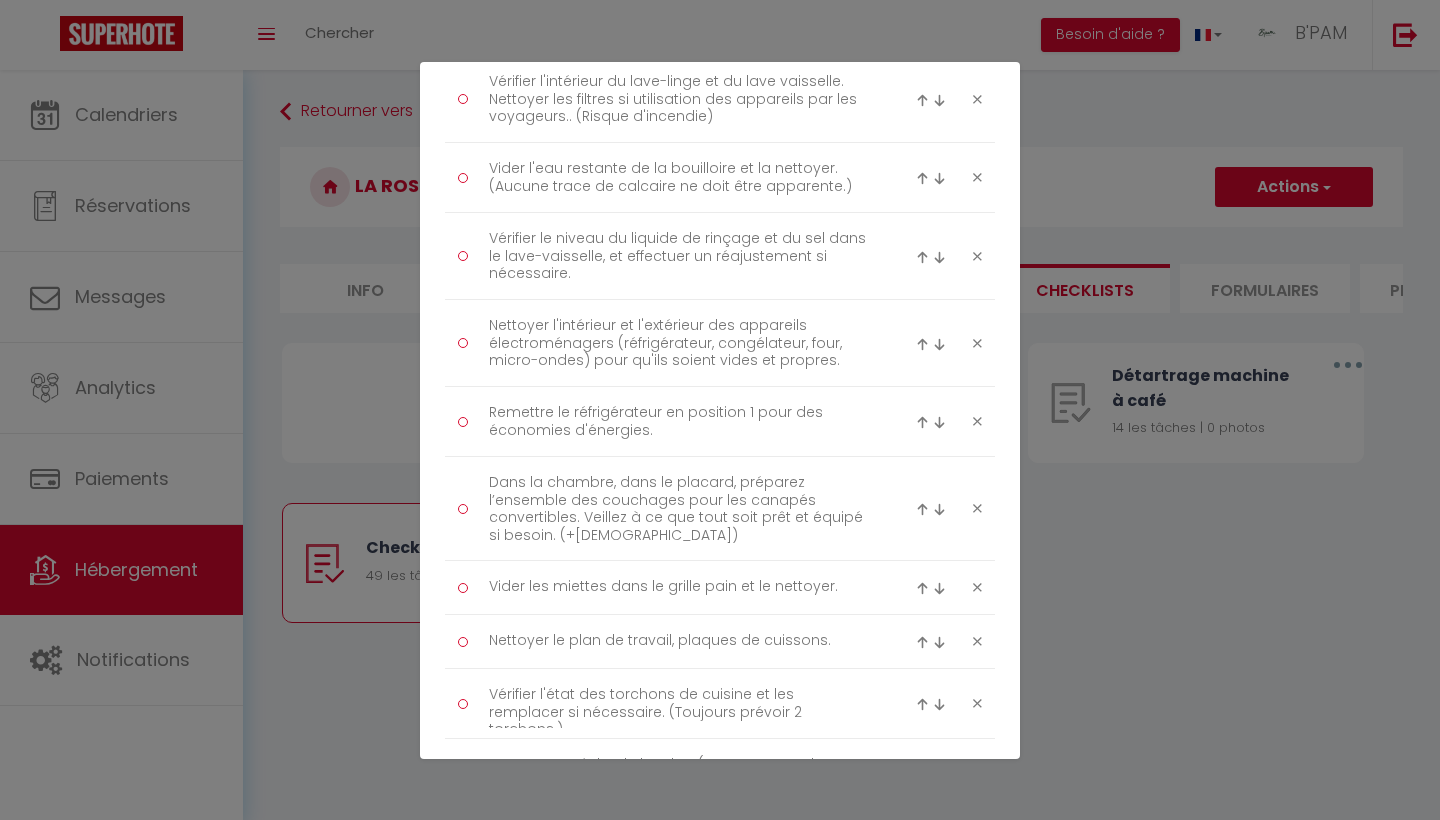 click at bounding box center (922, 509) 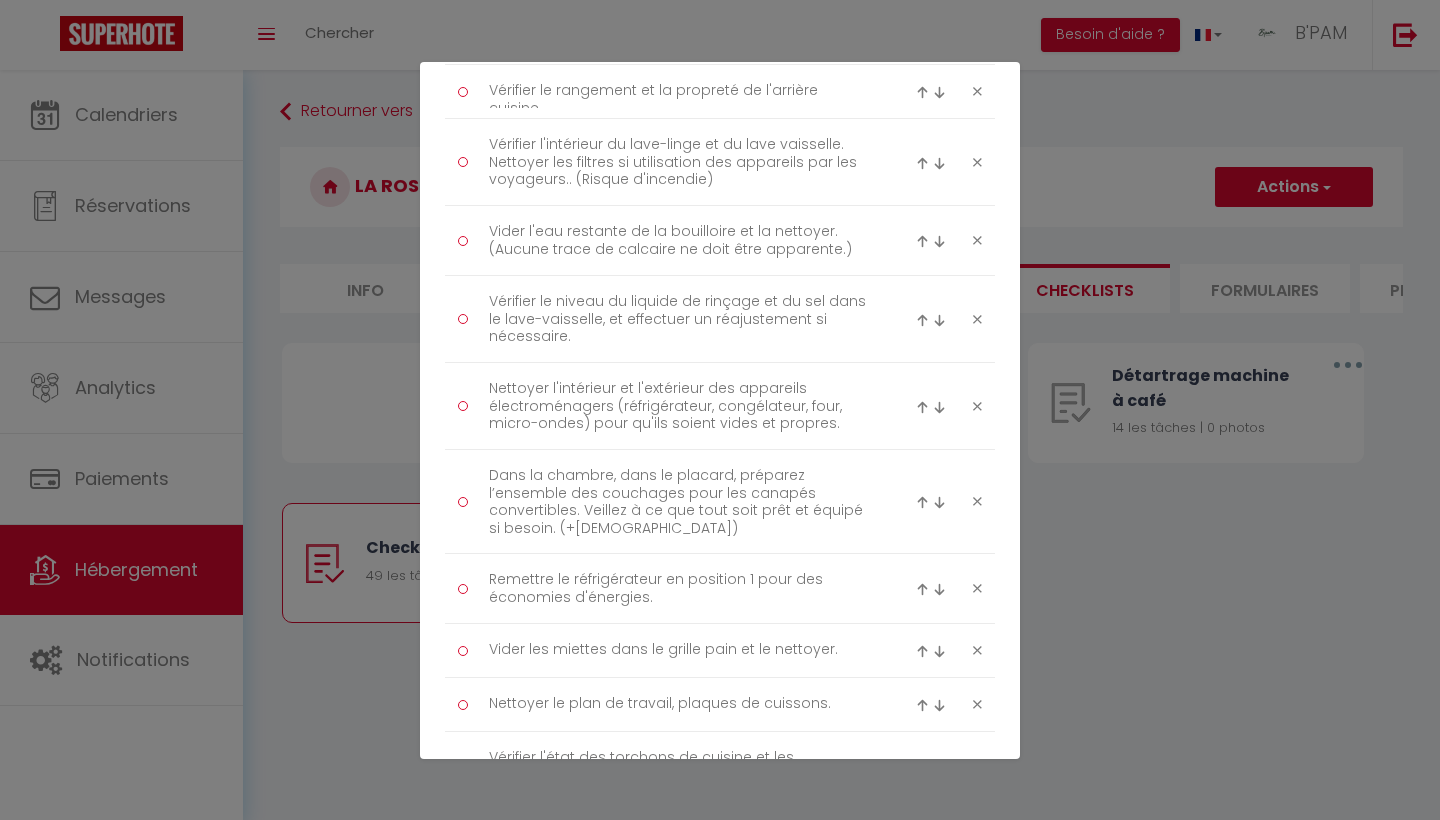 click at bounding box center (922, 502) 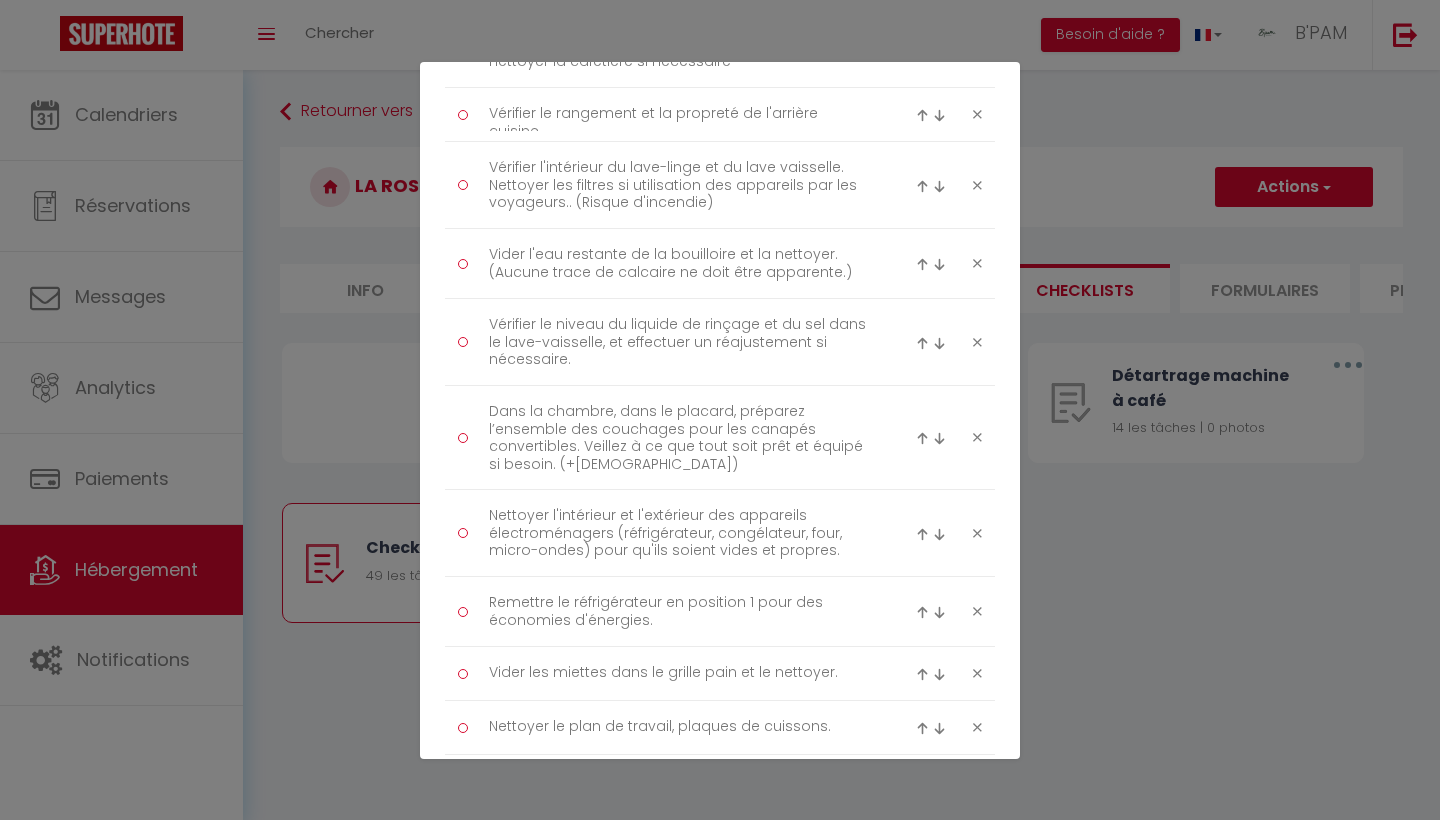 scroll, scrollTop: 1666, scrollLeft: 0, axis: vertical 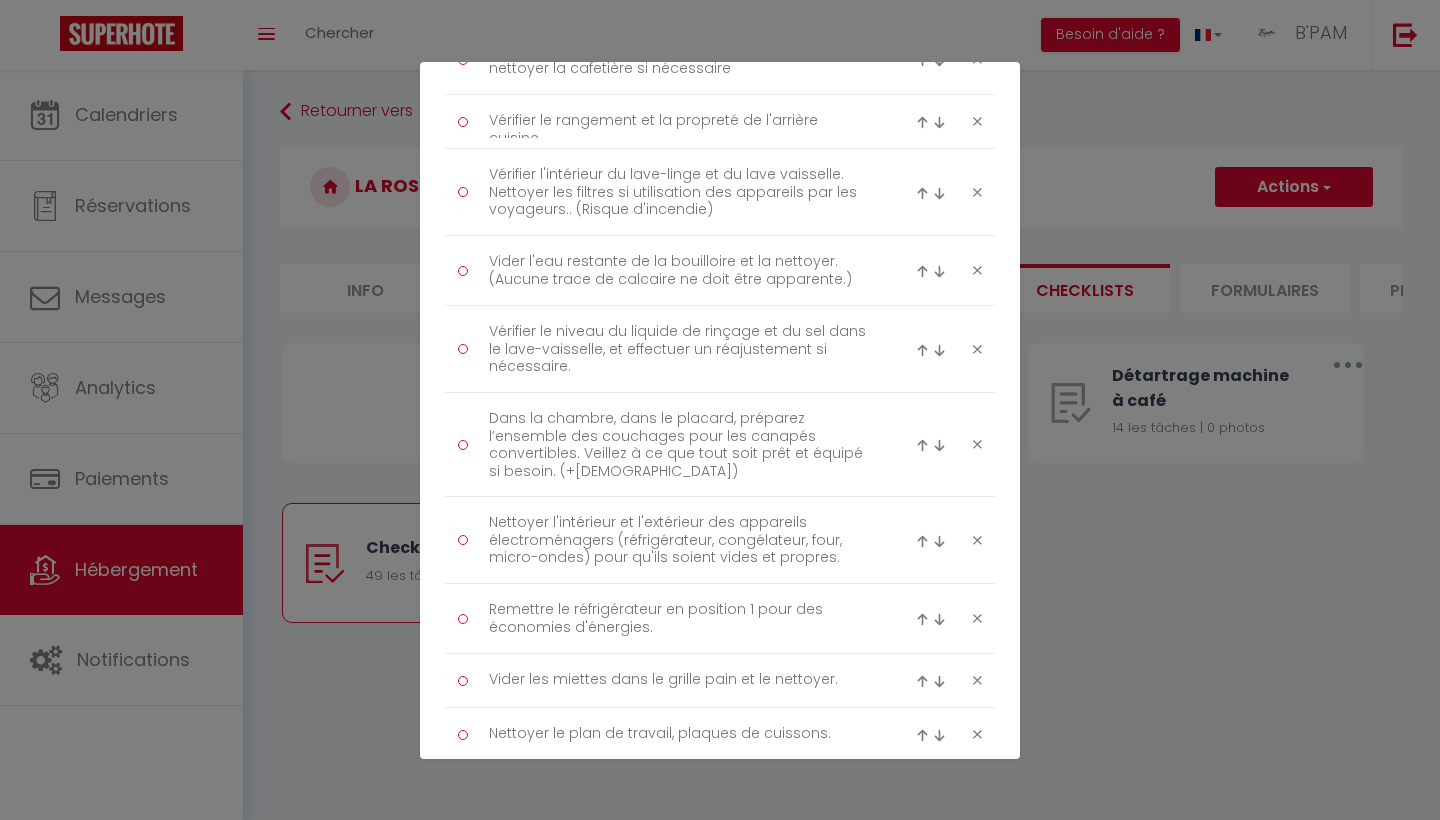 click at bounding box center [922, 445] 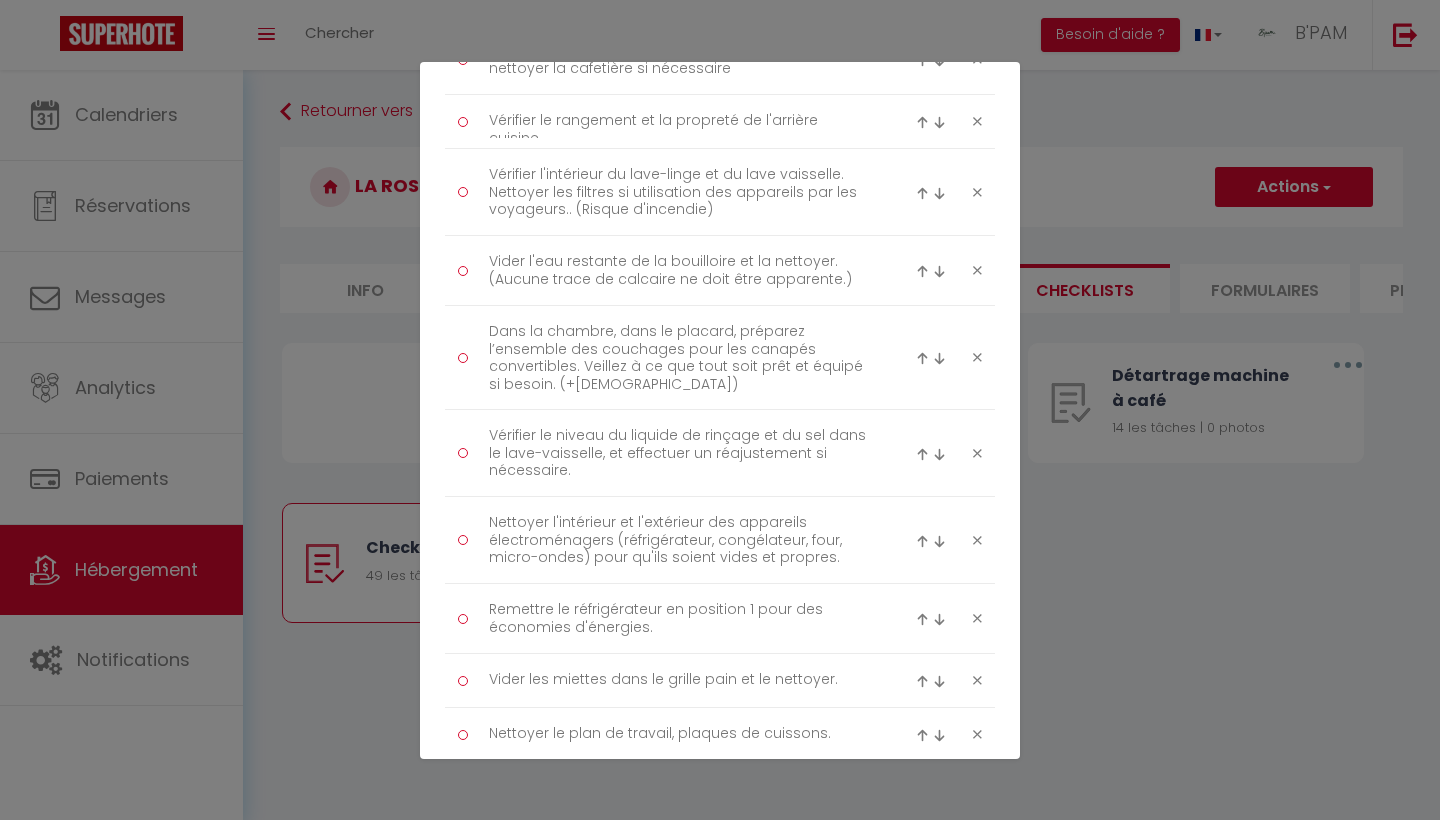 scroll, scrollTop: 1609, scrollLeft: 0, axis: vertical 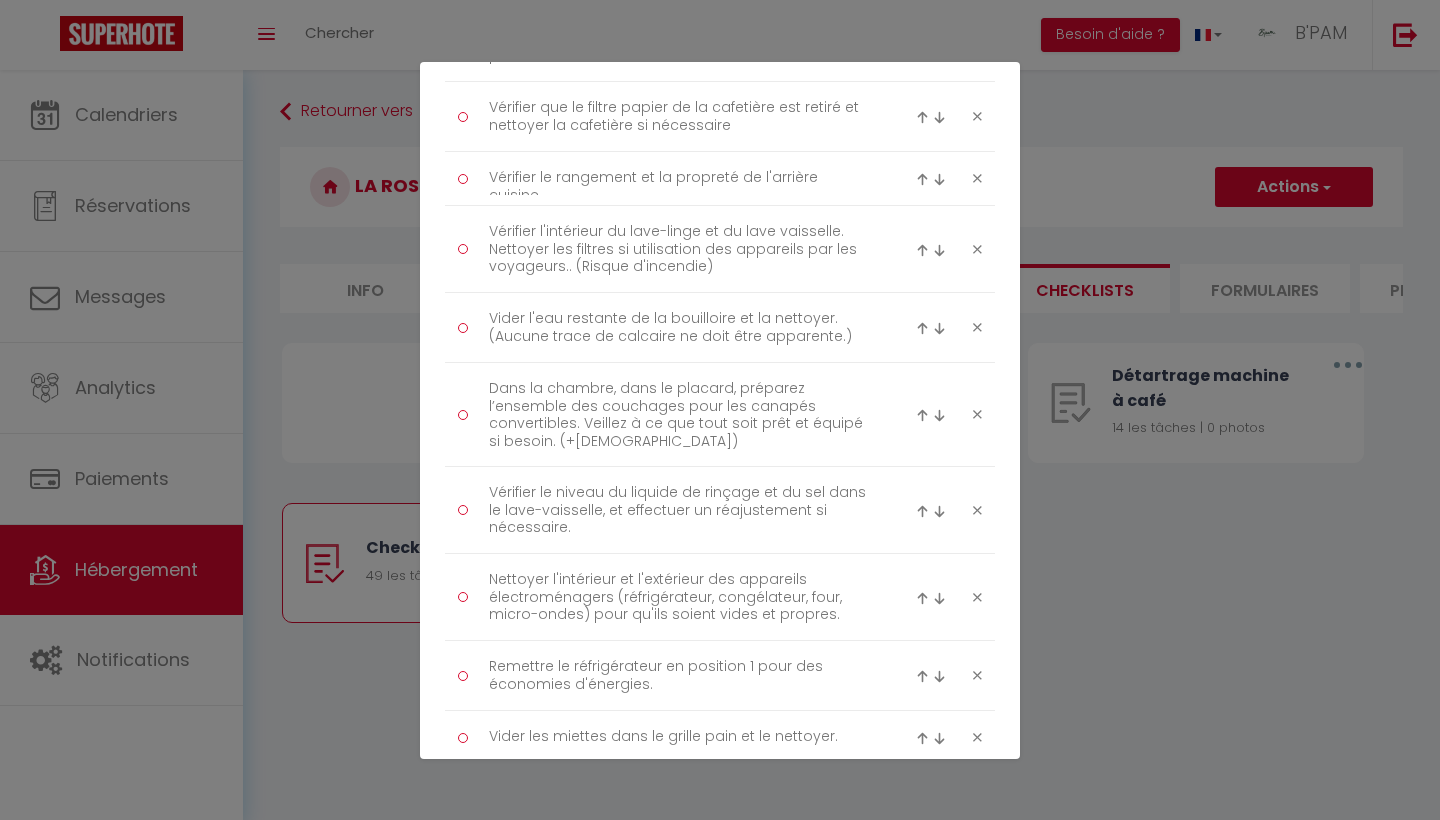 click at bounding box center (922, 415) 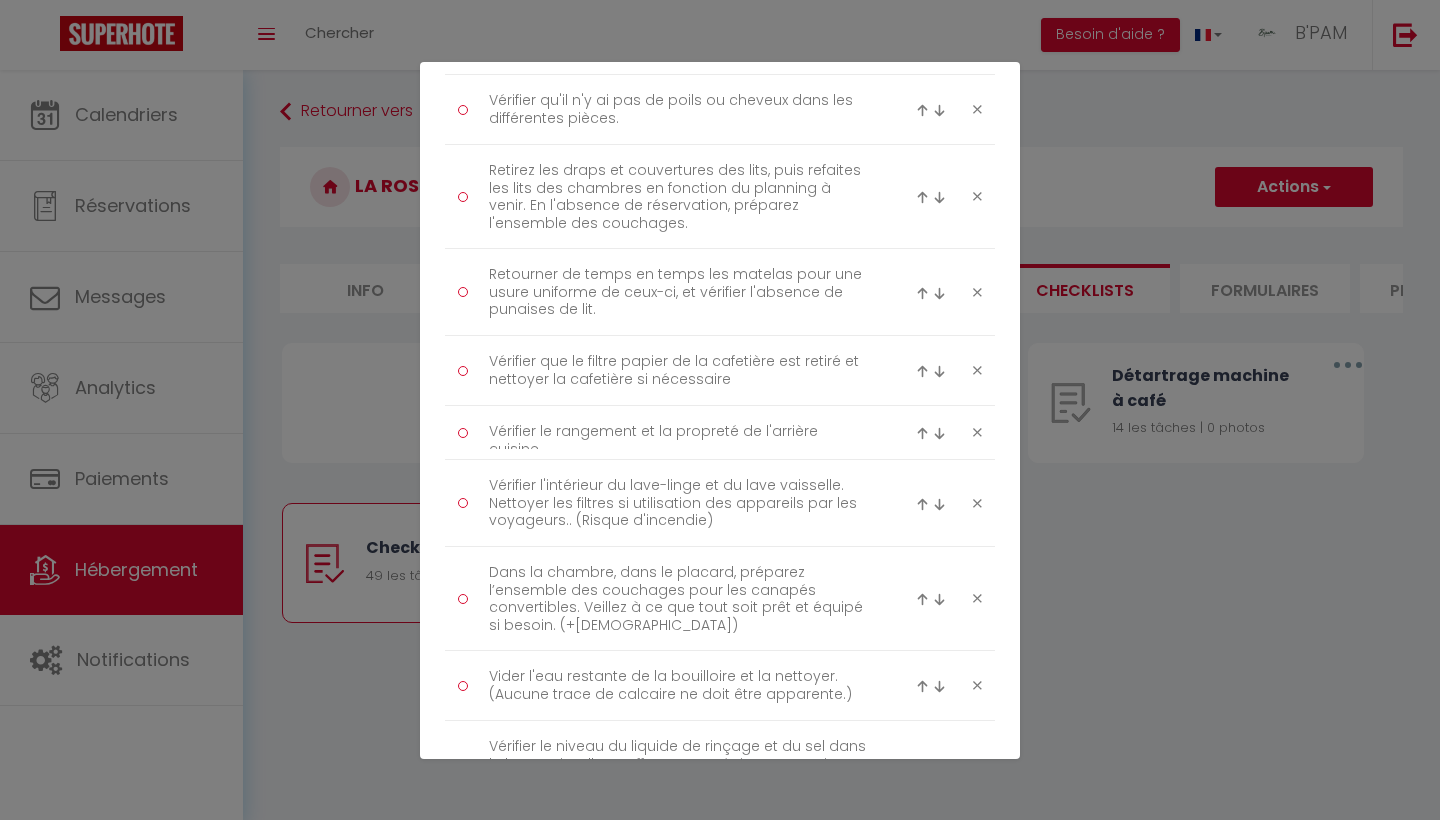 scroll, scrollTop: 1348, scrollLeft: 0, axis: vertical 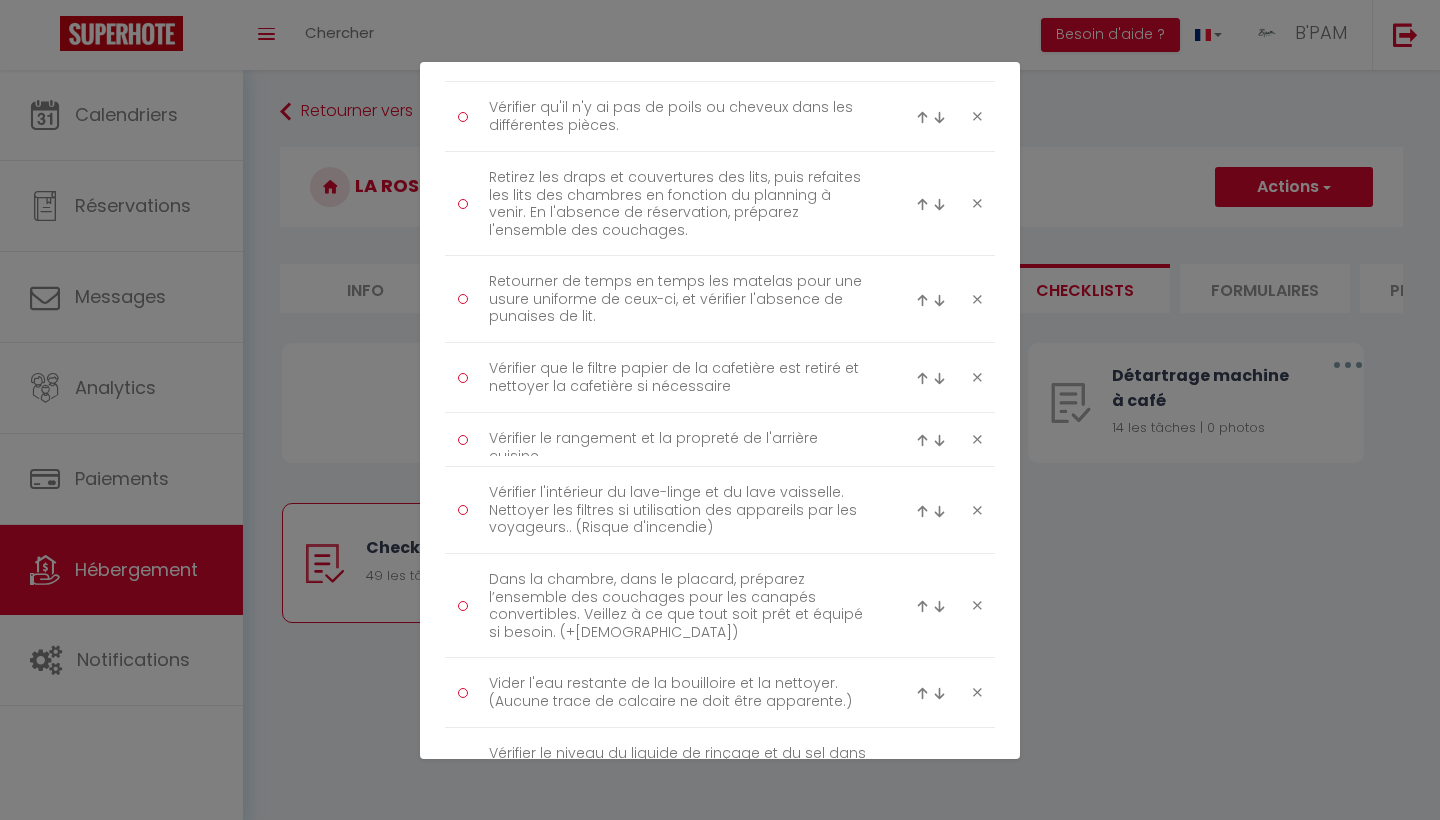 click at bounding box center (922, 606) 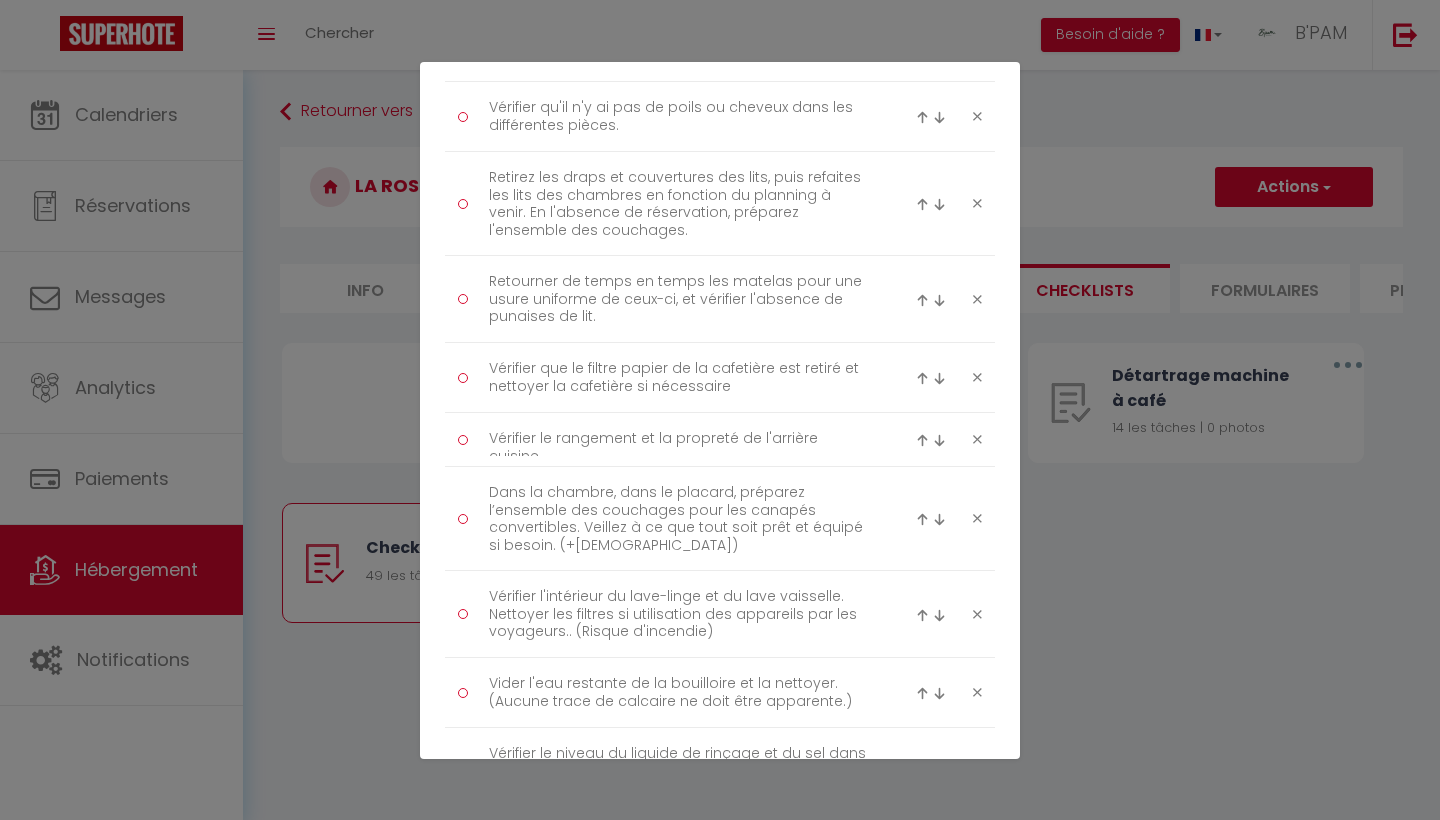 click at bounding box center [922, 519] 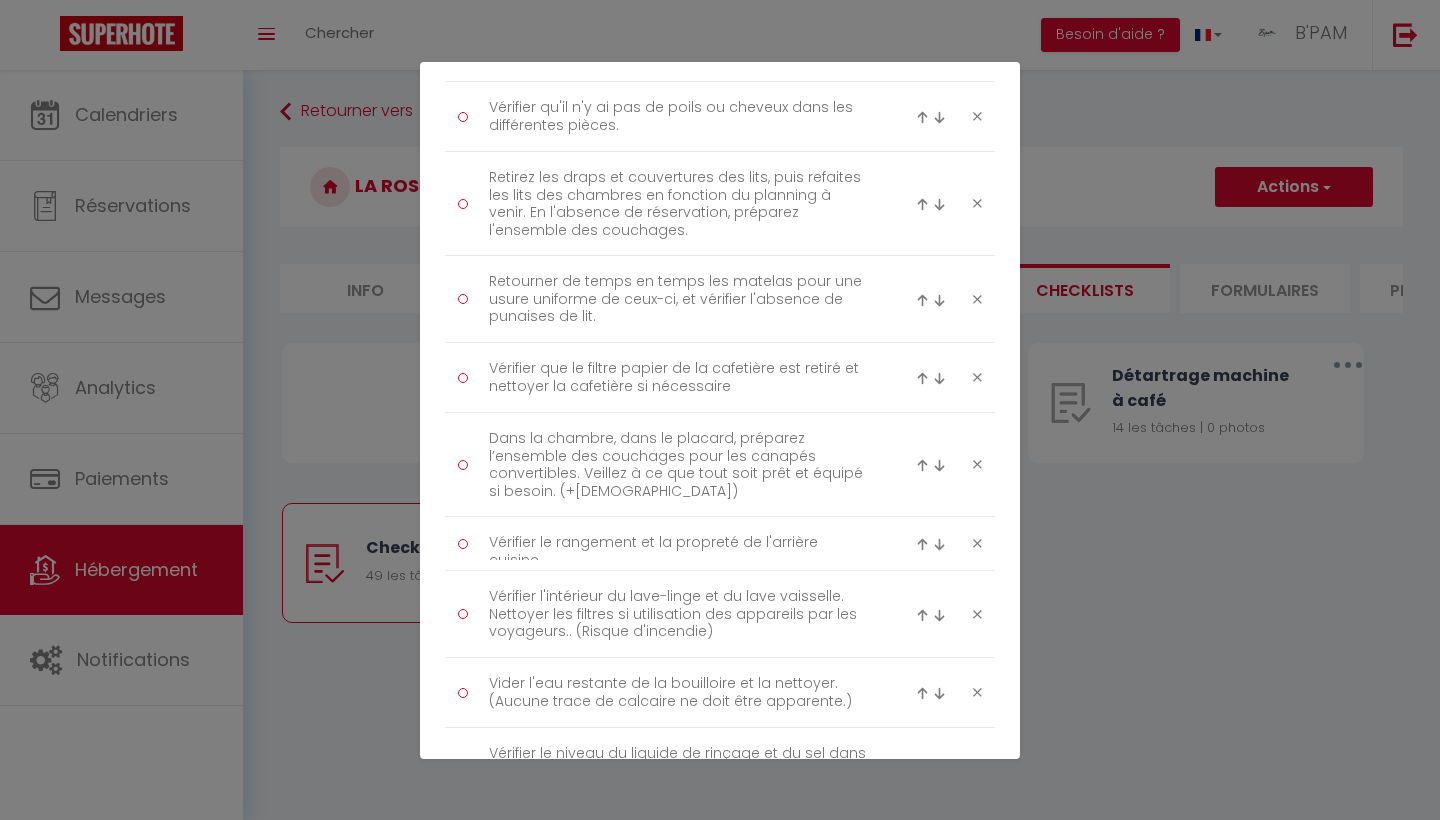 click at bounding box center (922, 465) 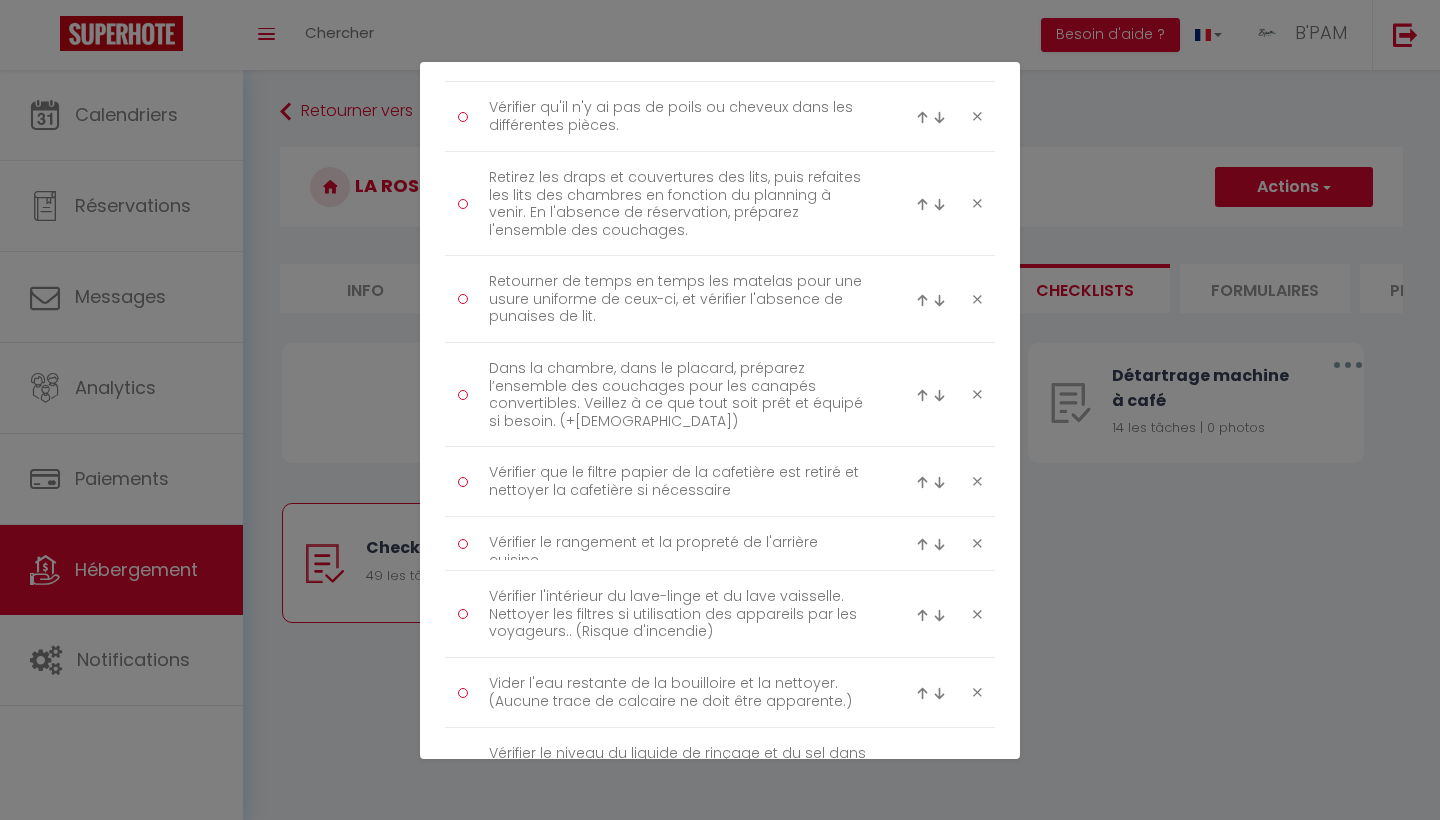 click at bounding box center (922, 395) 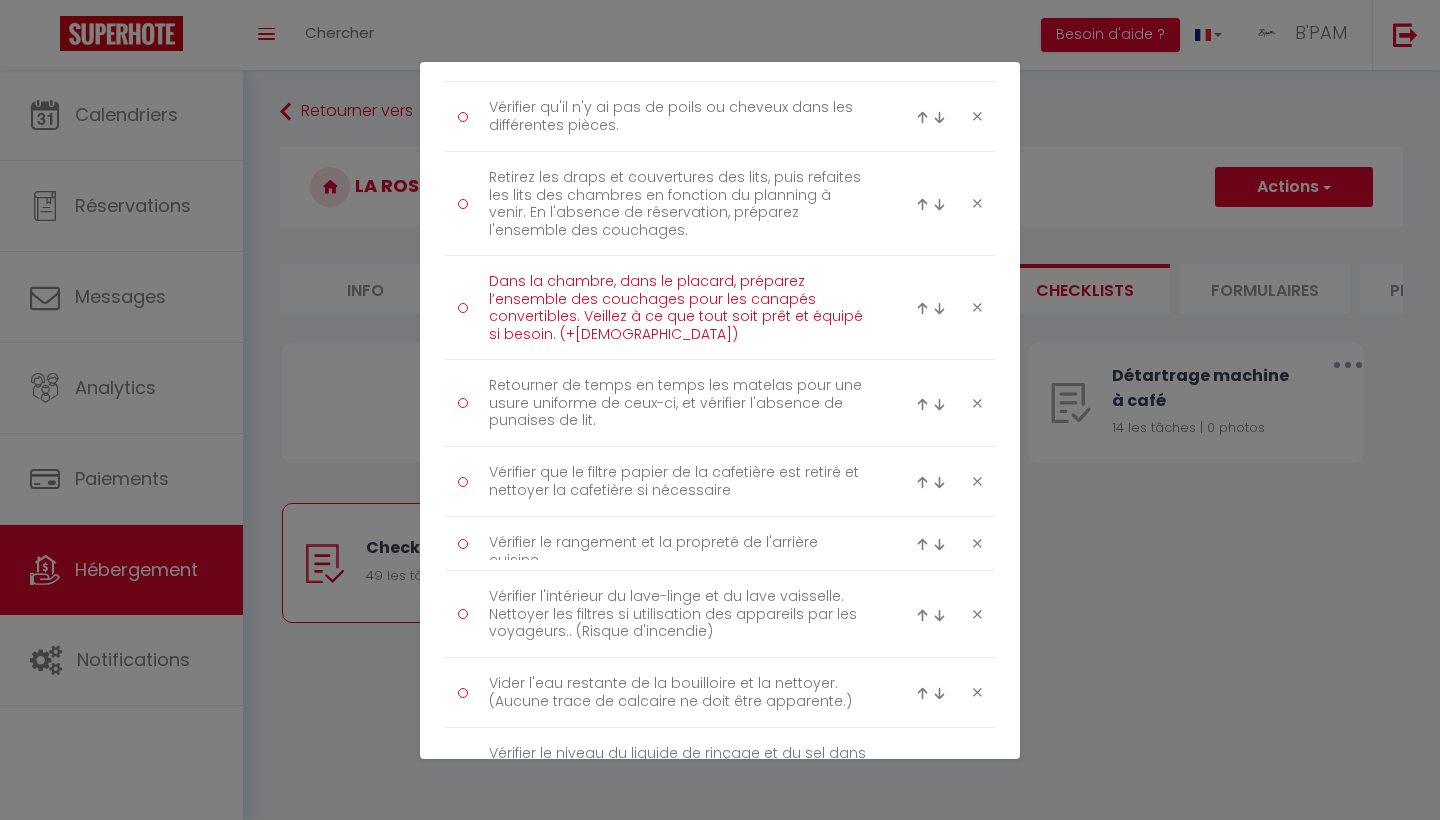 click on "Dans la chambre, dans le placard, préparez l’ensemble des couchages pour les canapés convertibles. Veillez à ce que tout soit prêt et équipé si besoin. (+[DEMOGRAPHIC_DATA])" at bounding box center (680, 307) 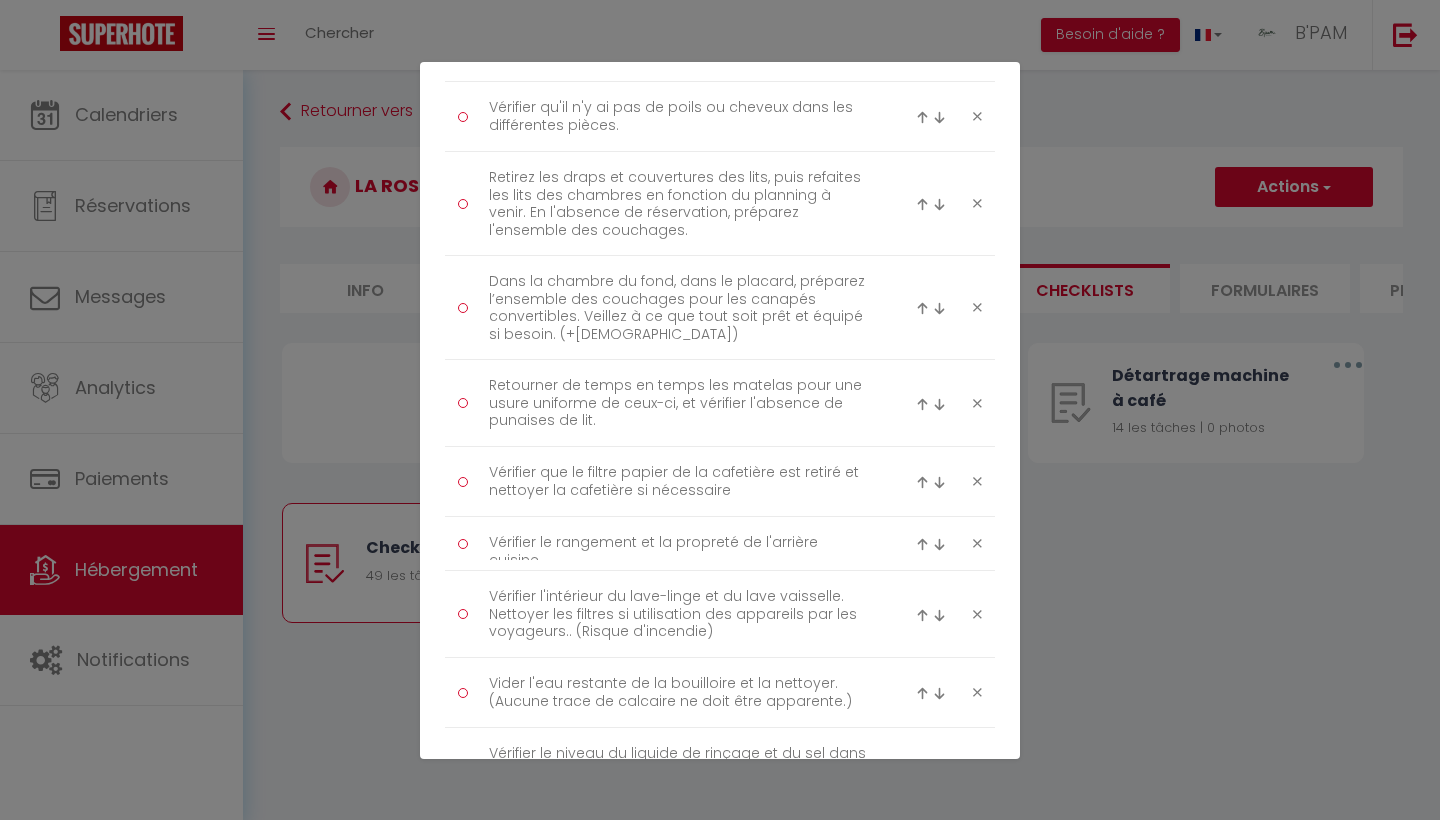 click on "Dans la chambre du fond, dans le placard, préparez l’ensemble des couchages pour les canapés convertibles. Veillez à ce que tout soit prêt et équipé si besoin. (+[DEMOGRAPHIC_DATA])" at bounding box center [720, 308] 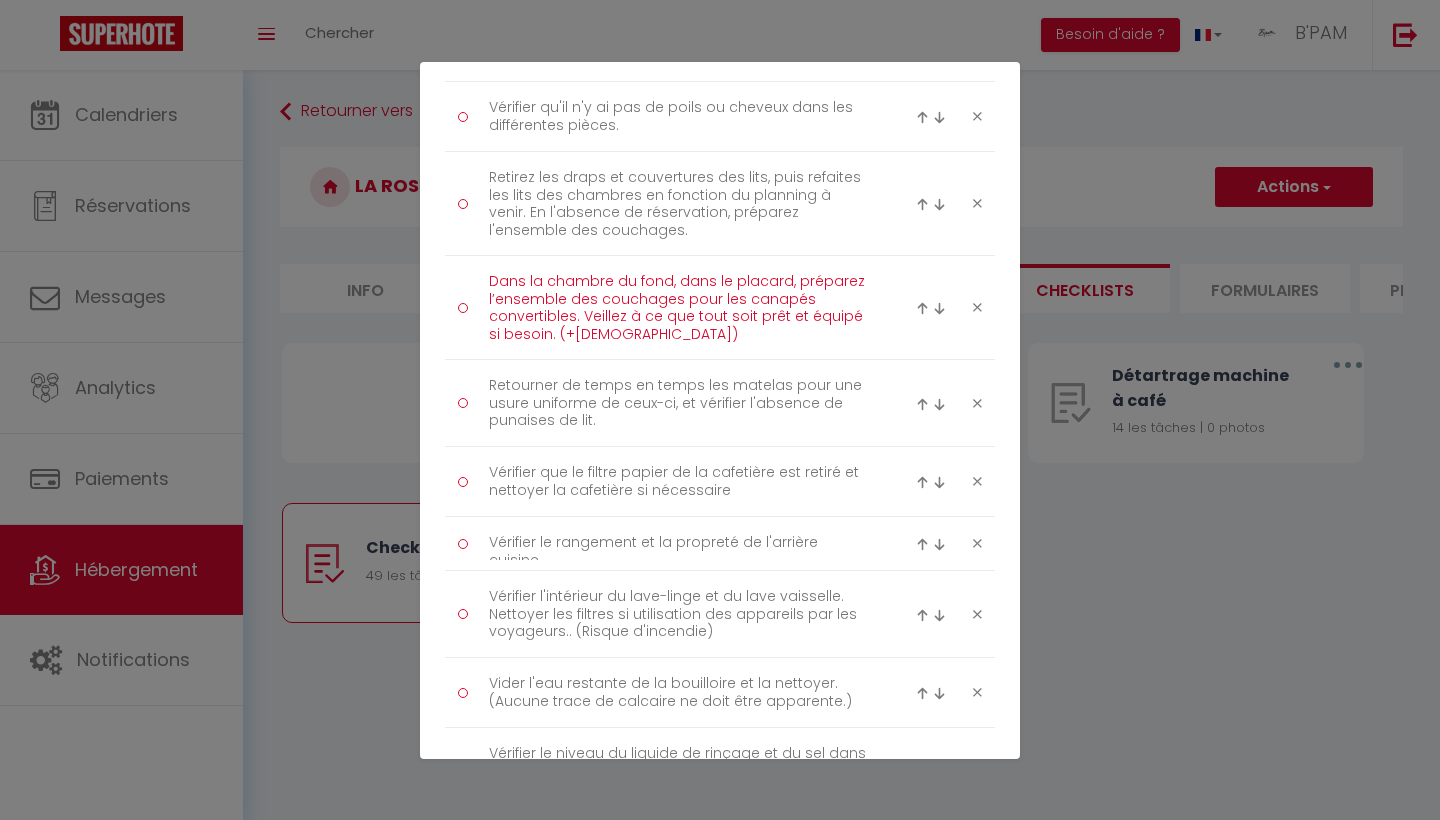 click on "Dans la chambre du fond, dans le placard, préparez l’ensemble des couchages pour les canapés convertibles. Veillez à ce que tout soit prêt et équipé si besoin. (+[DEMOGRAPHIC_DATA])" at bounding box center (680, 307) 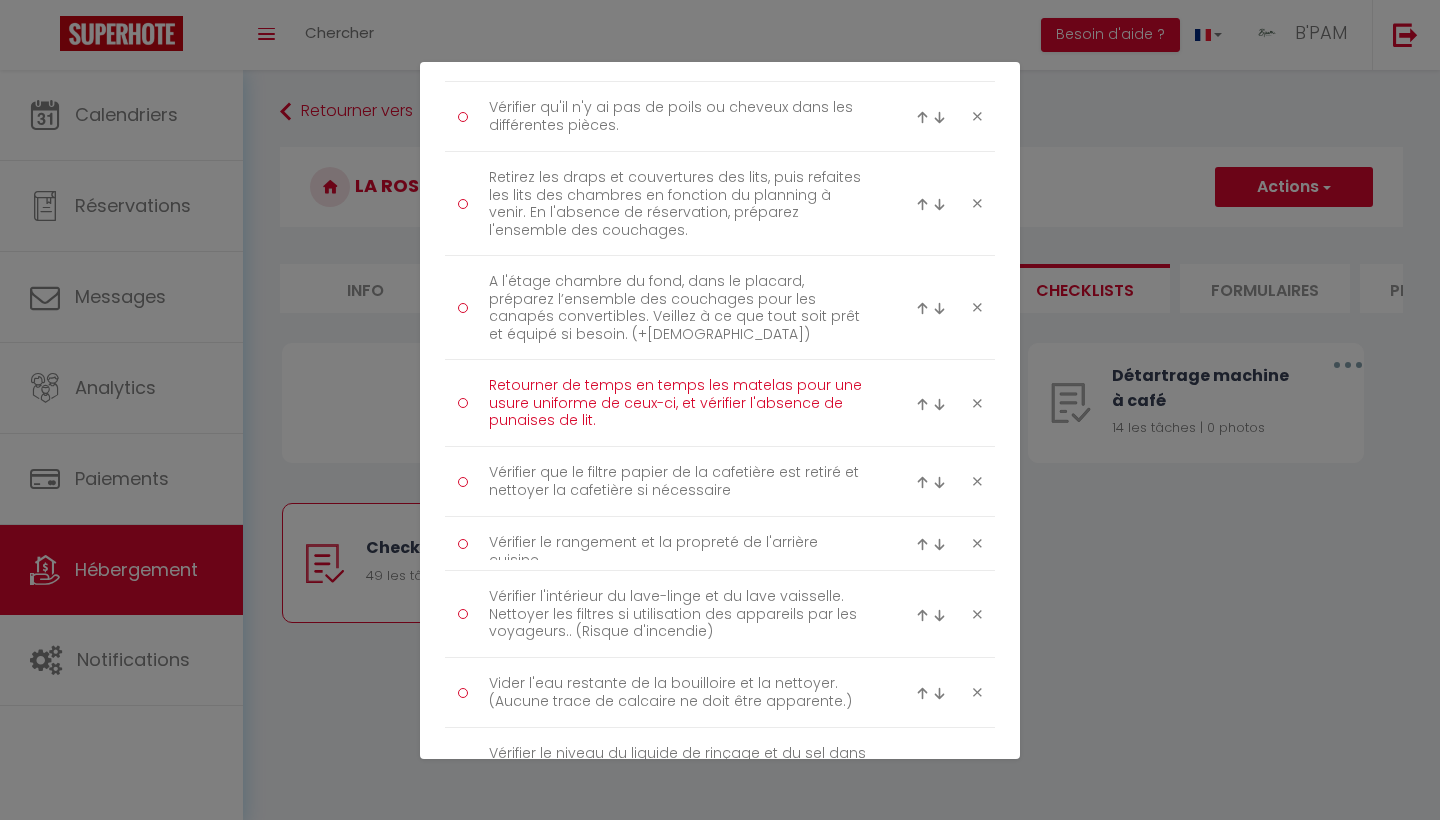 click on "Retourner de temps en temps les matelas pour une usure uniforme de ceux-ci, et vérifier l'absence de punaises de lit." at bounding box center [680, 403] 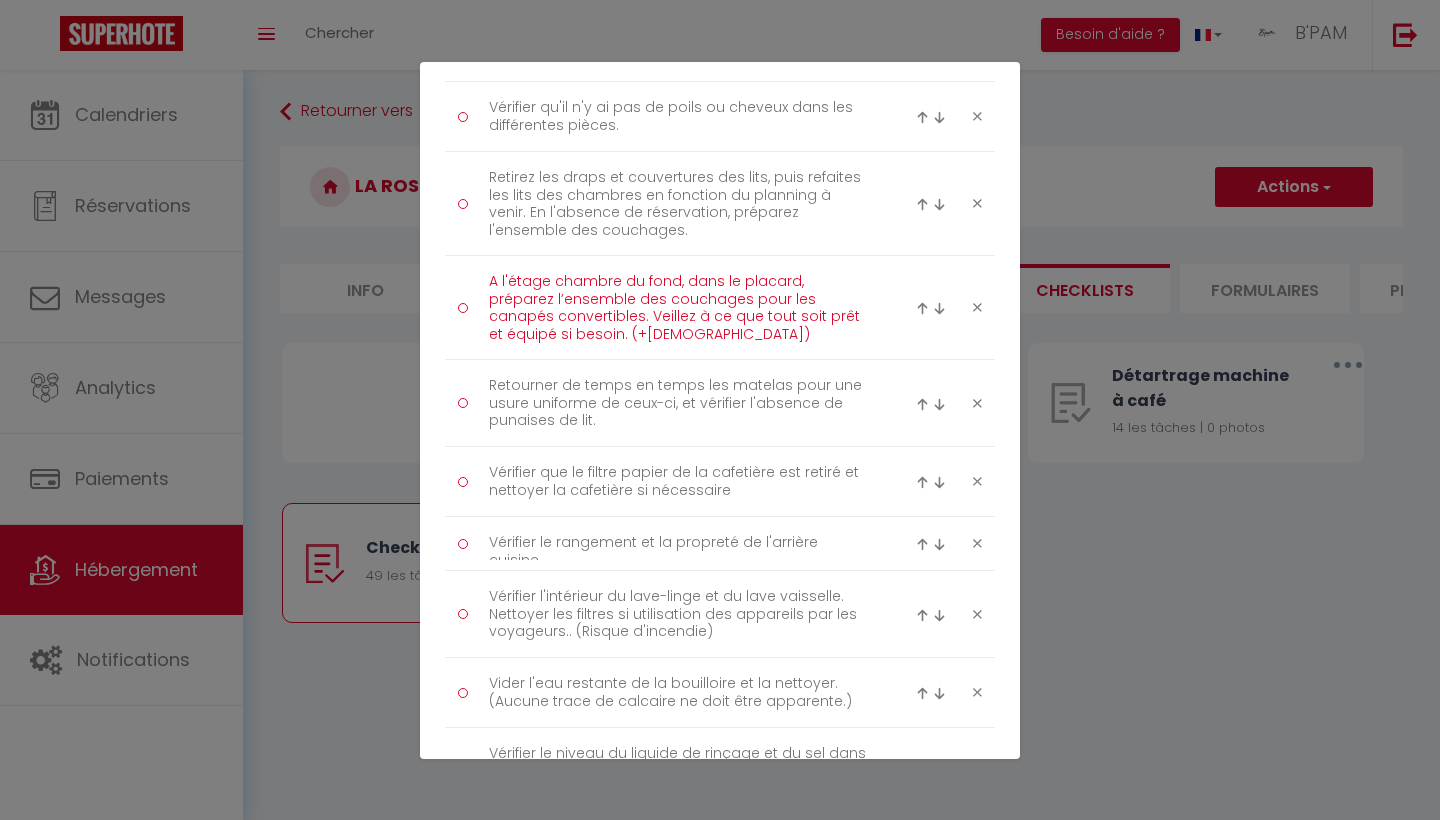 click on "A l'étage chambre du fond, dans le placard, préparez l’ensemble des couchages pour les canapés convertibles. Veillez à ce que tout soit prêt et équipé si besoin. (+[DEMOGRAPHIC_DATA])" at bounding box center [680, 307] 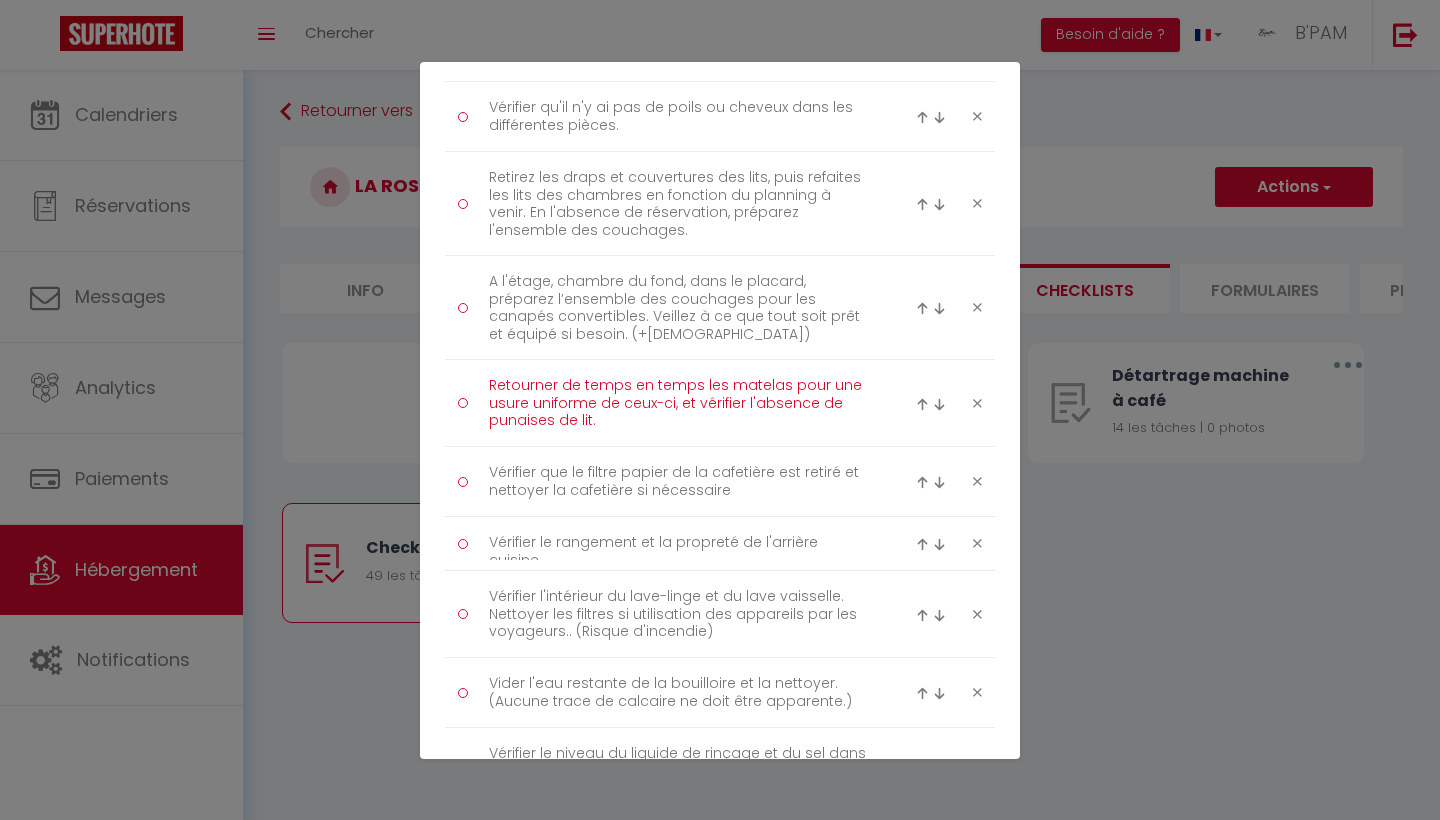 click on "Retourner de temps en temps les matelas pour une usure uniforme de ceux-ci, et vérifier l'absence de punaises de lit." at bounding box center (680, 403) 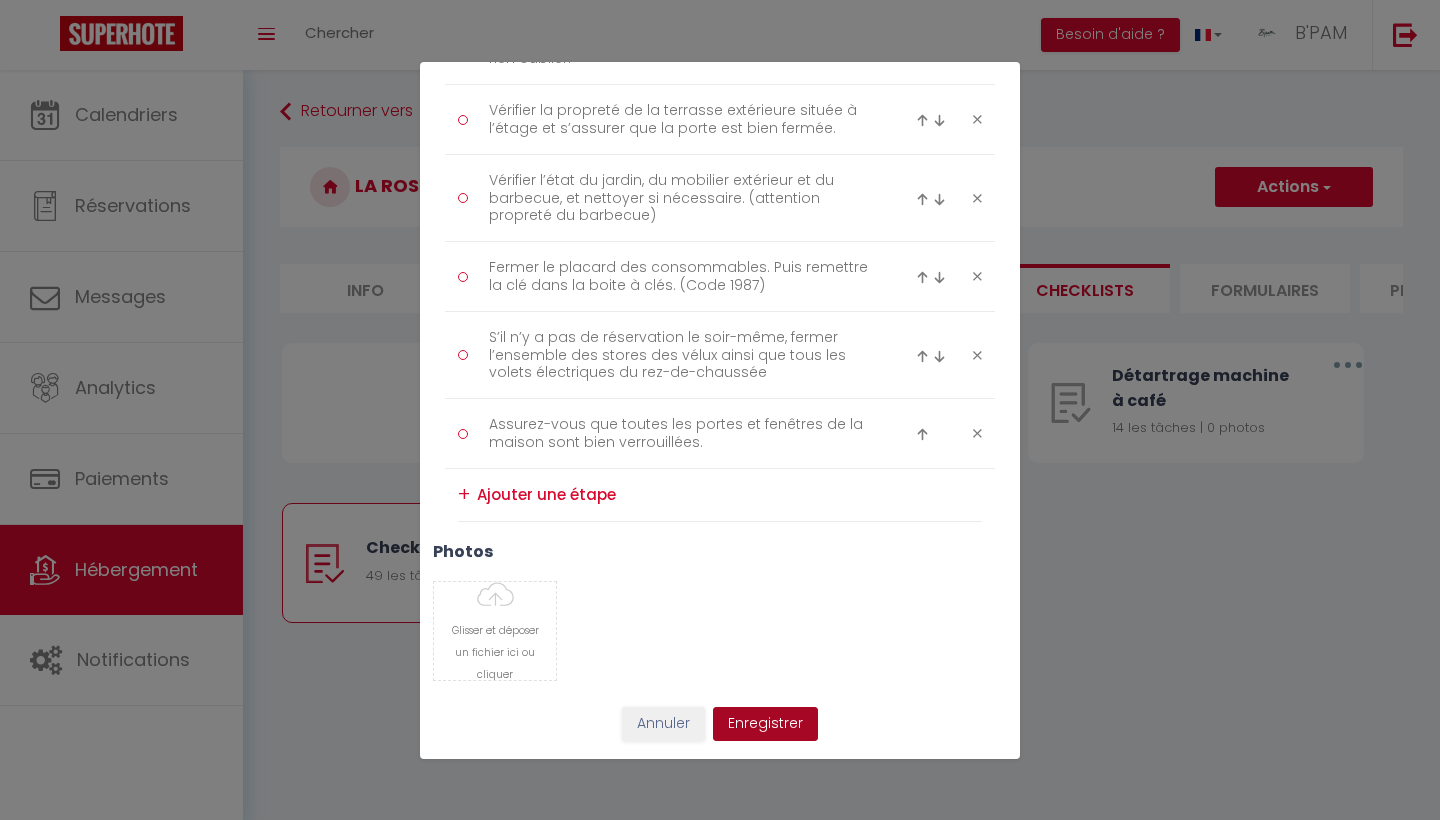 scroll, scrollTop: 3689, scrollLeft: 0, axis: vertical 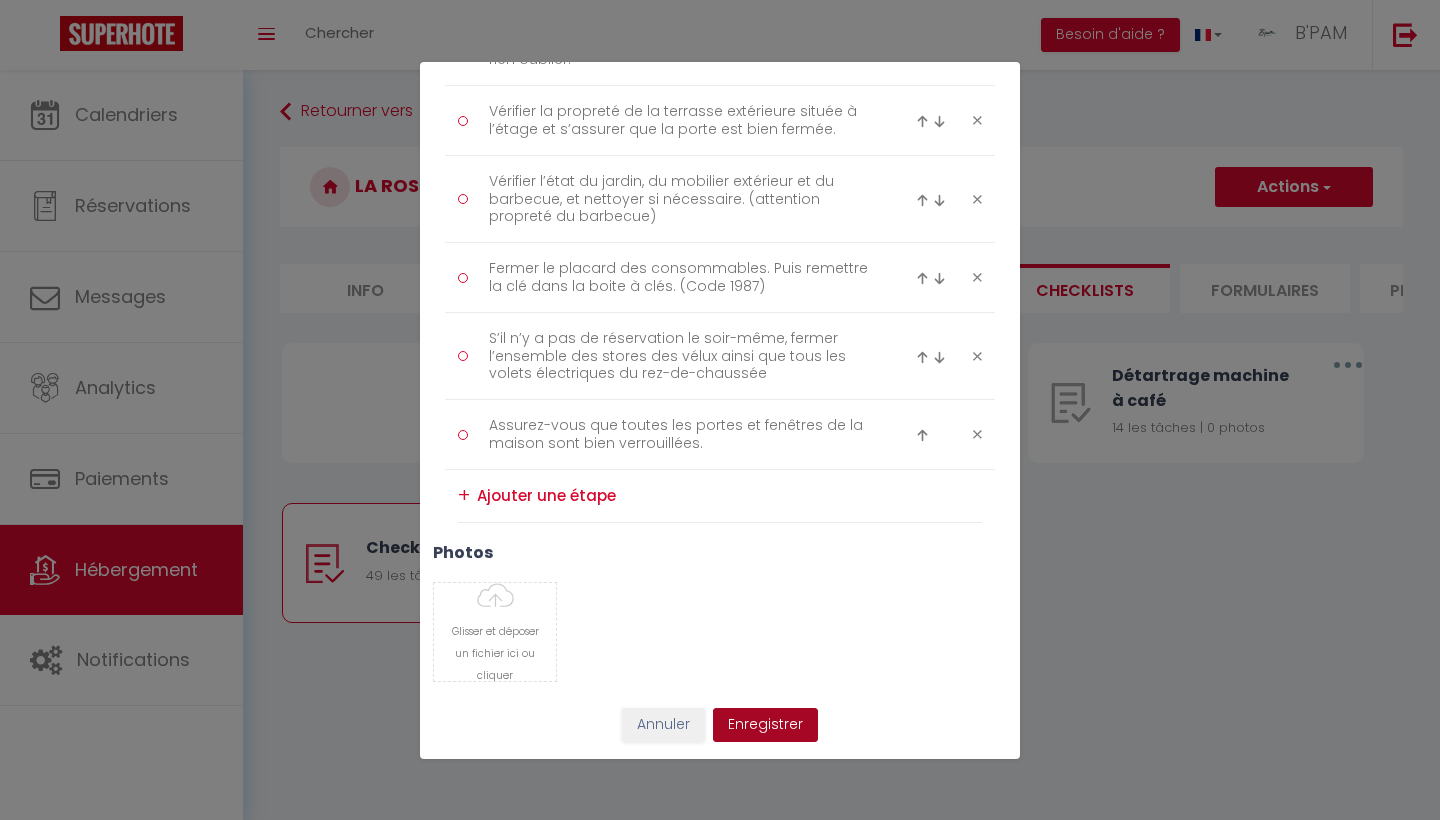 click on "Enregistrer" at bounding box center (765, 725) 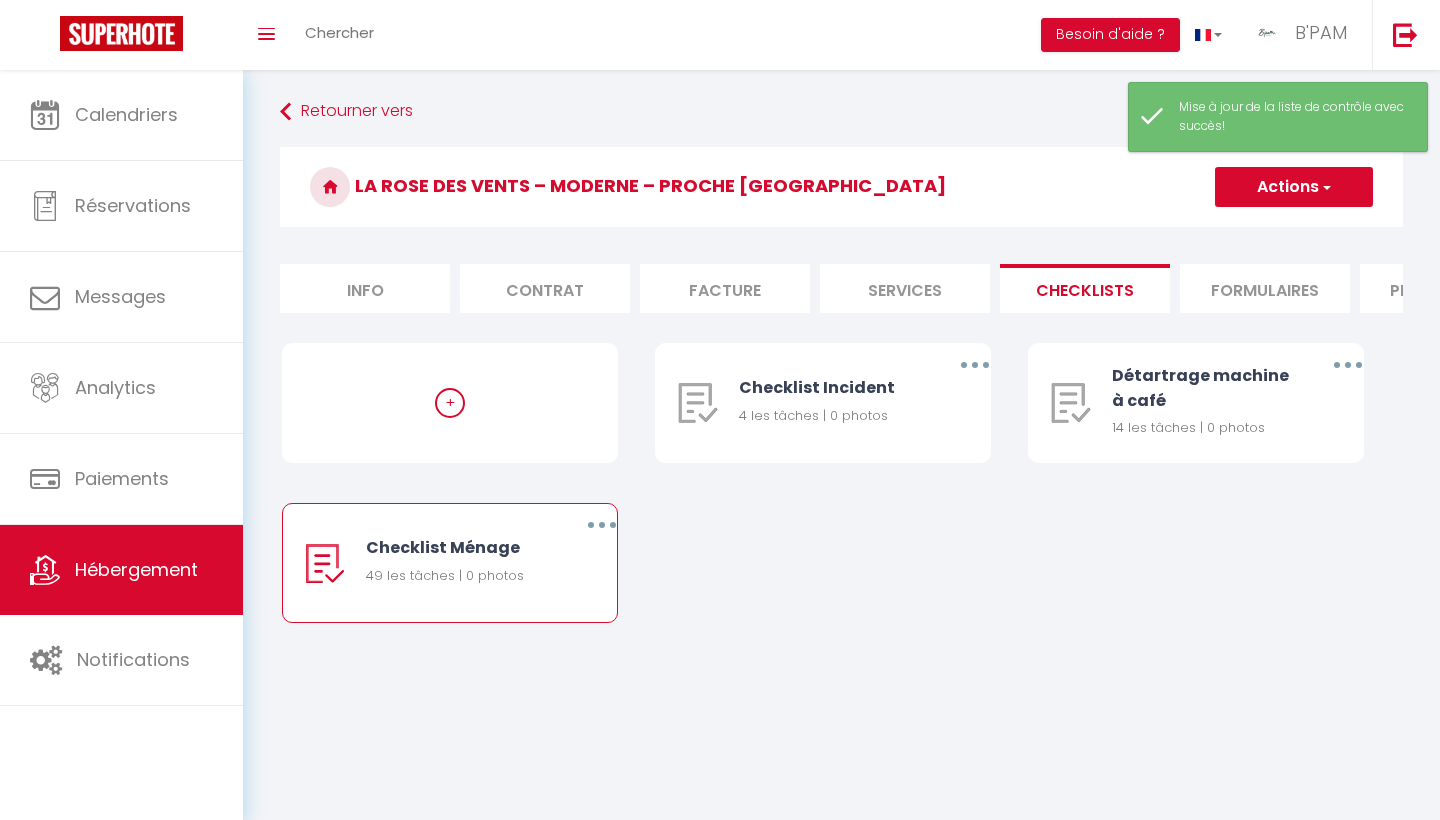click at bounding box center [602, 525] 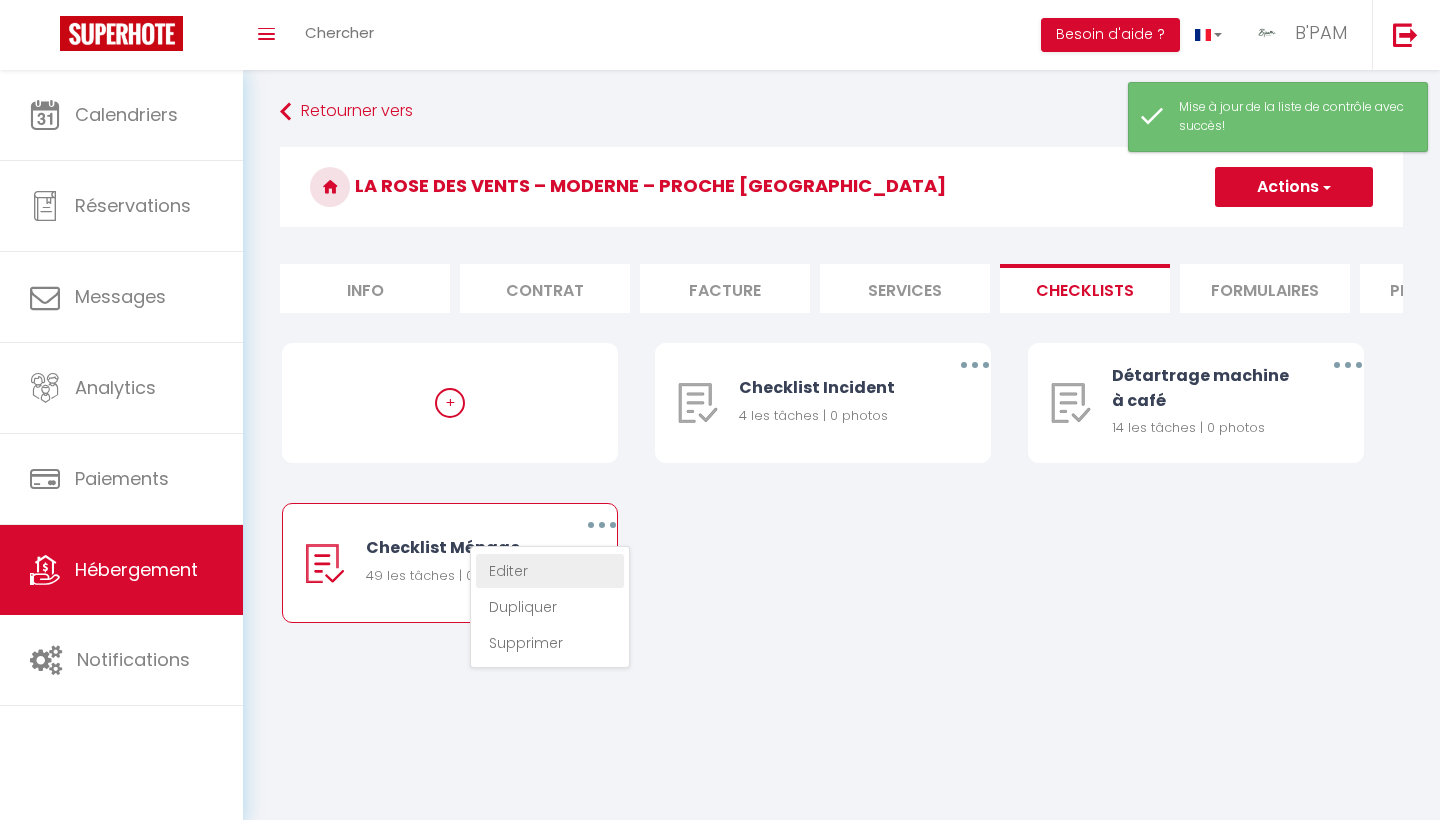 click on "Editer" at bounding box center [550, 571] 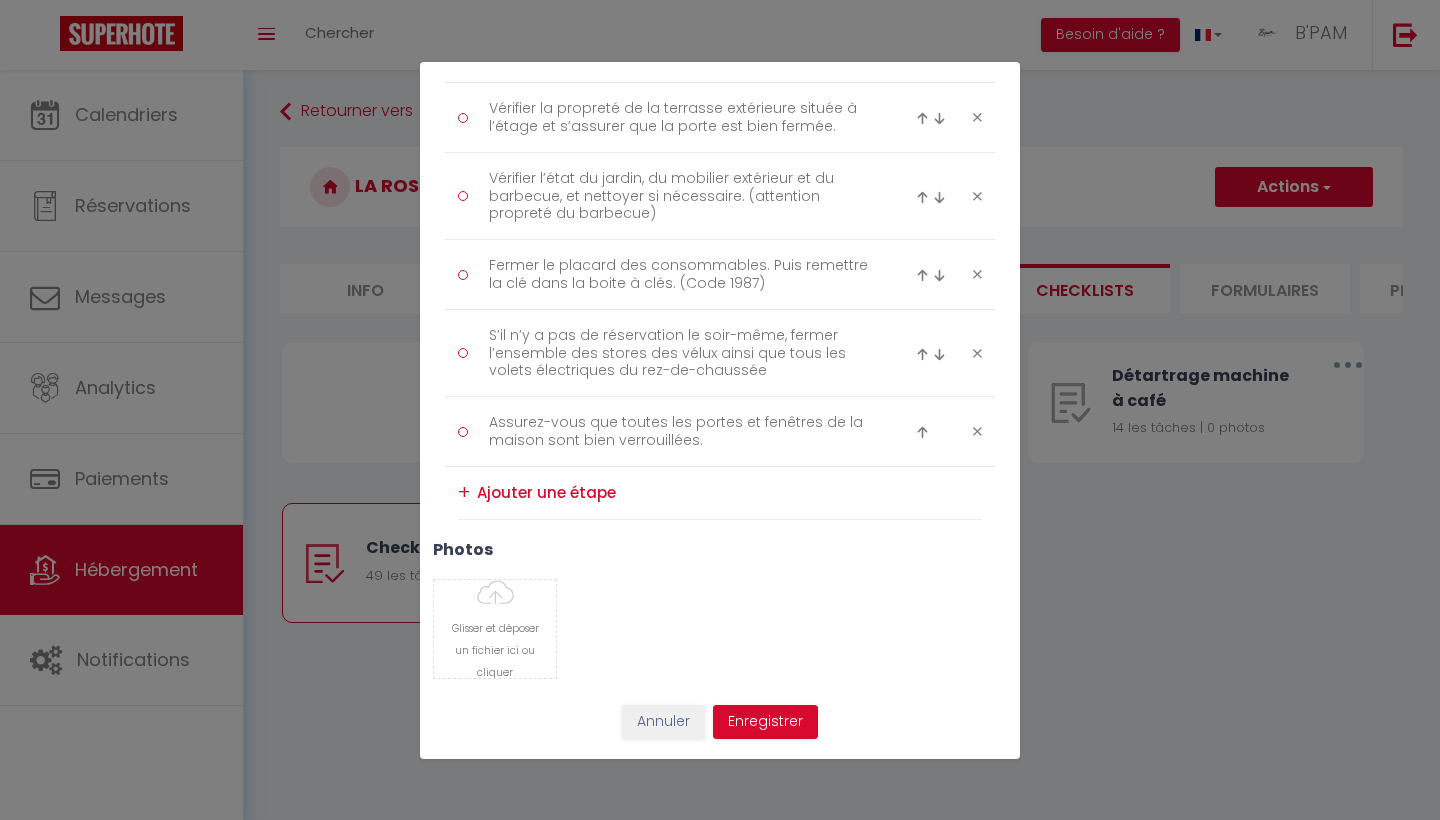 scroll, scrollTop: 3689, scrollLeft: 0, axis: vertical 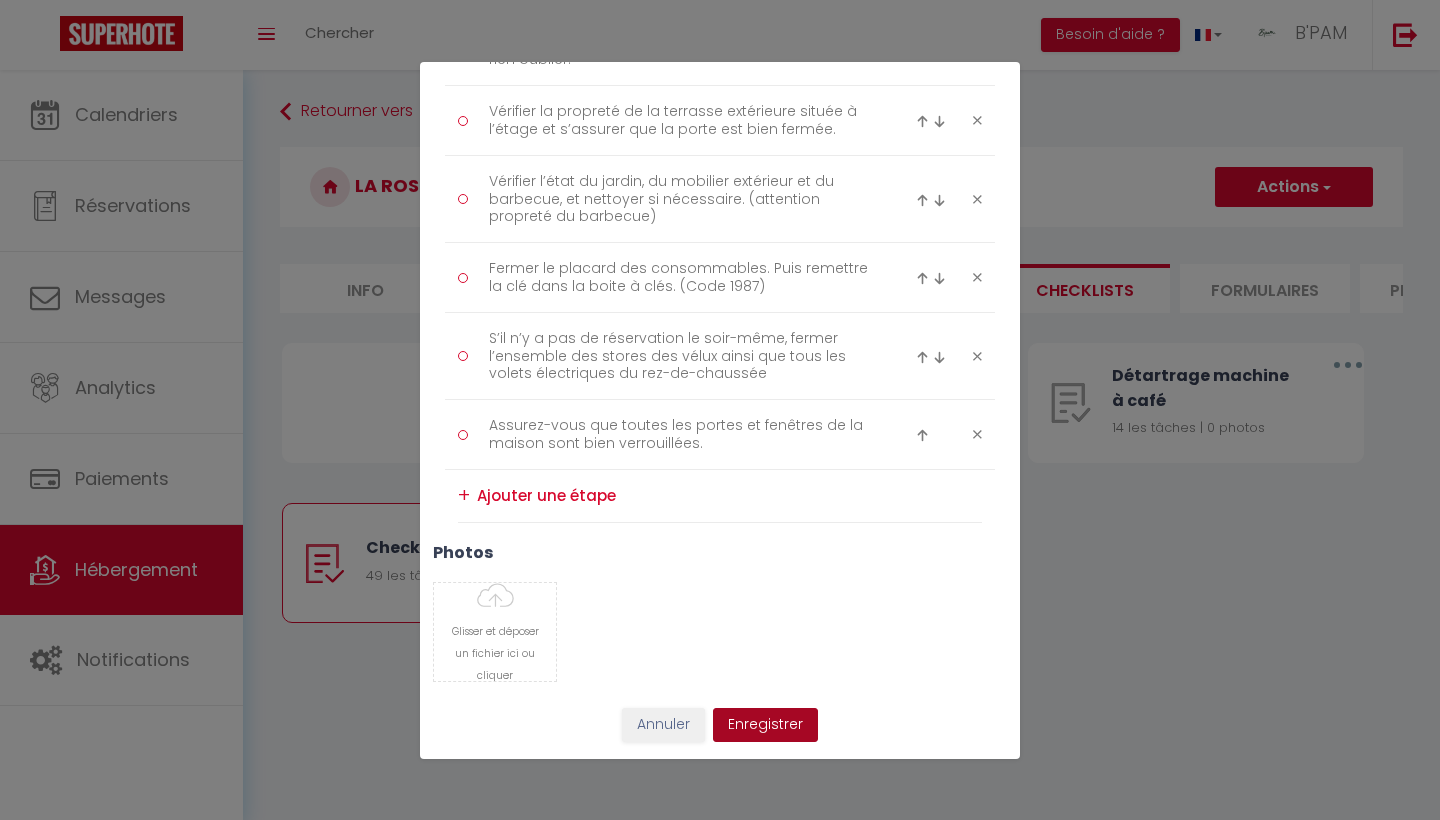 click on "Enregistrer" at bounding box center (765, 725) 